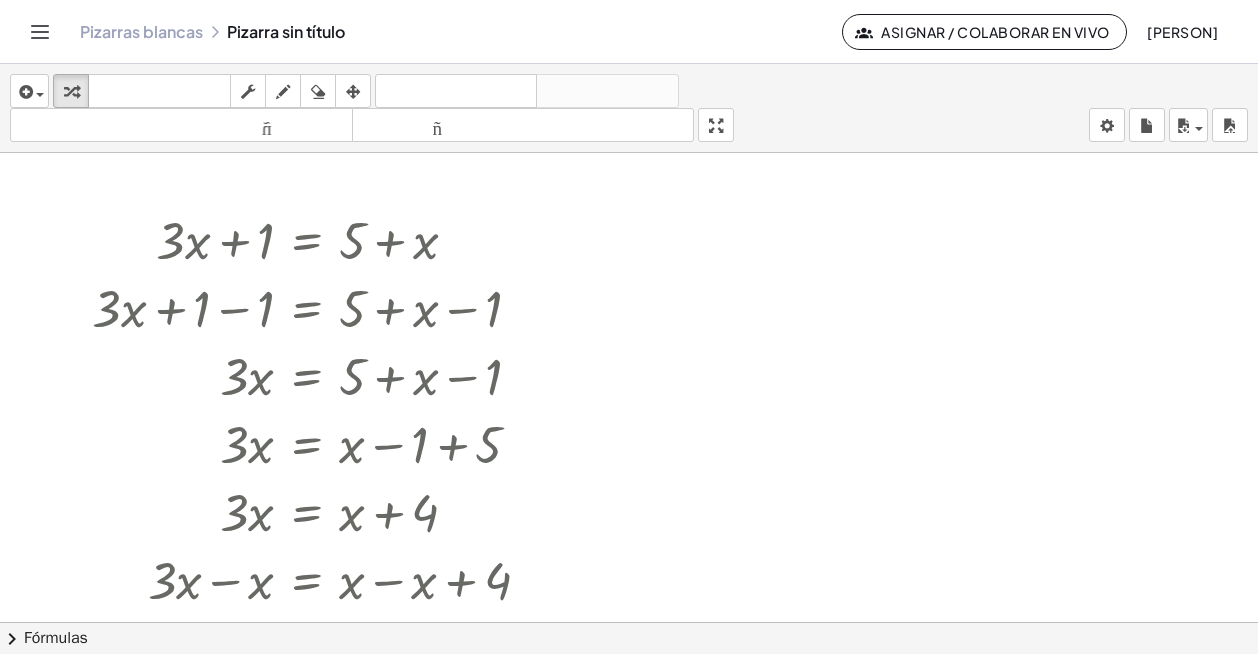 scroll, scrollTop: 0, scrollLeft: 0, axis: both 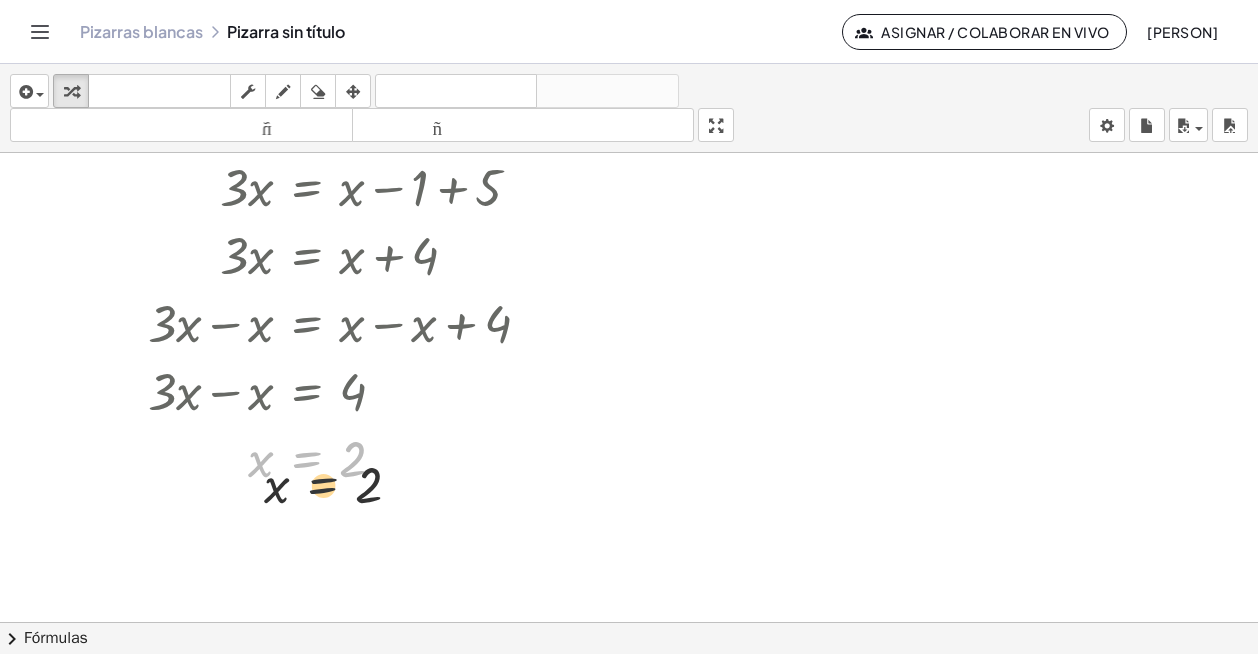 drag, startPoint x: 332, startPoint y: 457, endPoint x: 384, endPoint y: 544, distance: 101.35581 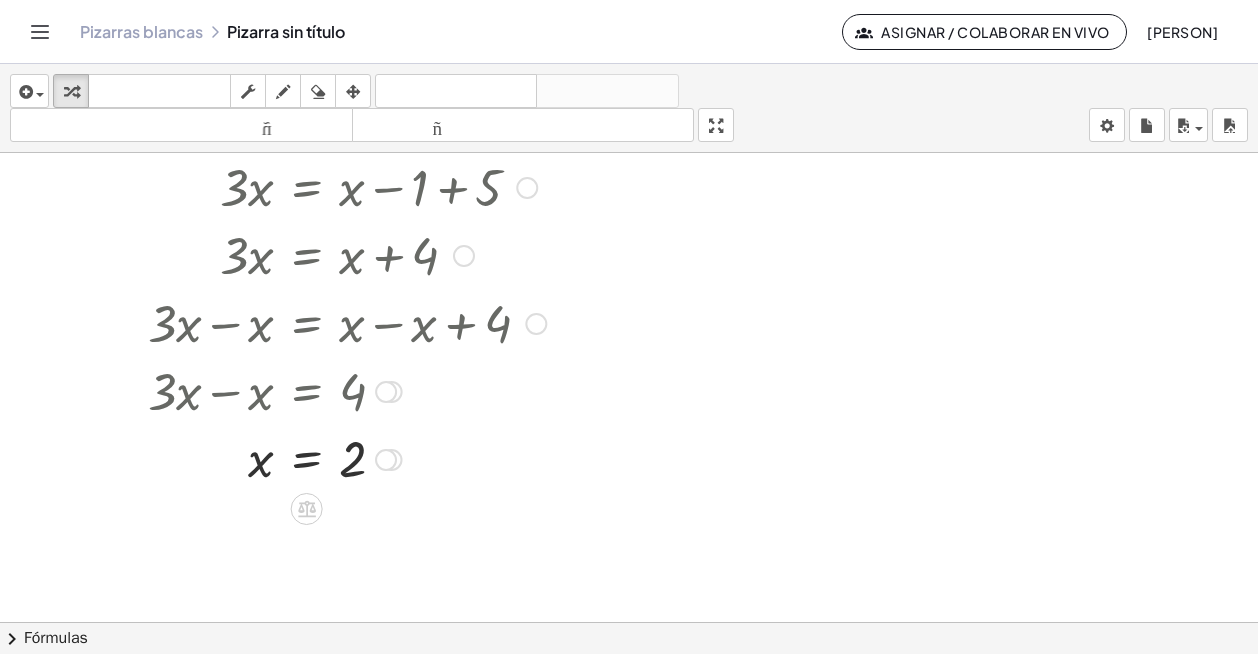 drag, startPoint x: 288, startPoint y: 223, endPoint x: 378, endPoint y: 312, distance: 126.57409 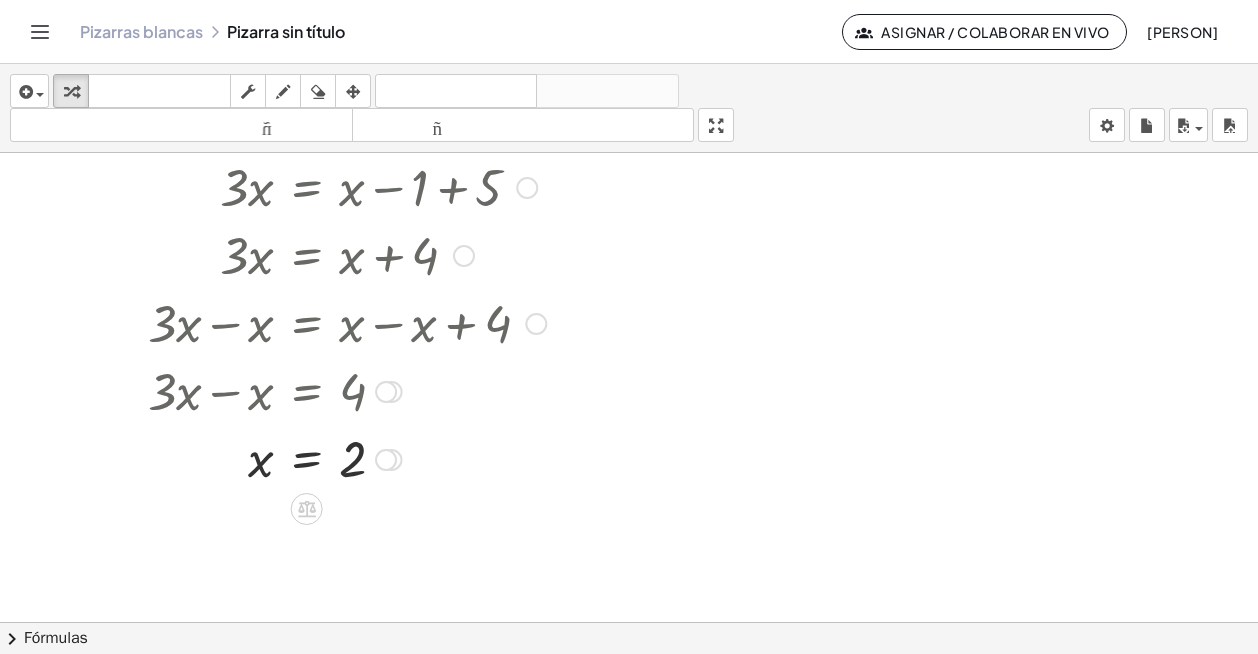 click at bounding box center [319, 458] 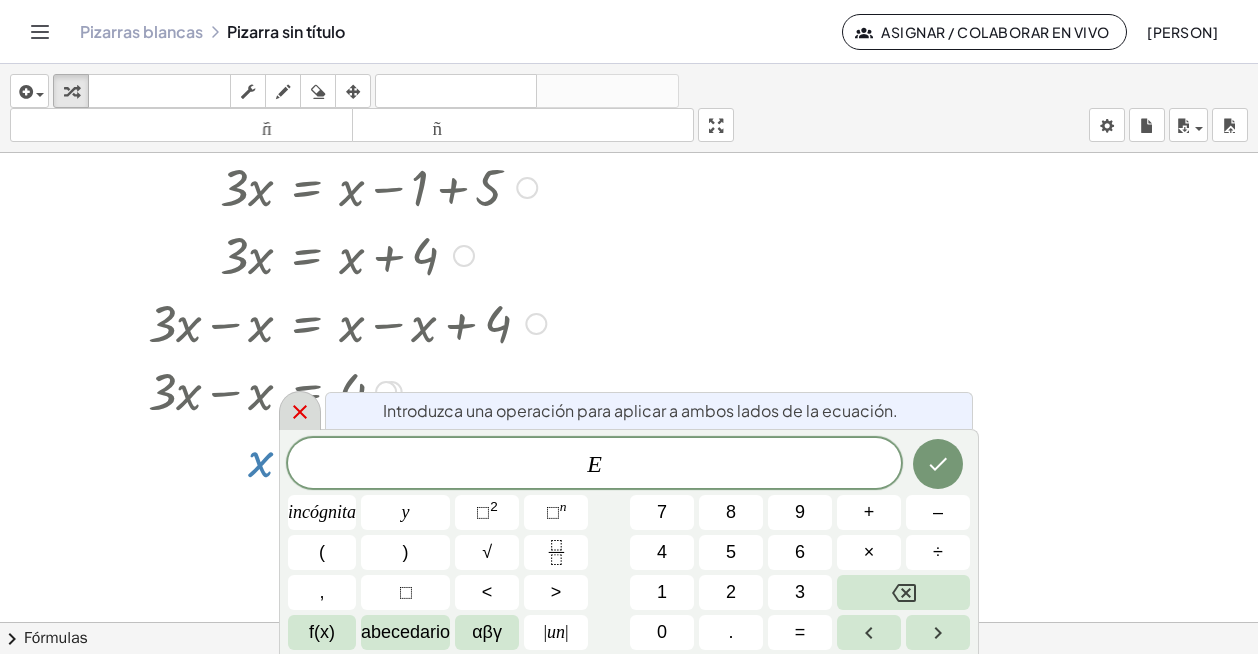 click 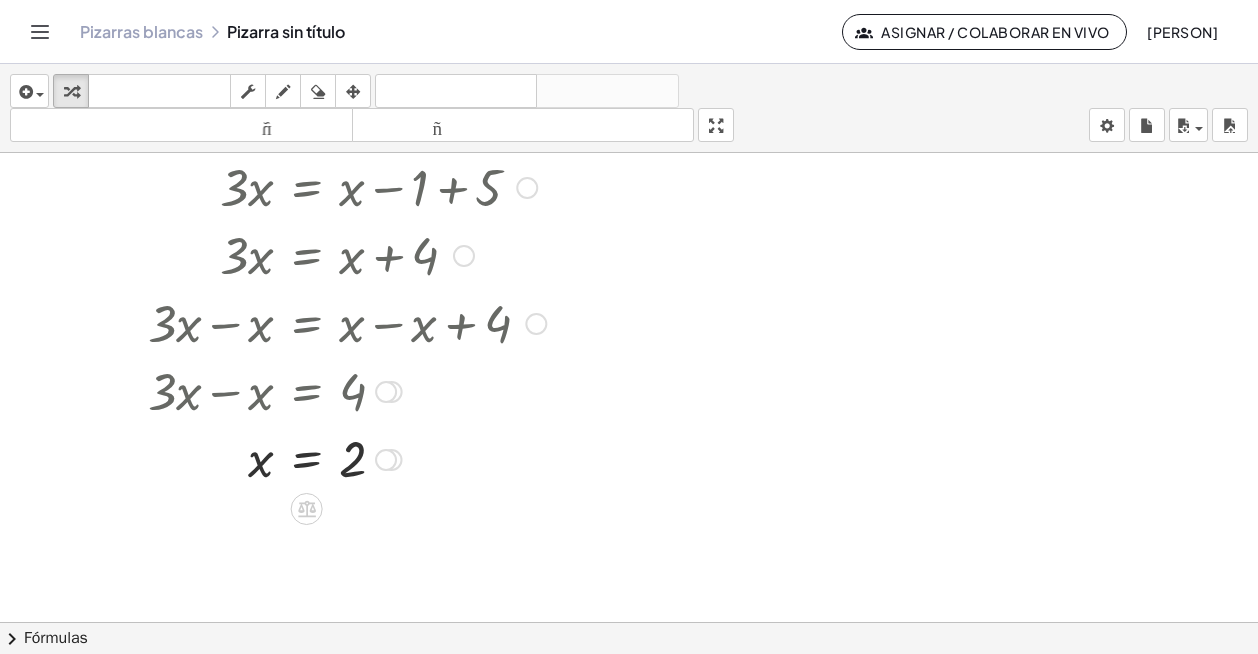 click at bounding box center (319, 186) 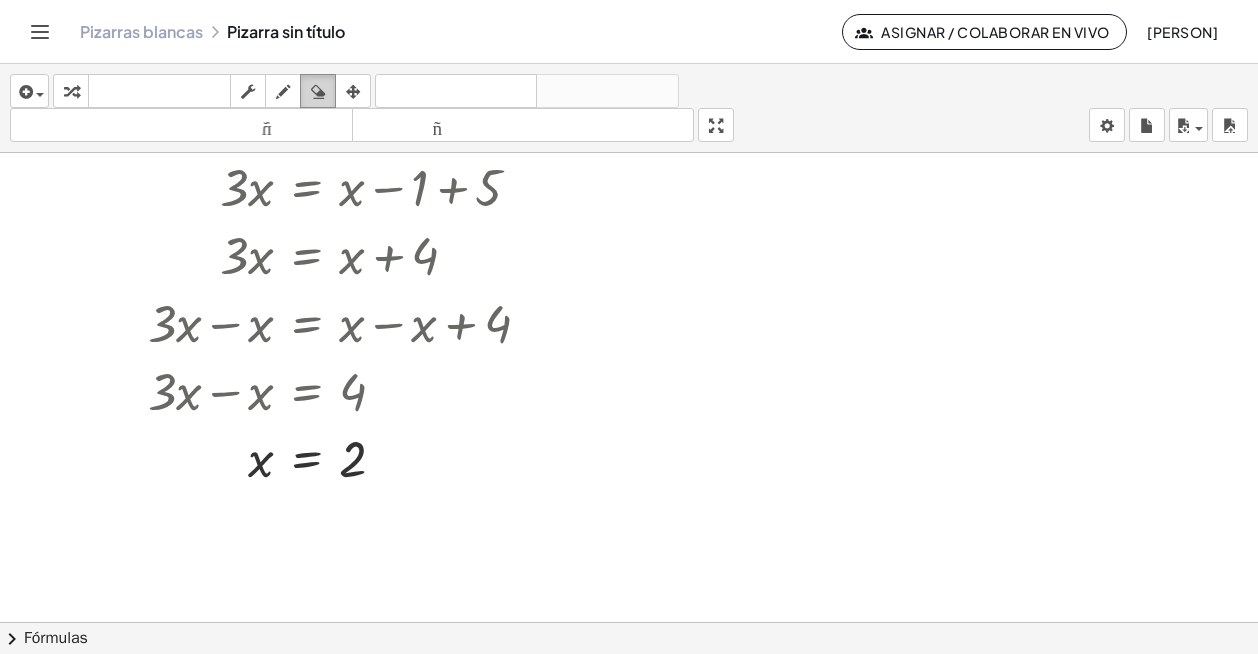 click at bounding box center [318, 92] 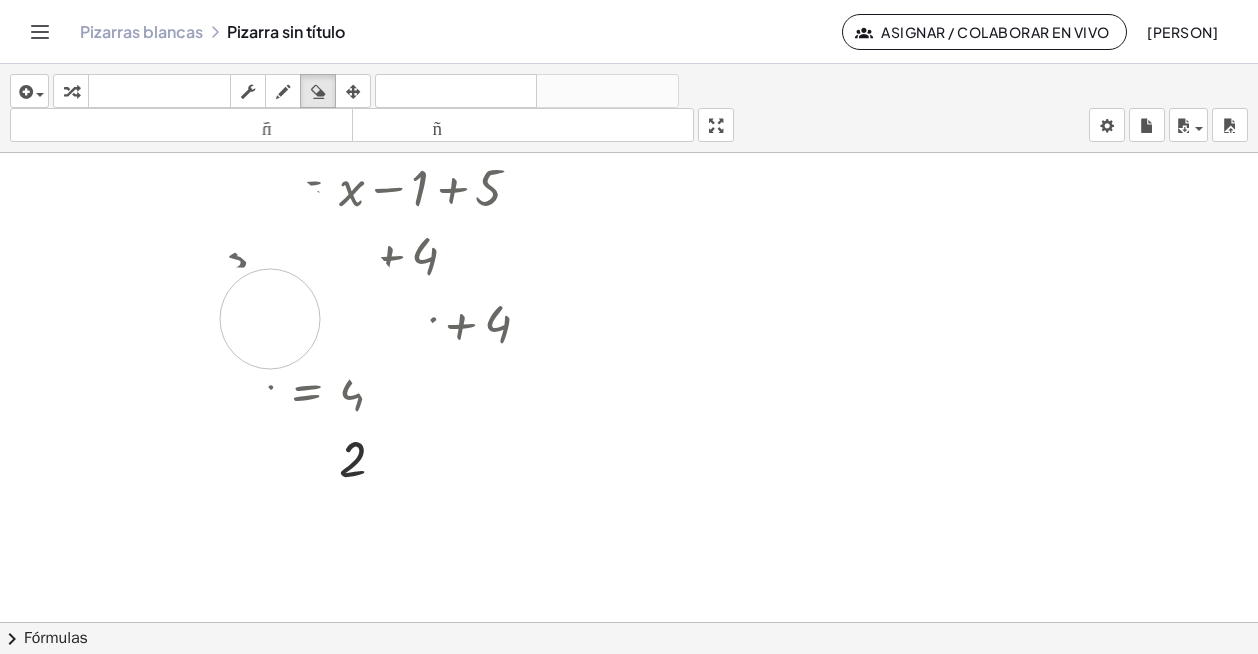 drag, startPoint x: 219, startPoint y: 178, endPoint x: 339, endPoint y: 334, distance: 196.81464 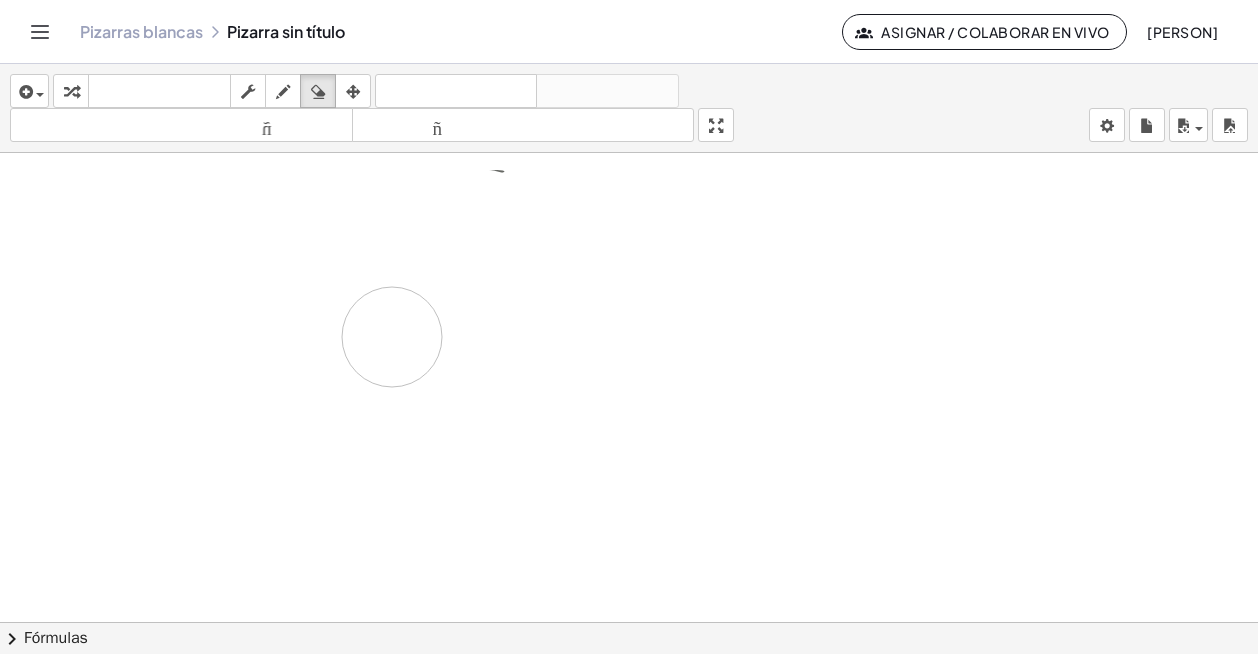 drag, startPoint x: 364, startPoint y: 459, endPoint x: 392, endPoint y: 333, distance: 129.07362 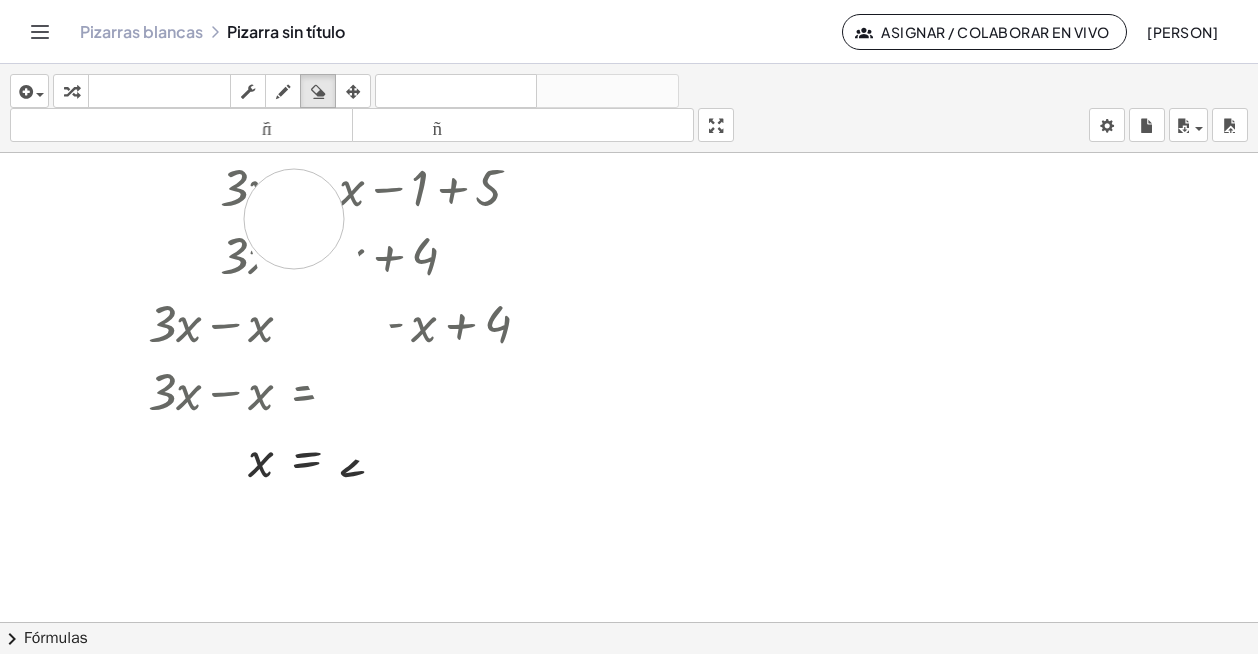 drag, startPoint x: 374, startPoint y: 413, endPoint x: 301, endPoint y: 152, distance: 271.0166 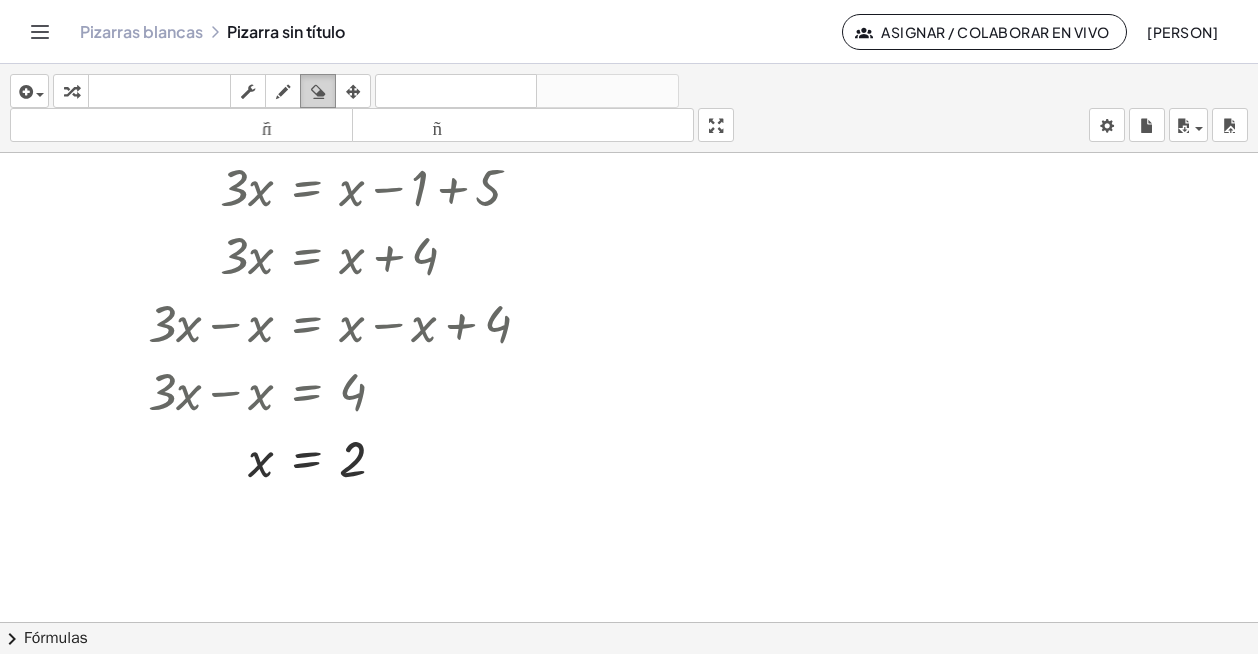 click at bounding box center (318, 92) 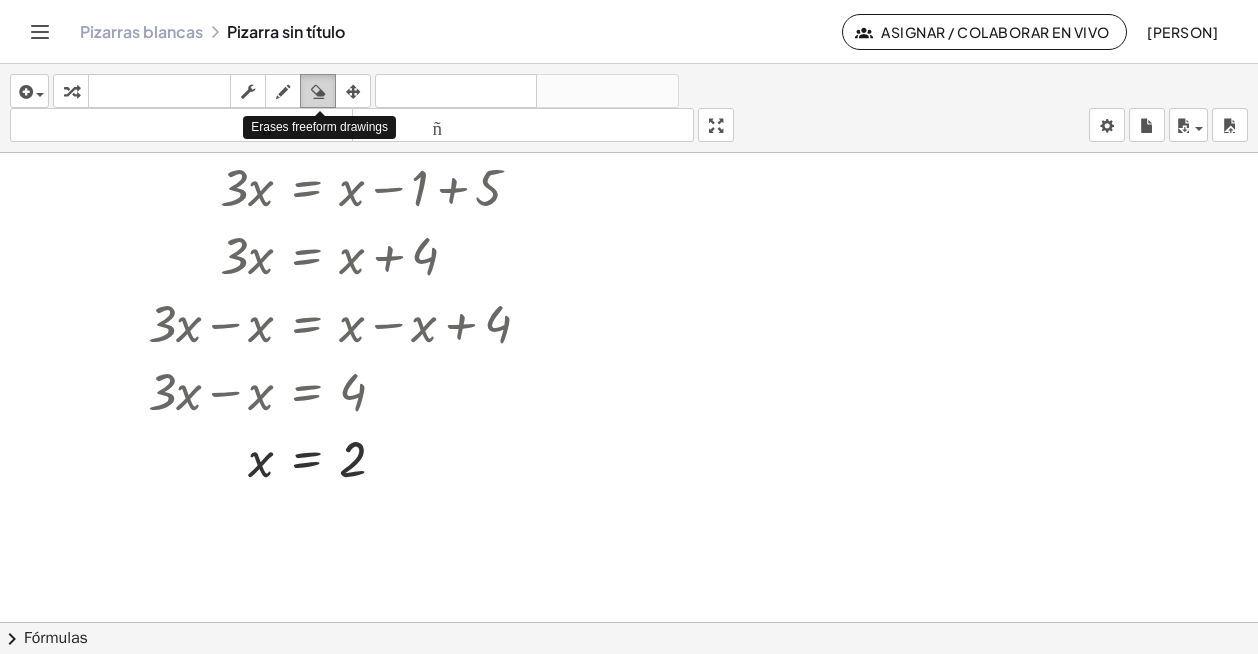 click at bounding box center (318, 92) 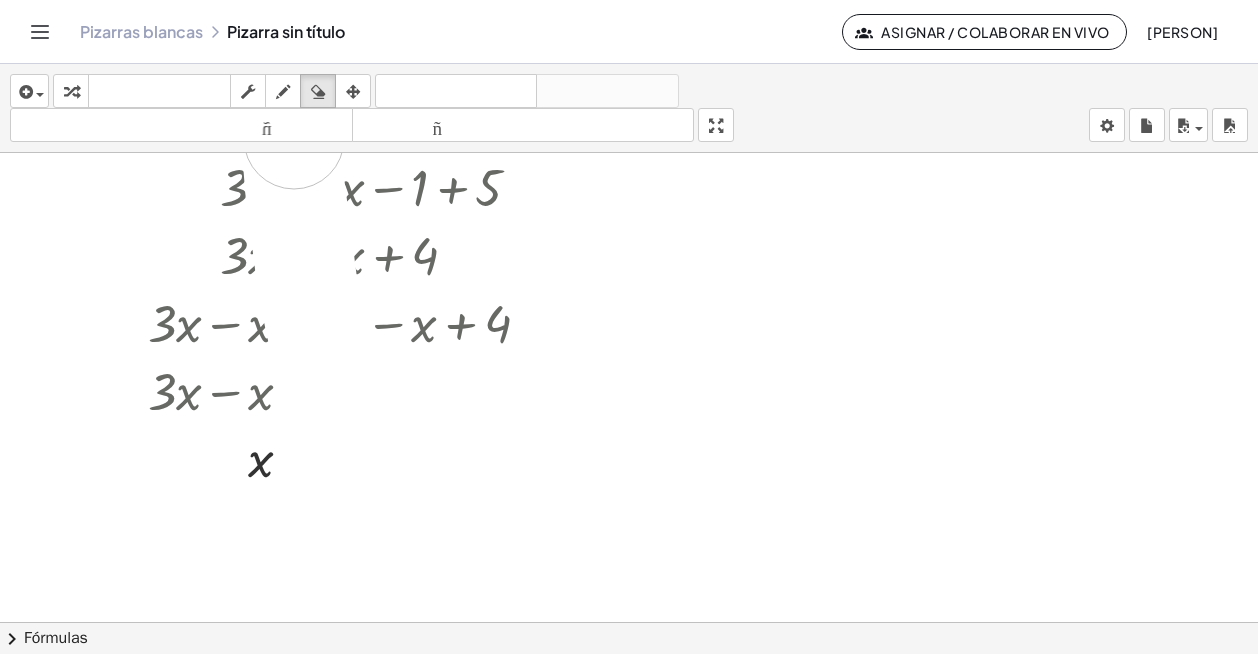 drag, startPoint x: 332, startPoint y: 497, endPoint x: 174, endPoint y: 388, distance: 191.95052 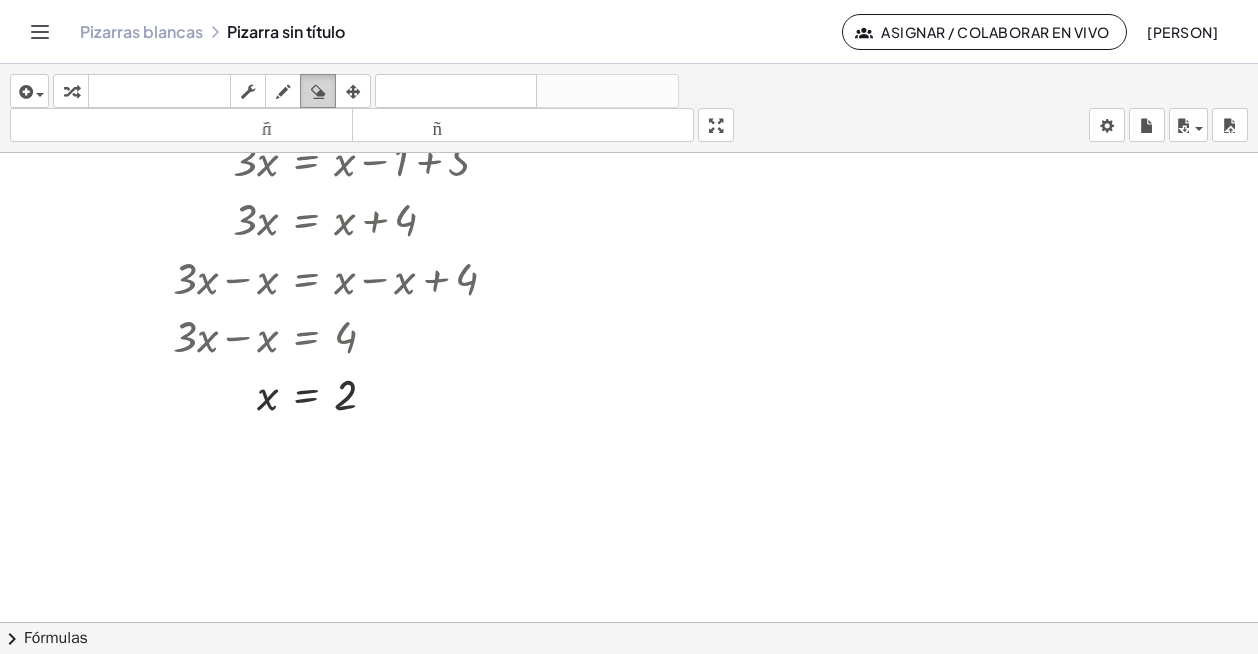 click on "insertar Seleccione uno: Expresión matemática Función Texto Vídeo de YouTube Graficando Geometría Geometría 3D transformar teclado teclado fregar dibujar borrar arreglar deshacer deshacer rehacer rehacer tamaño_del_formato menor tamaño_del_formato más grande pantalla completa carga   ahorrar nuevo ajustes" at bounding box center [629, 108] 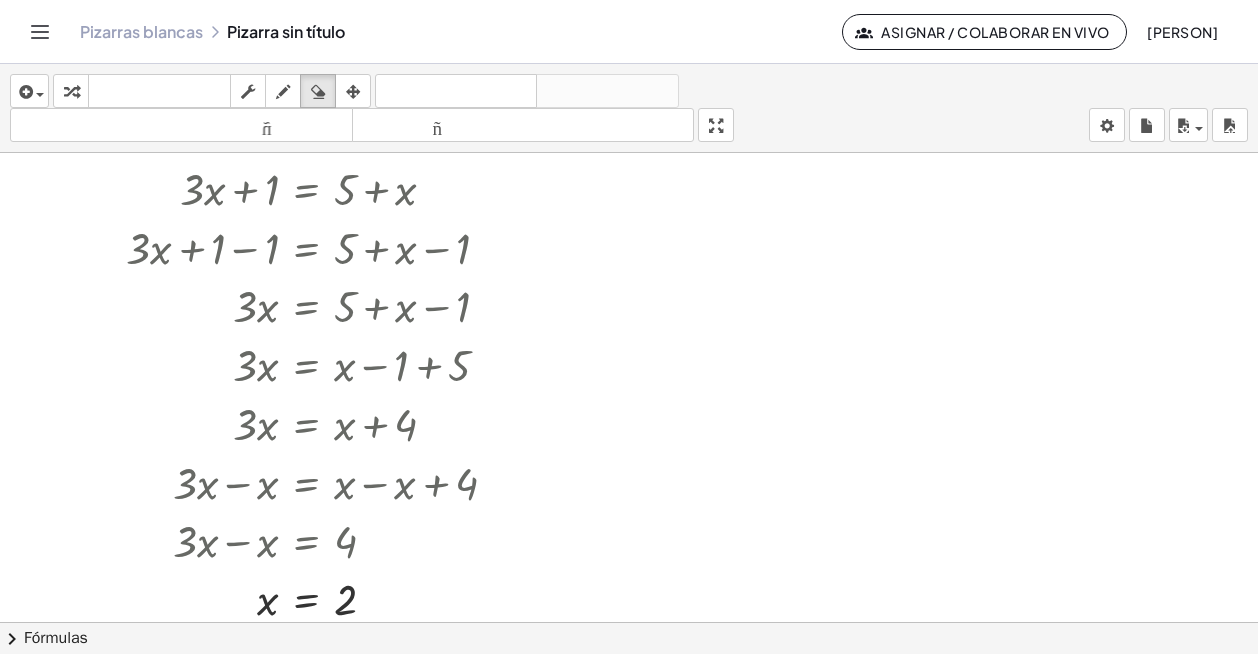 scroll, scrollTop: 0, scrollLeft: 0, axis: both 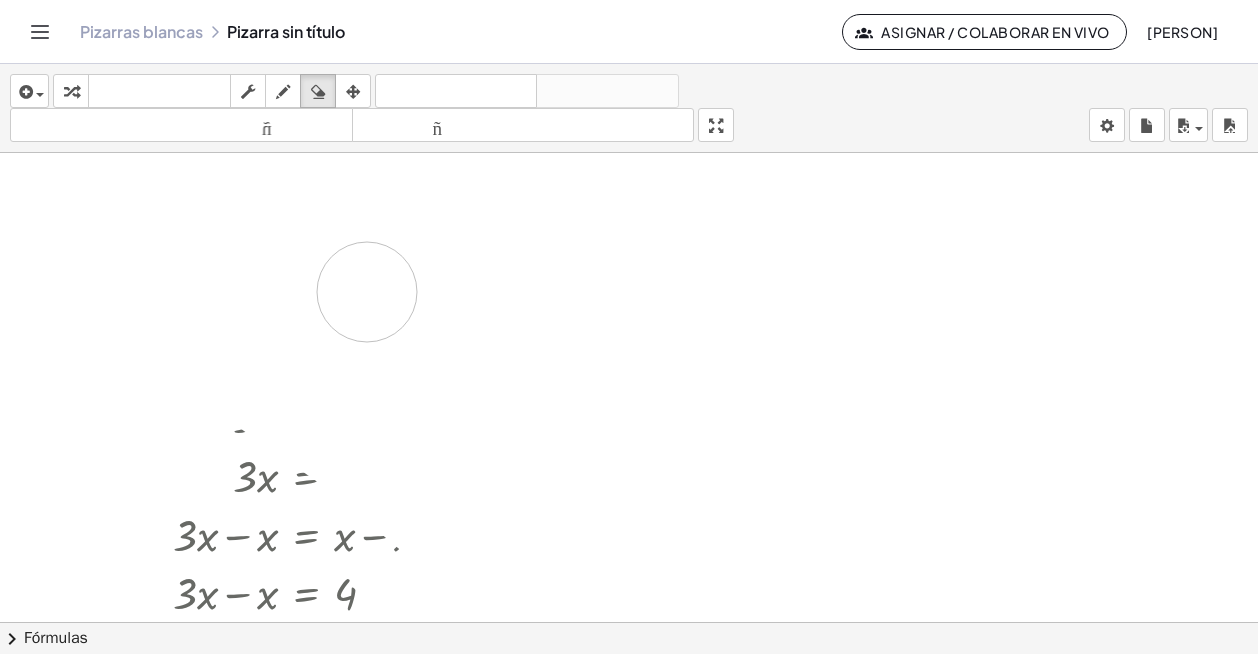 drag, startPoint x: 193, startPoint y: 236, endPoint x: 365, endPoint y: 294, distance: 181.51584 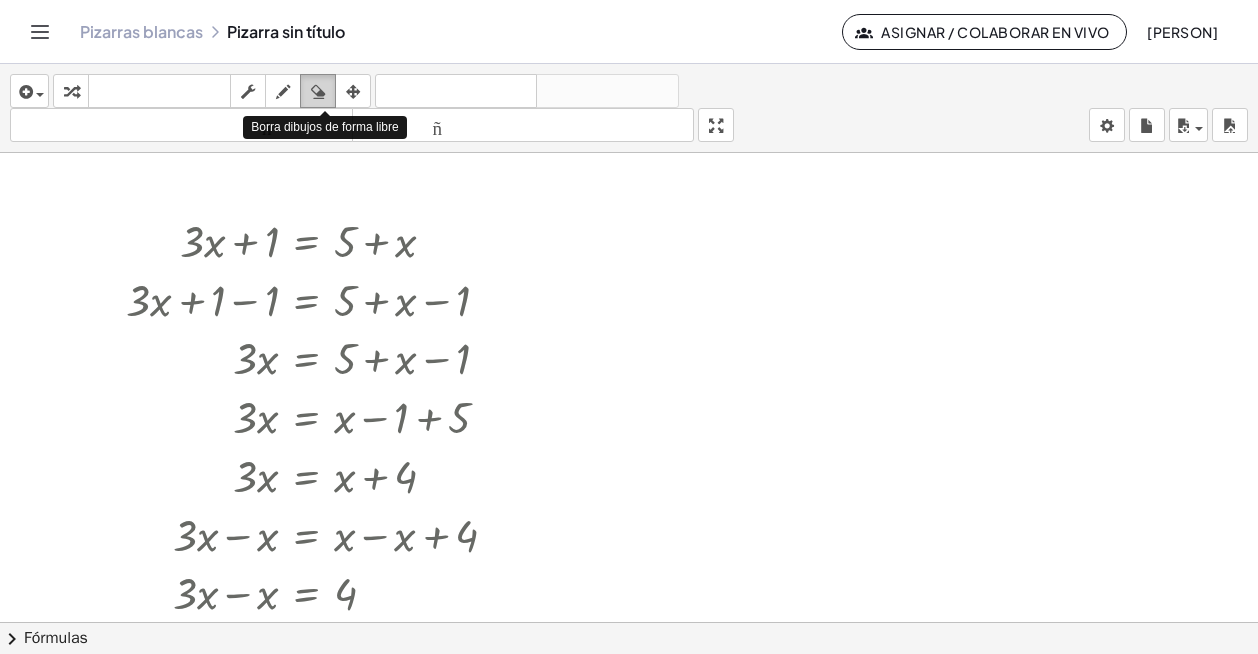 click at bounding box center [318, 92] 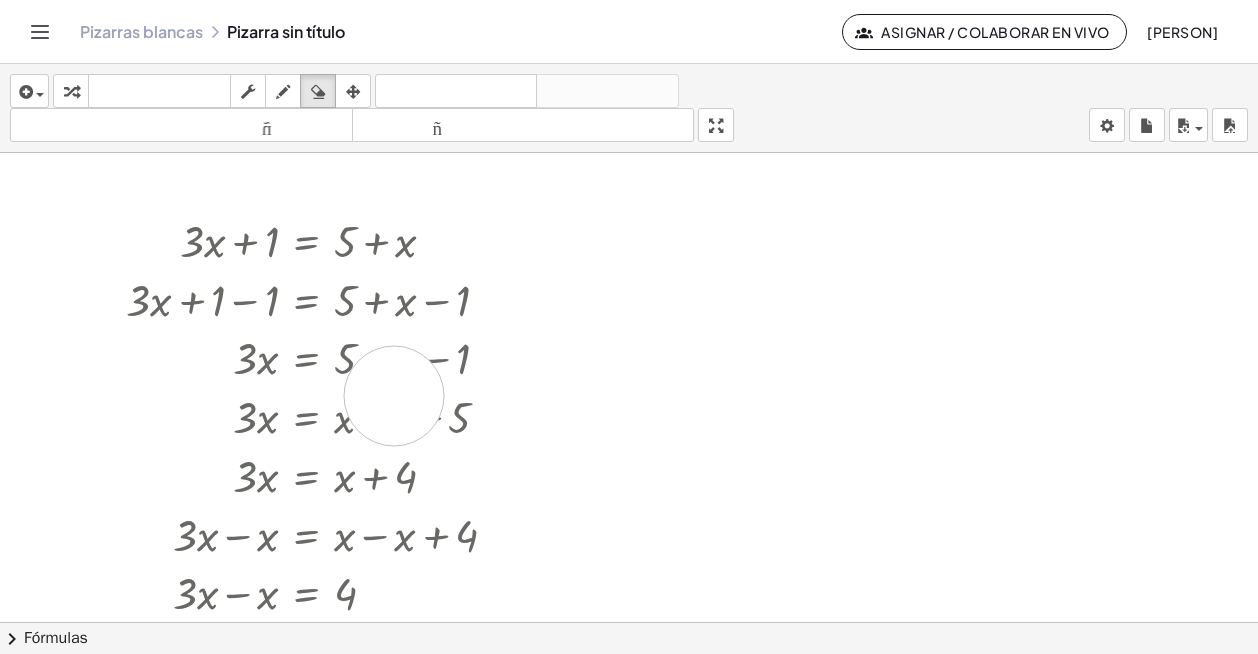 drag, startPoint x: 394, startPoint y: 396, endPoint x: 368, endPoint y: 350, distance: 52.83938 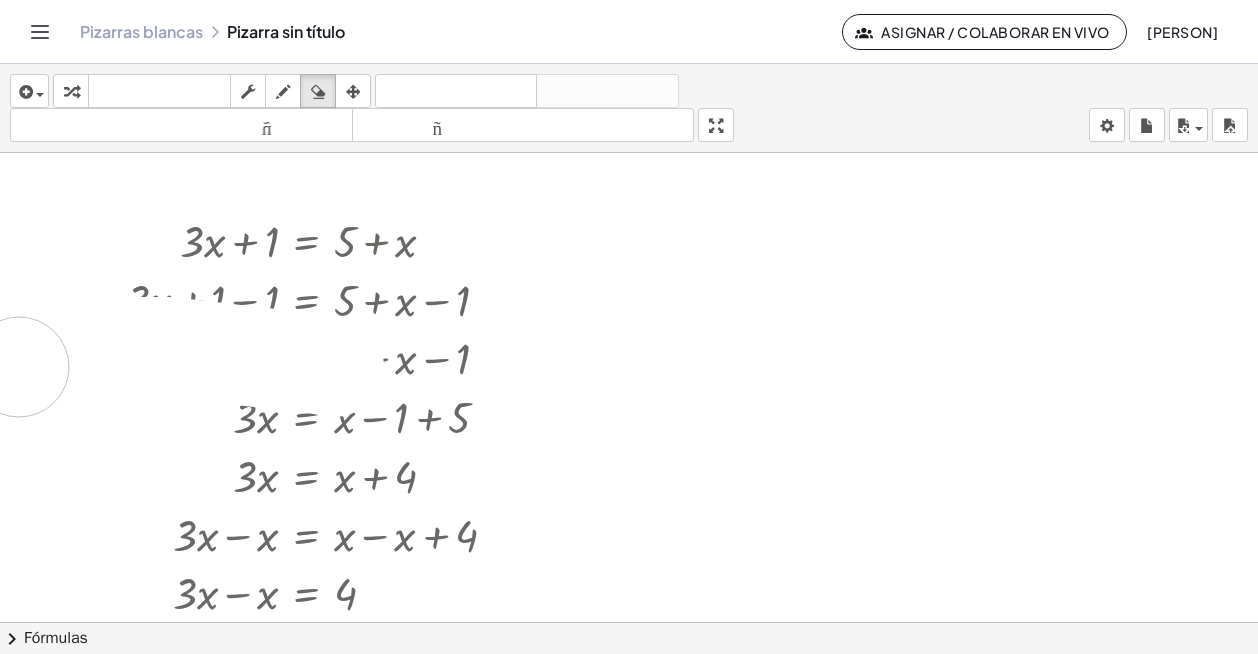 drag, startPoint x: 334, startPoint y: 367, endPoint x: 54, endPoint y: 374, distance: 280.0875 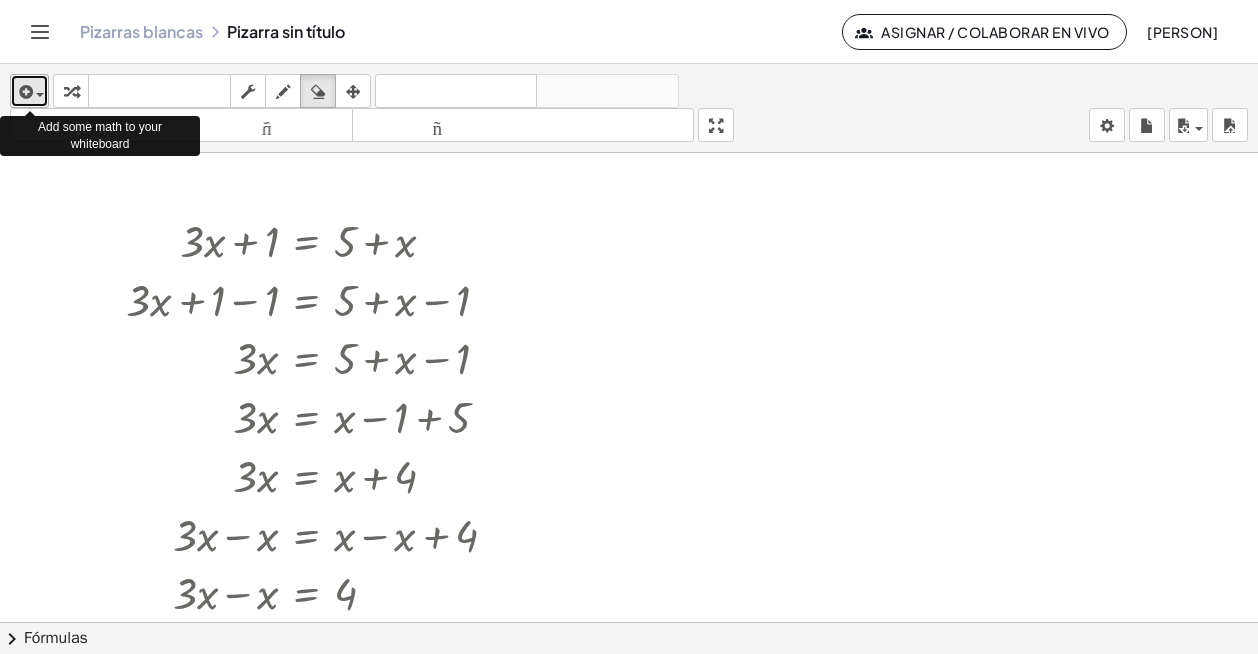 click at bounding box center (24, 92) 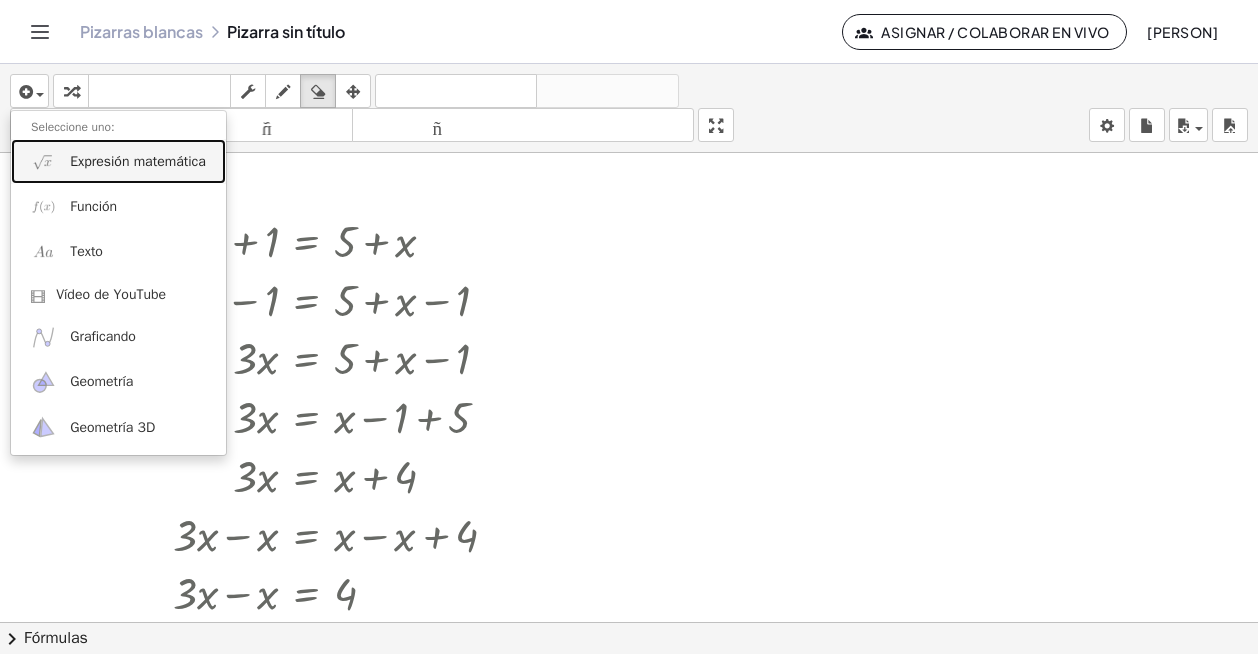 click on "Expresión matemática" at bounding box center (118, 161) 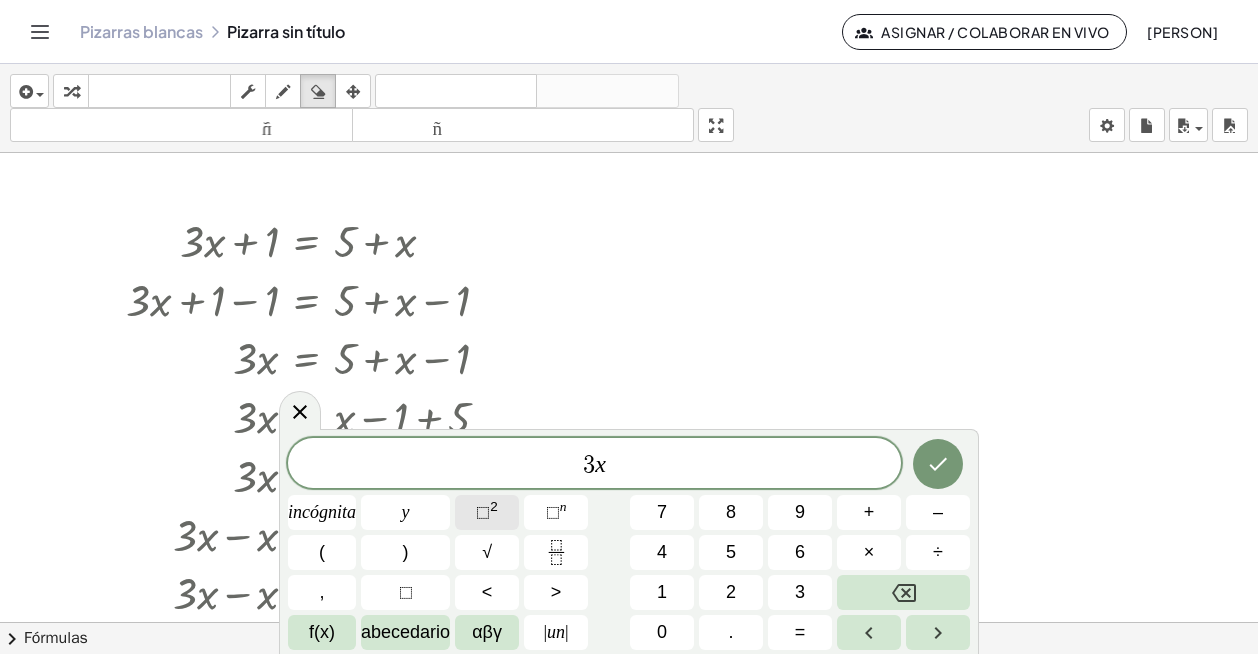 click on "⬚" at bounding box center [483, 512] 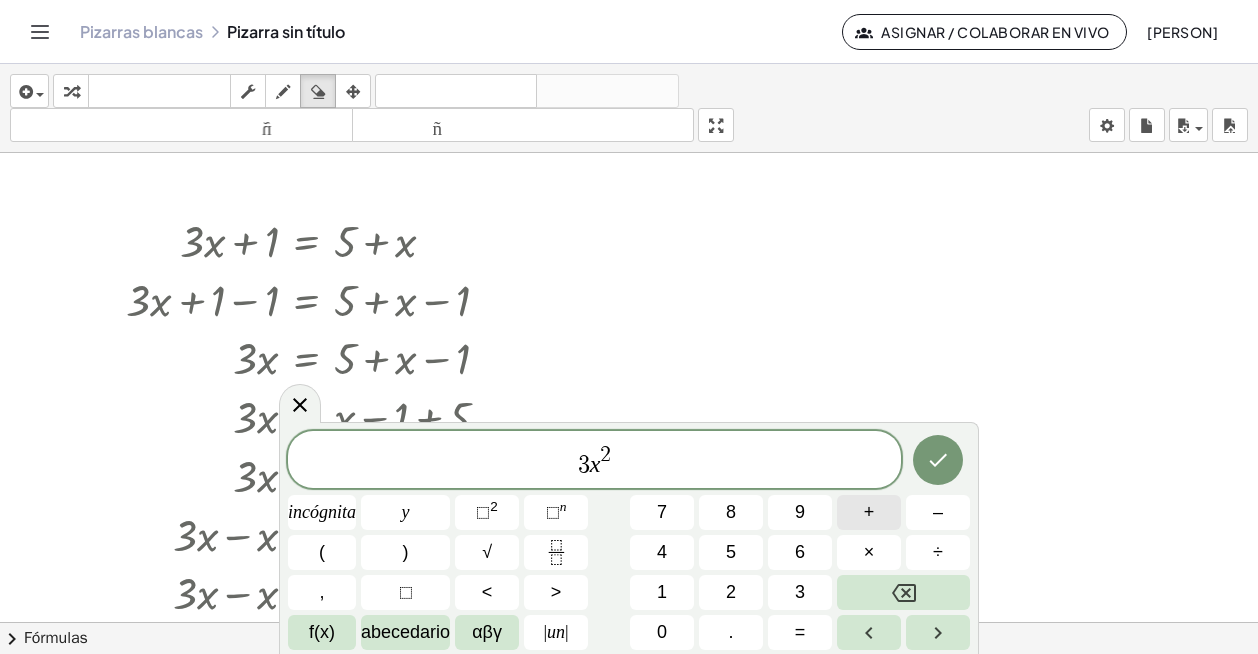 click on "+" at bounding box center (869, 512) 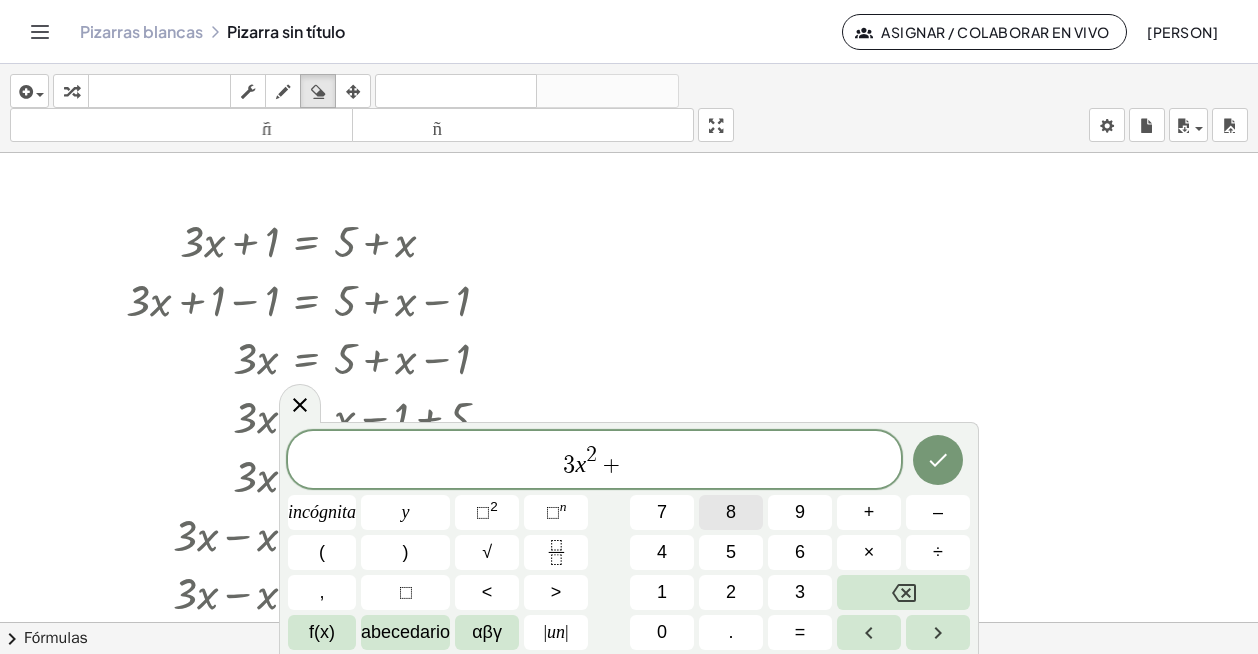 click on "8" at bounding box center [731, 512] 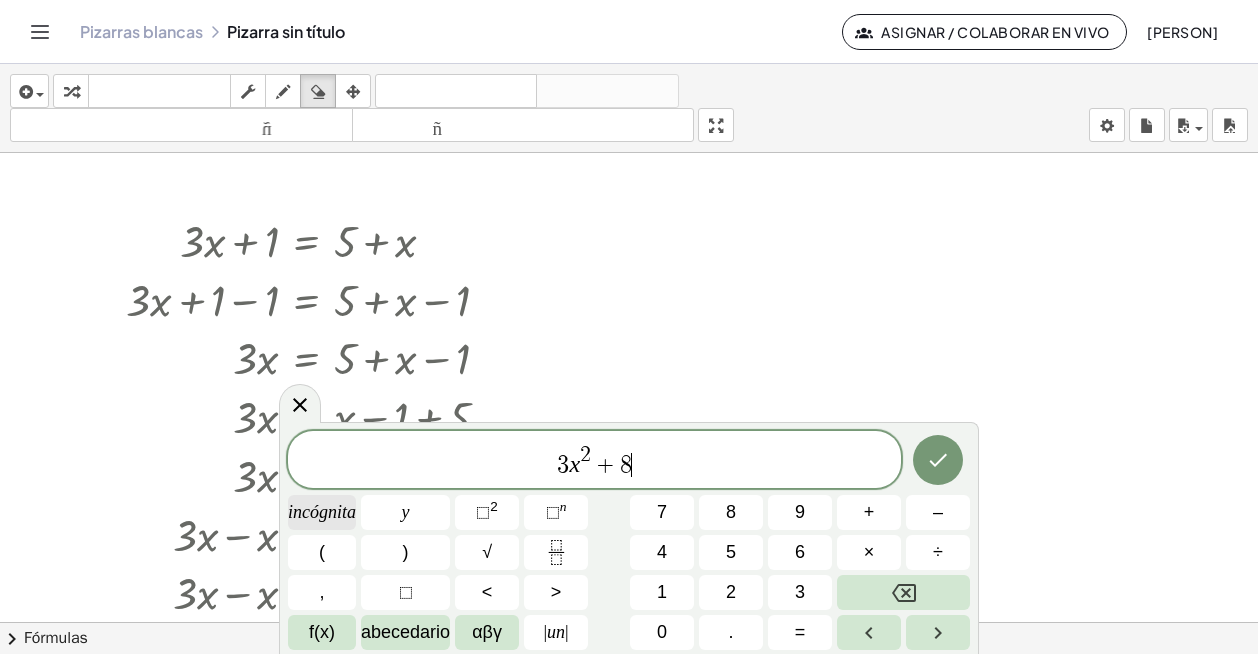 click on "incógnita" at bounding box center (322, 512) 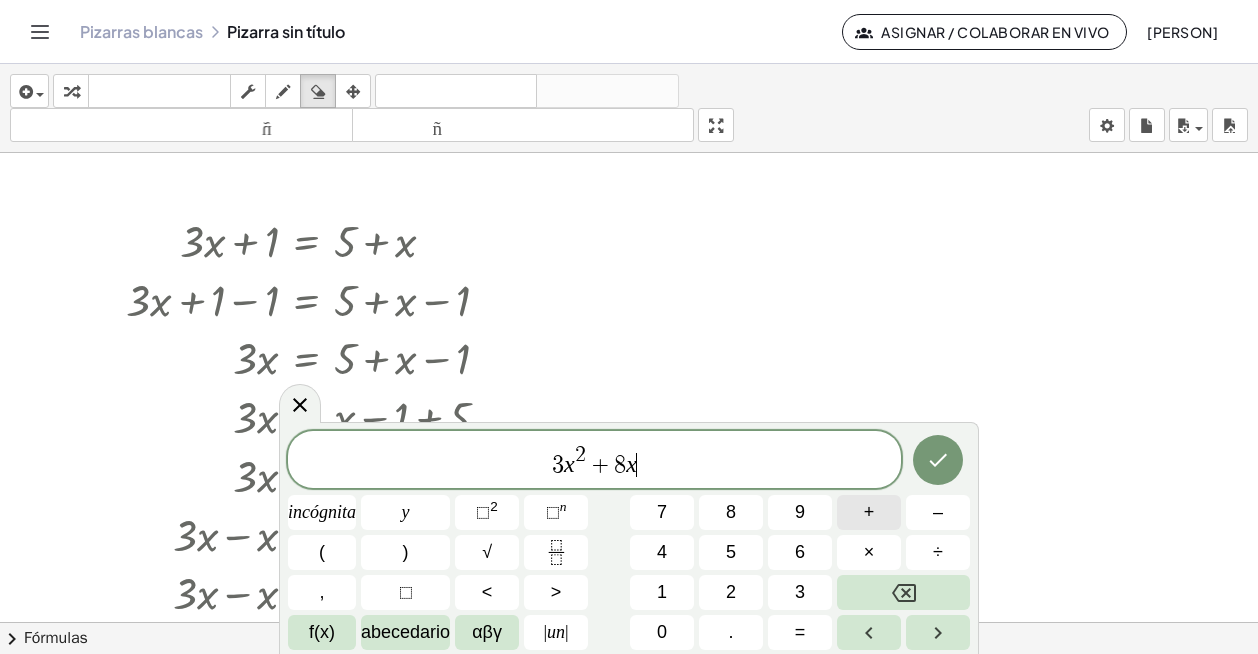 click on "+" at bounding box center [869, 512] 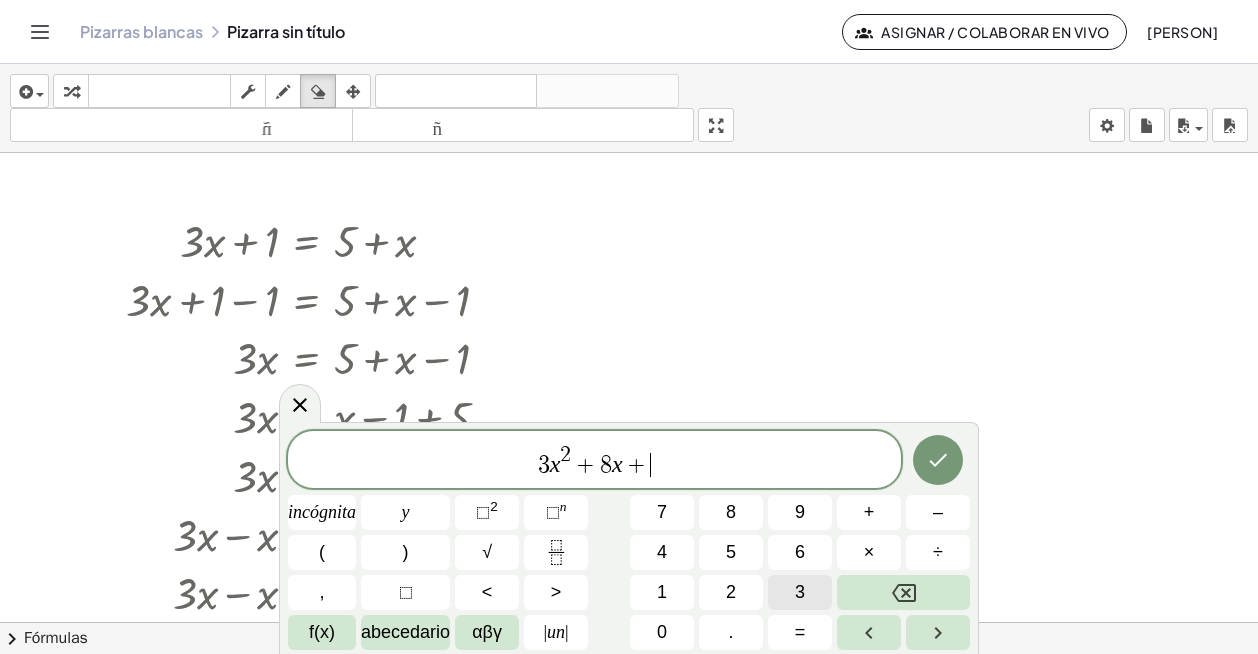 click on "3" at bounding box center (800, 592) 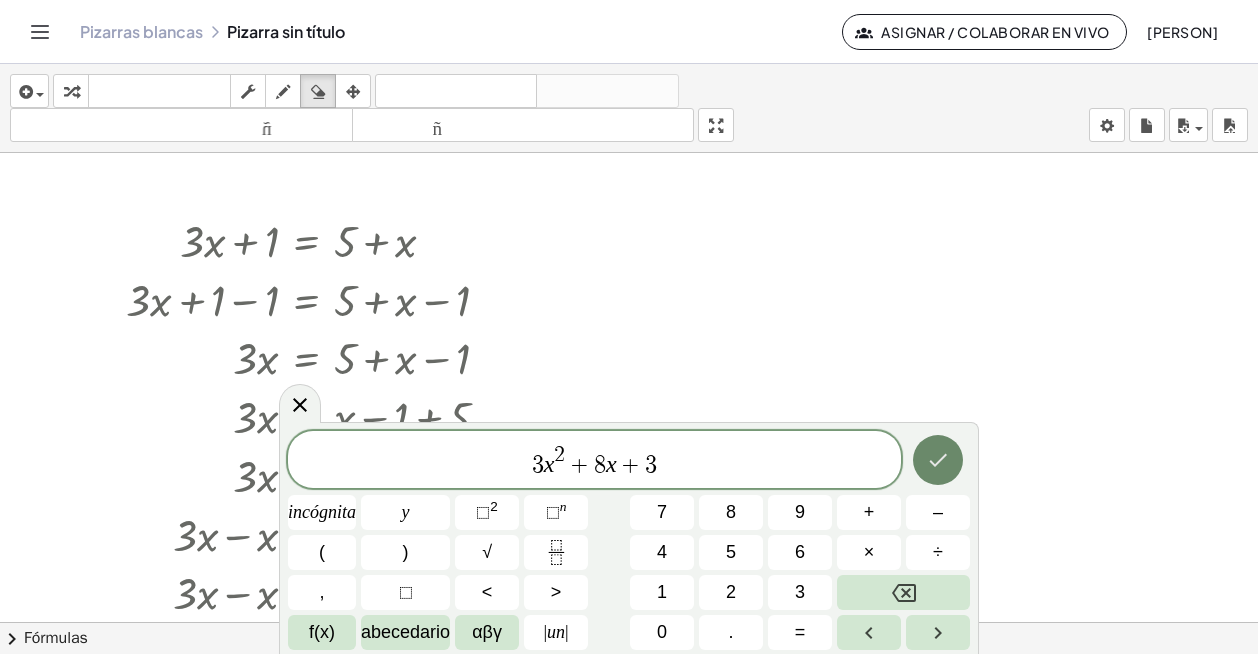 click 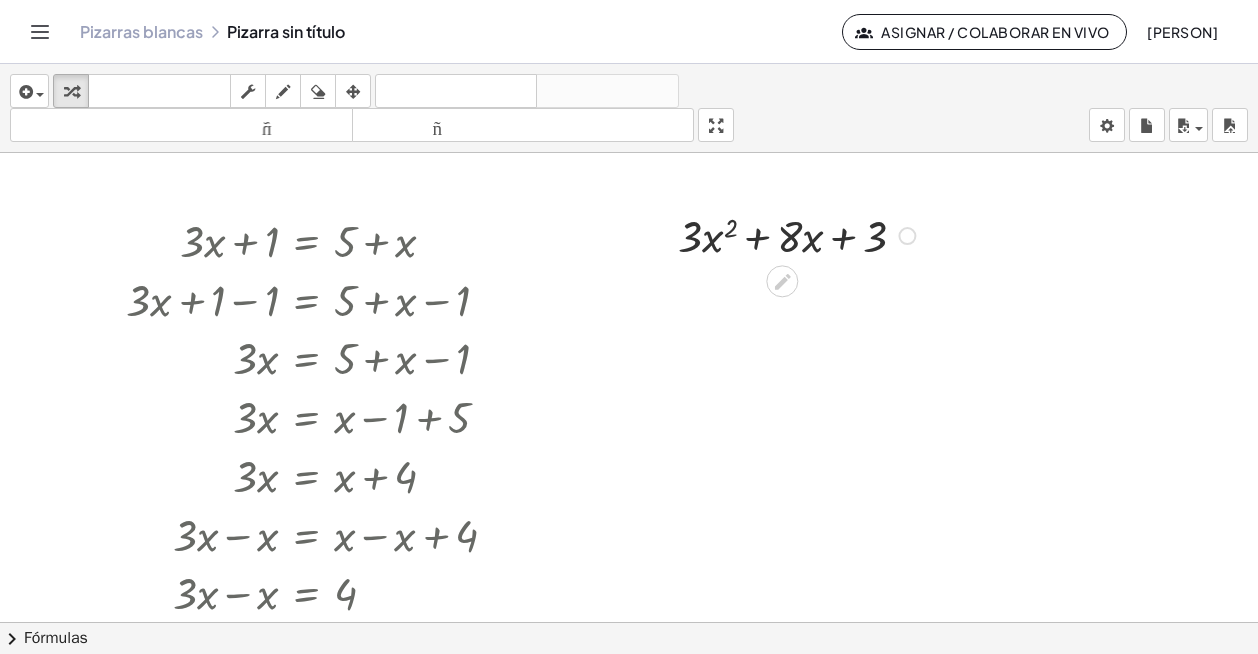 click at bounding box center [800, 234] 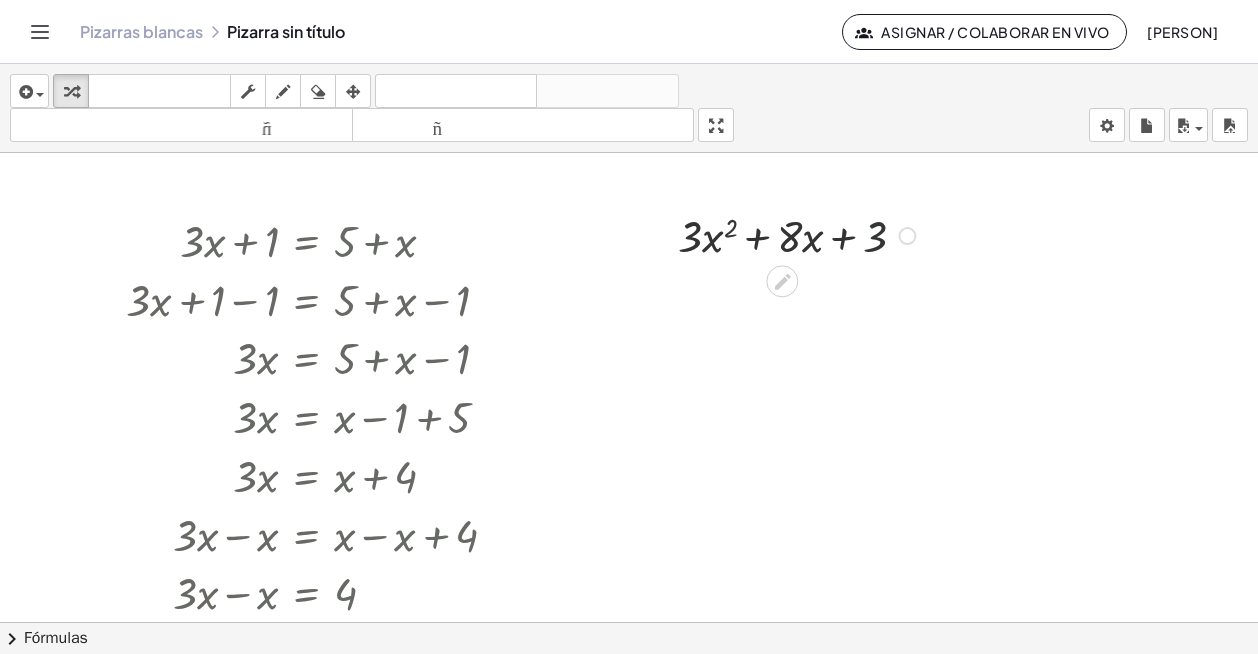 click at bounding box center [800, 234] 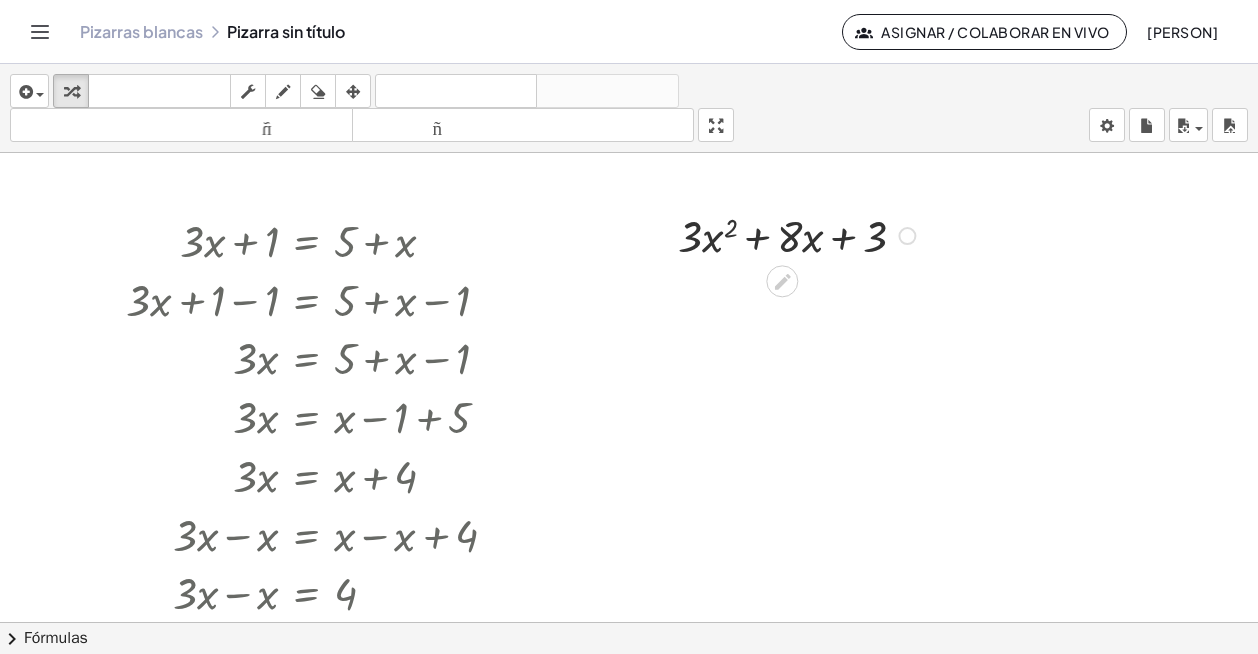 click at bounding box center (907, 236) 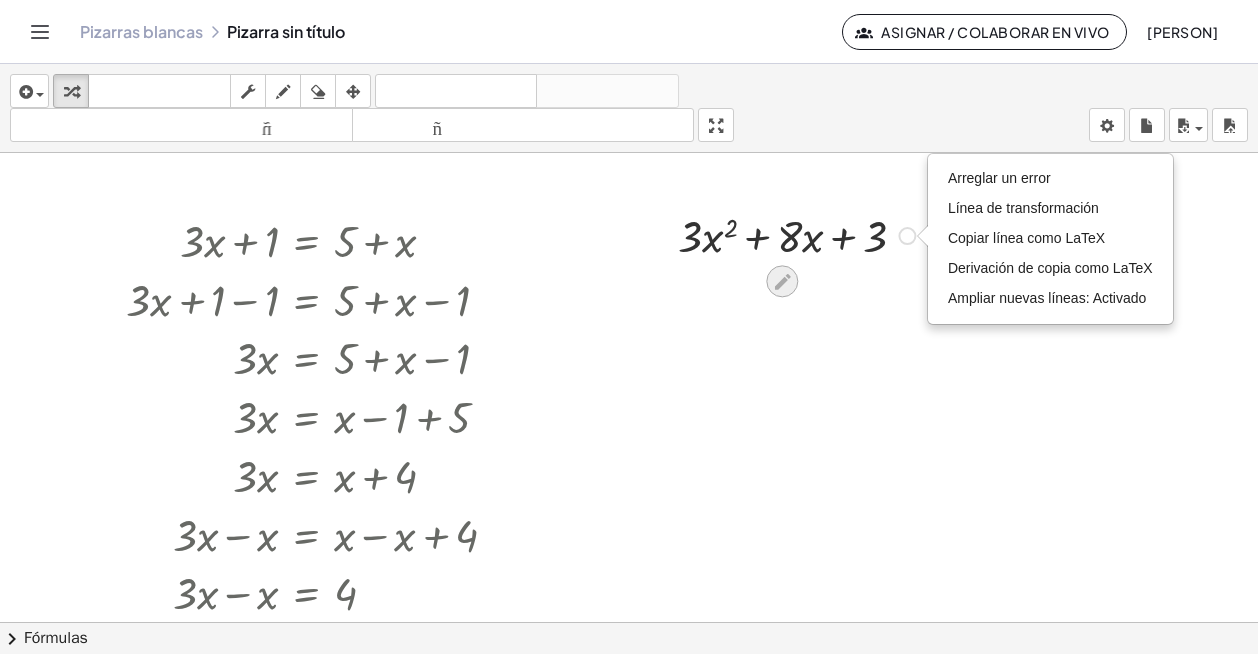 click 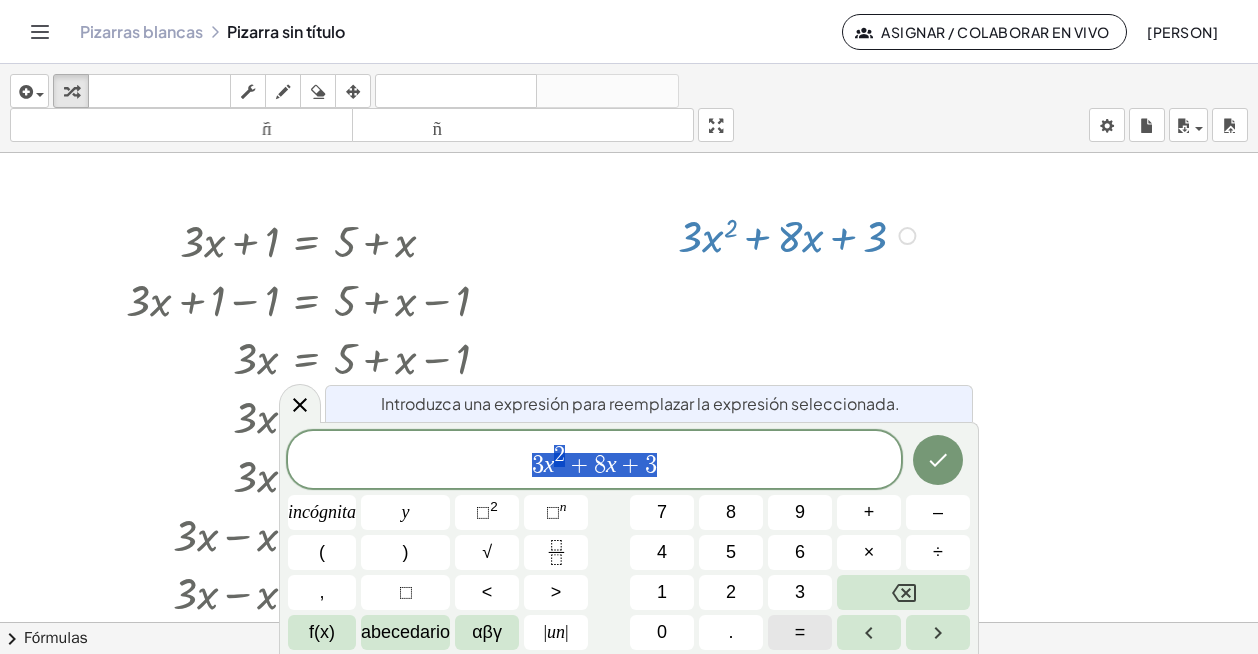 click on "=" at bounding box center [800, 632] 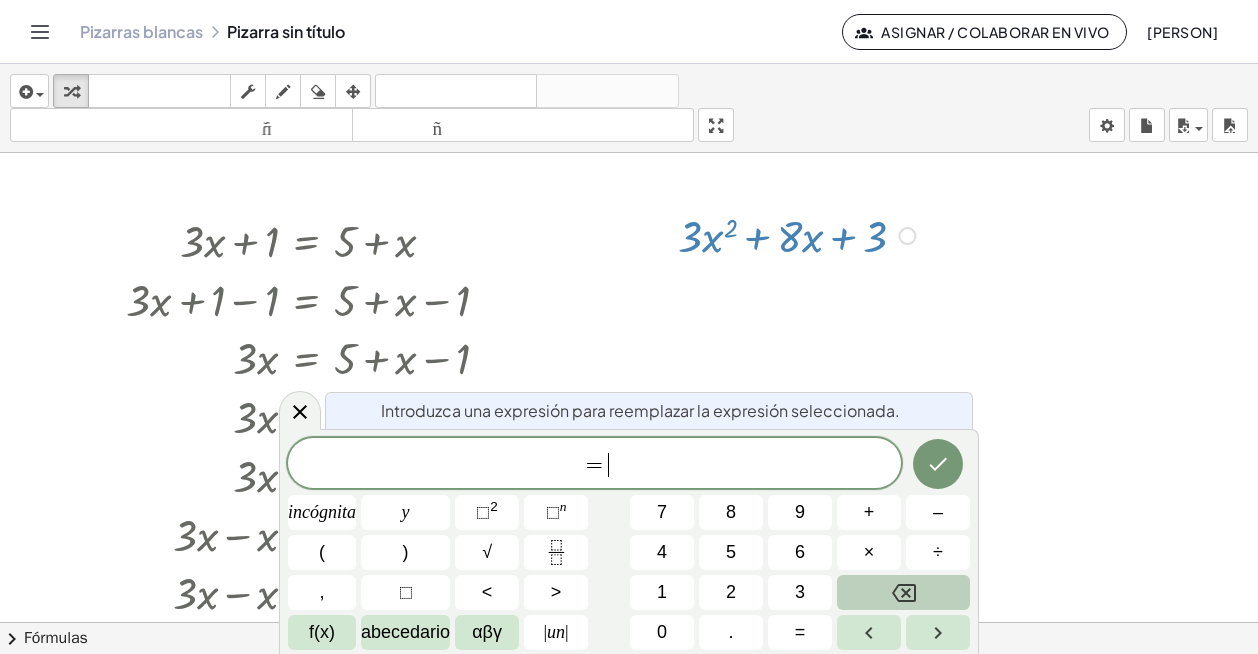 click at bounding box center (903, 592) 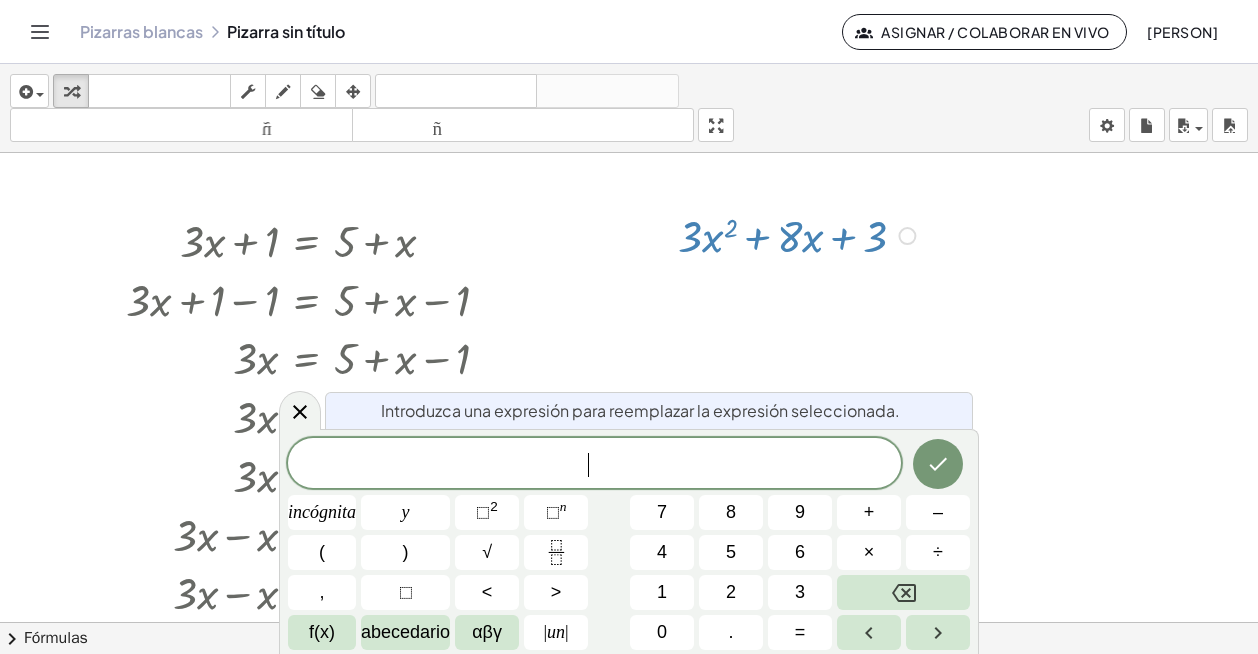 click at bounding box center (800, 234) 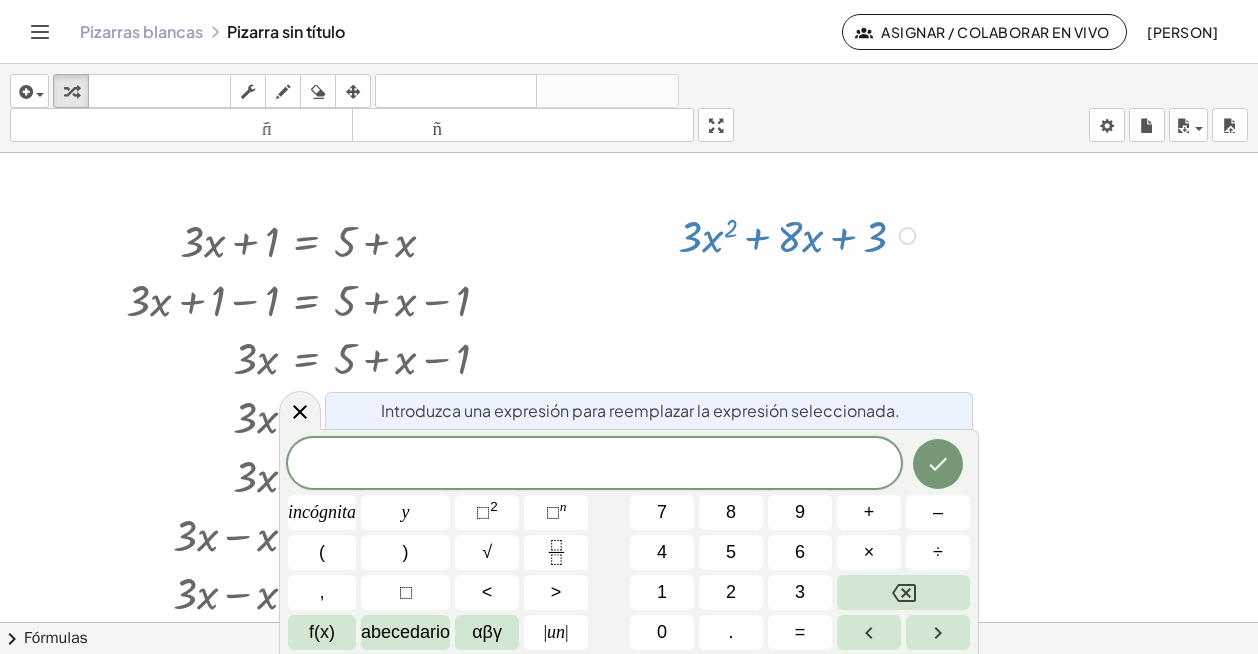 click at bounding box center (800, 234) 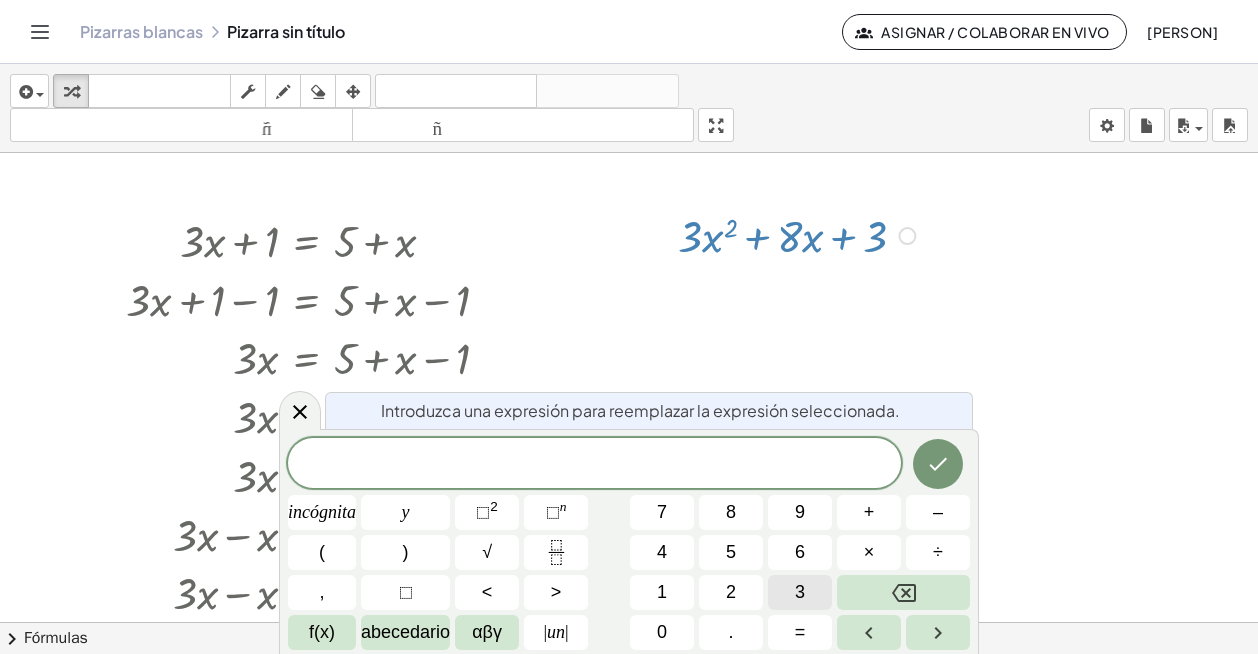 click on "3" at bounding box center (800, 592) 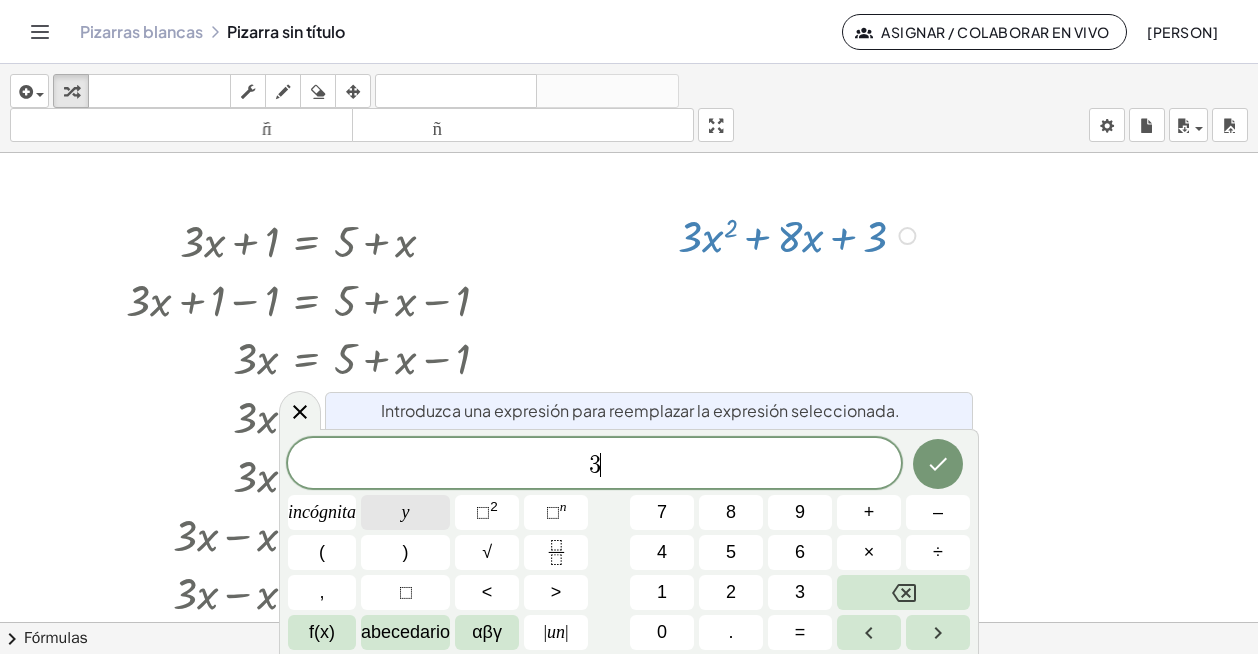 click on "3 ​ incógnita y ⬚ 2 ⬚ n 7 8 9 + – ( ) √ 4 5 6 × ÷ , ⬚ < > 1 2 3 f(x) abecedario αβγ |  un  | 0 . =" at bounding box center (629, 544) 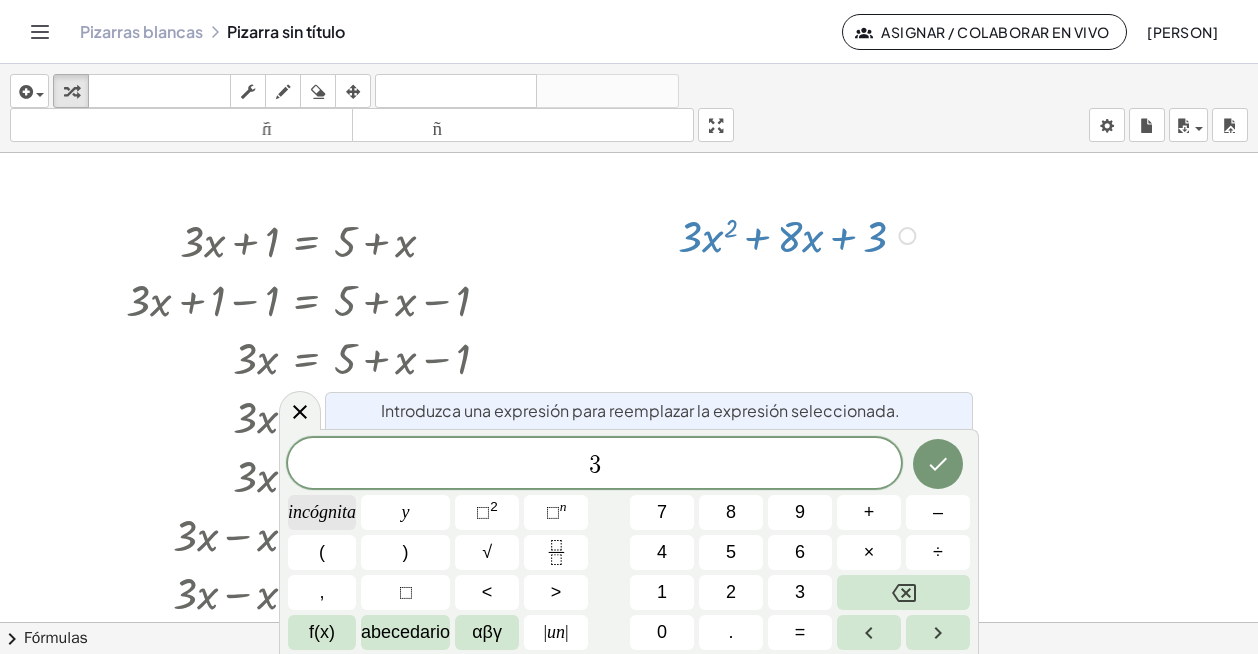 click on "incógnita" at bounding box center (322, 512) 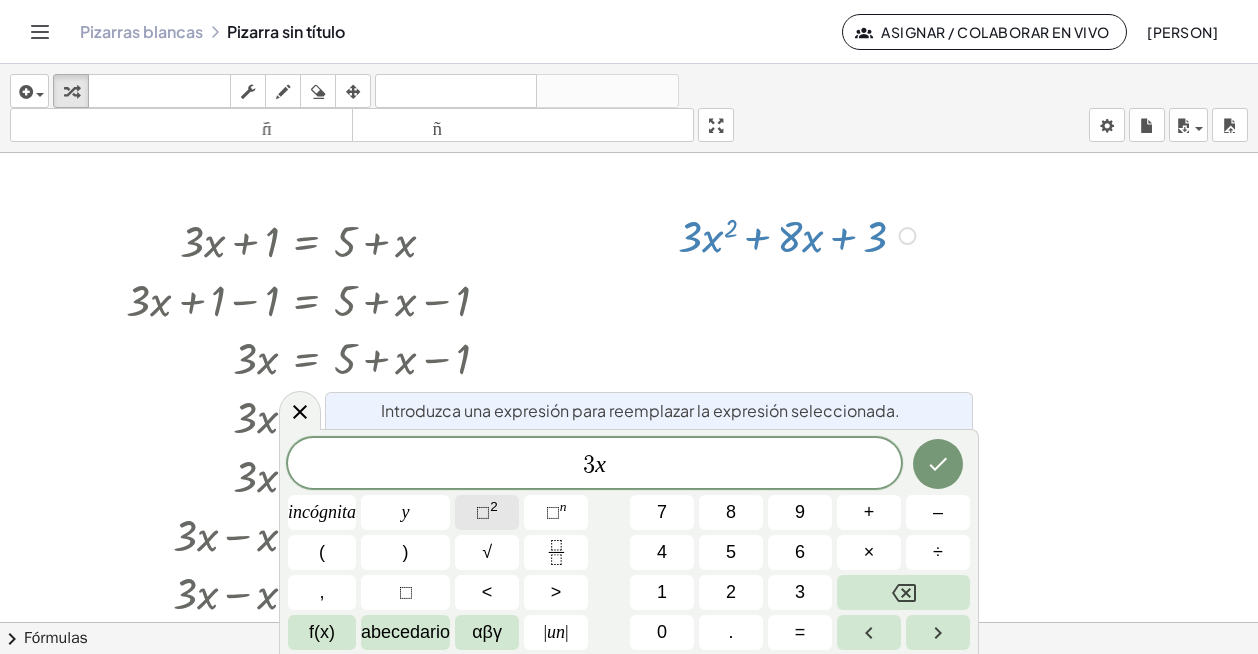 click on "⬚ 2" at bounding box center (487, 512) 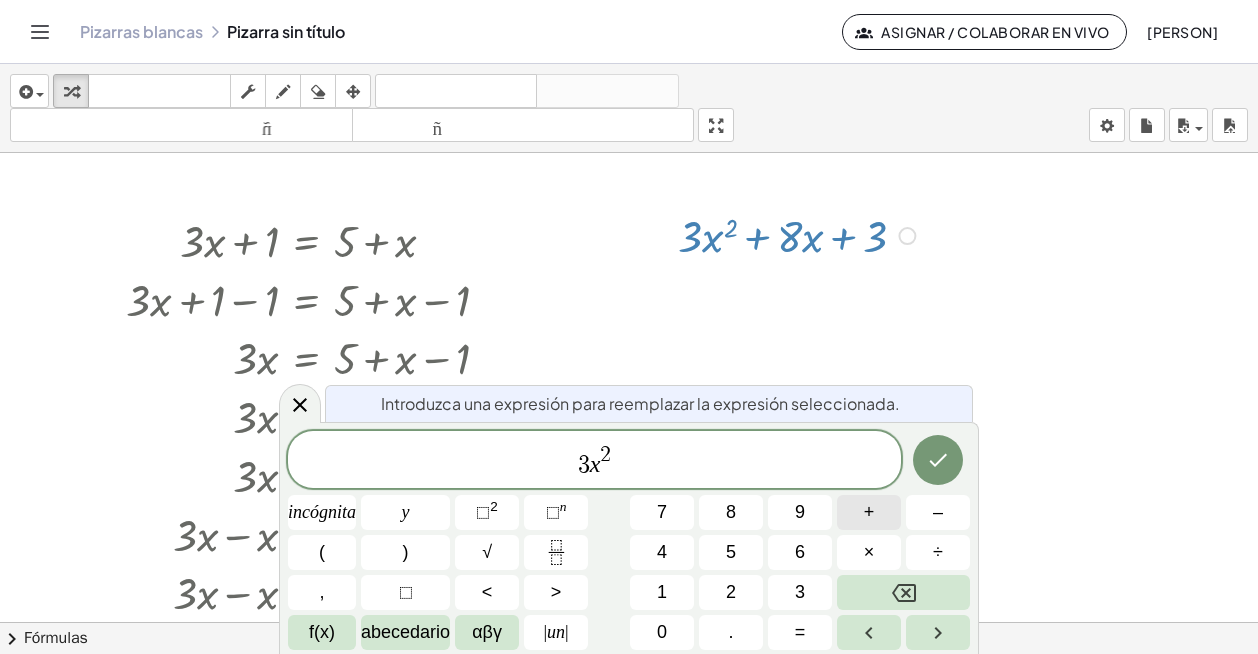 click on "+" at bounding box center (869, 512) 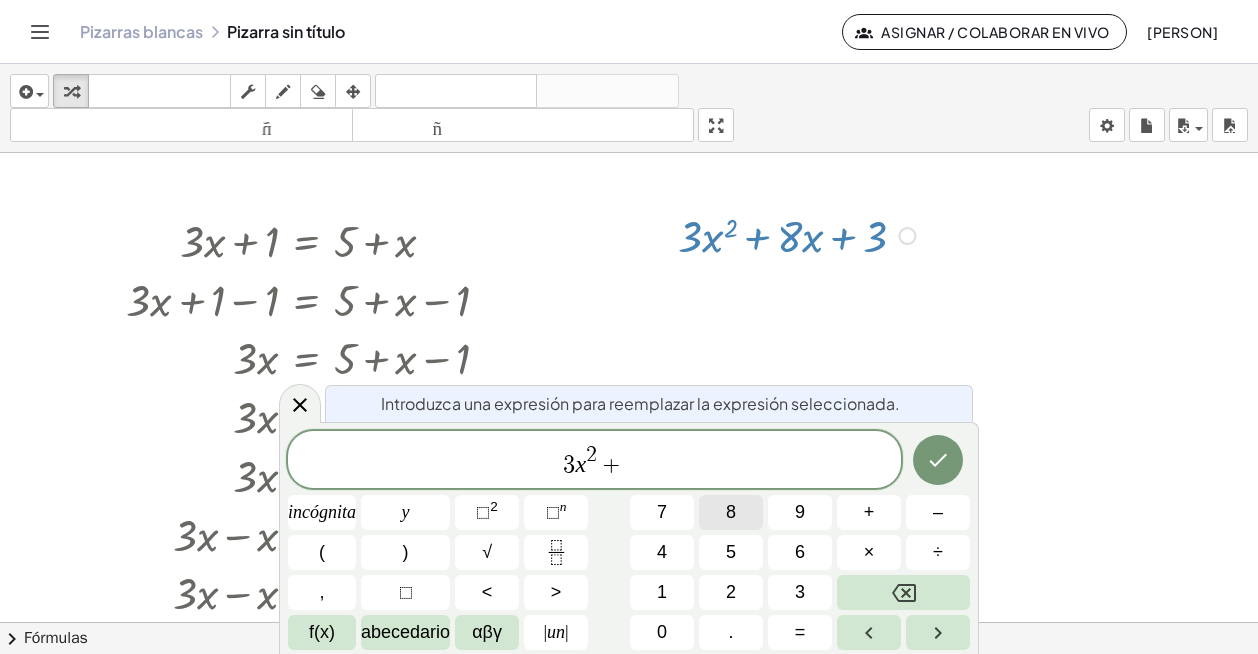 click on "8" at bounding box center [731, 512] 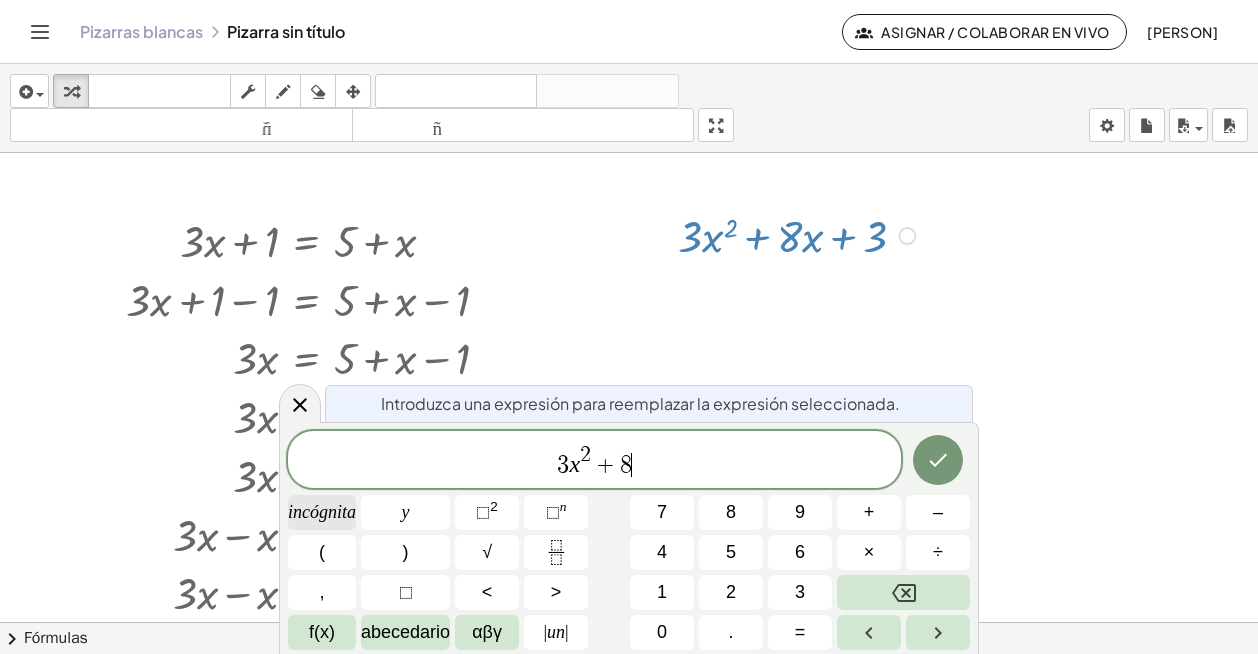 click on "incógnita" at bounding box center [322, 512] 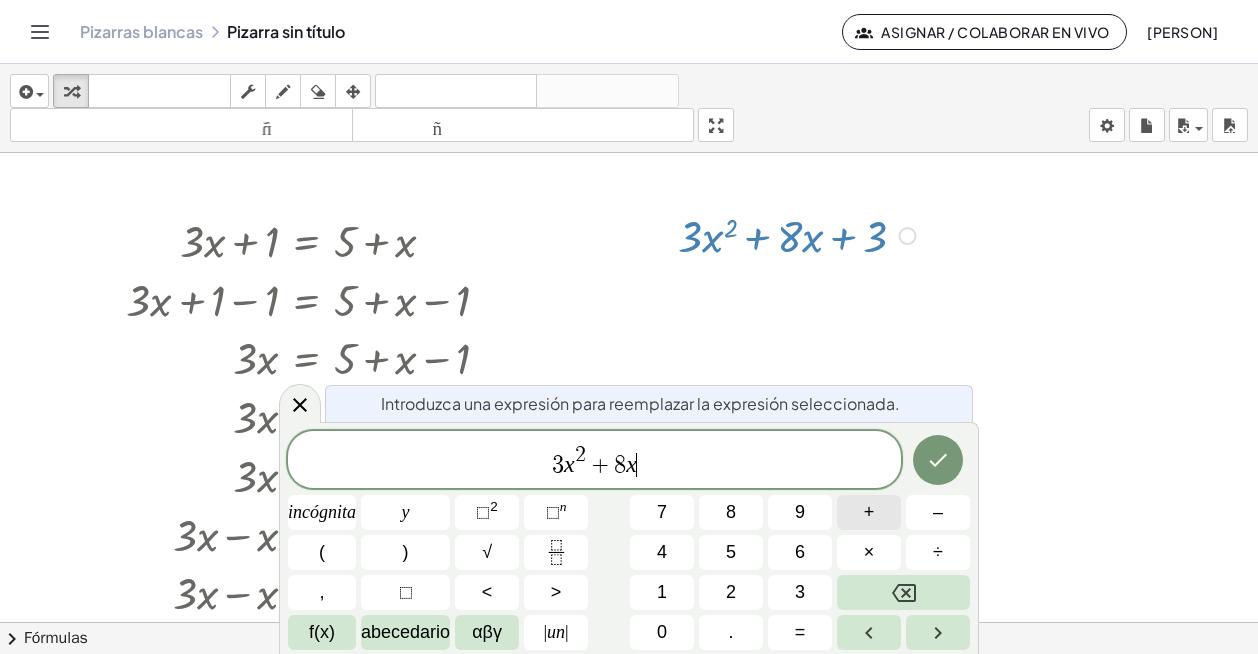 click on "+" at bounding box center [869, 512] 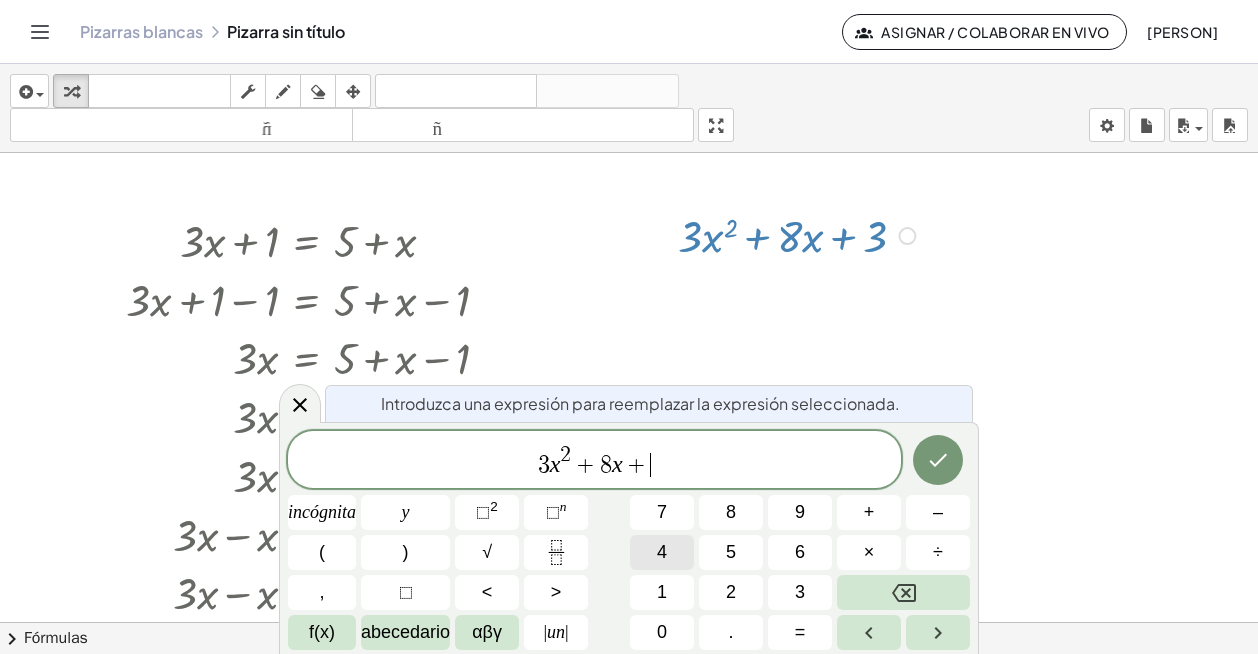 click on "4" at bounding box center [662, 552] 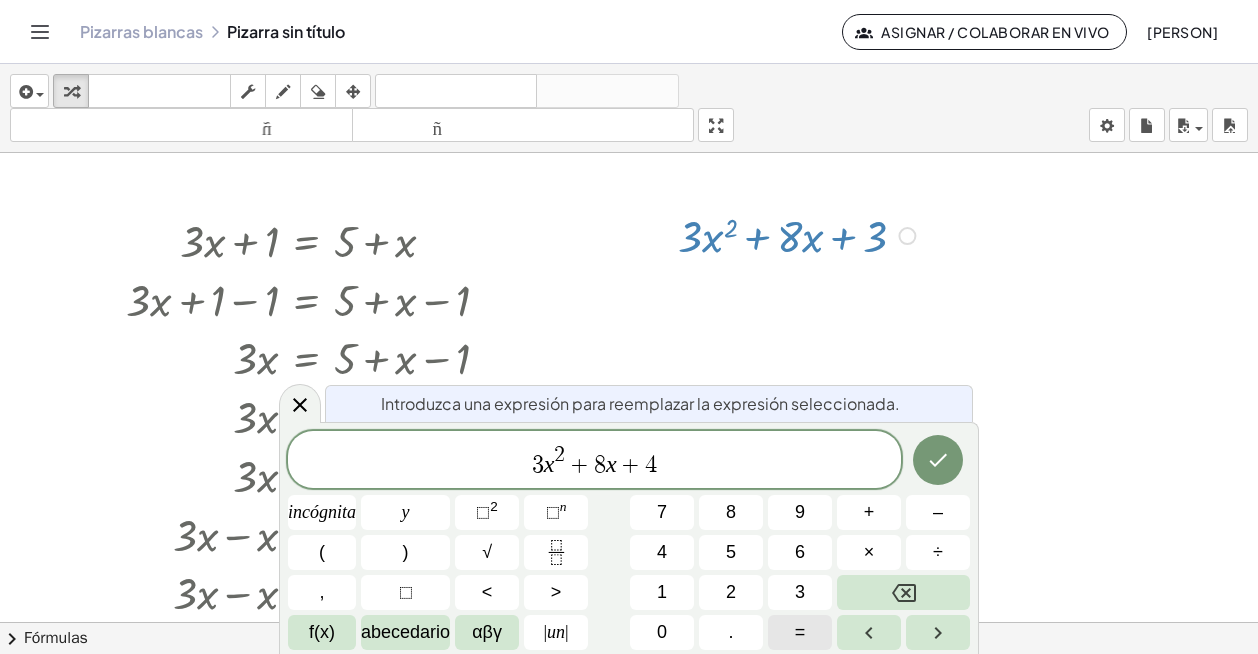 click on "=" at bounding box center (800, 632) 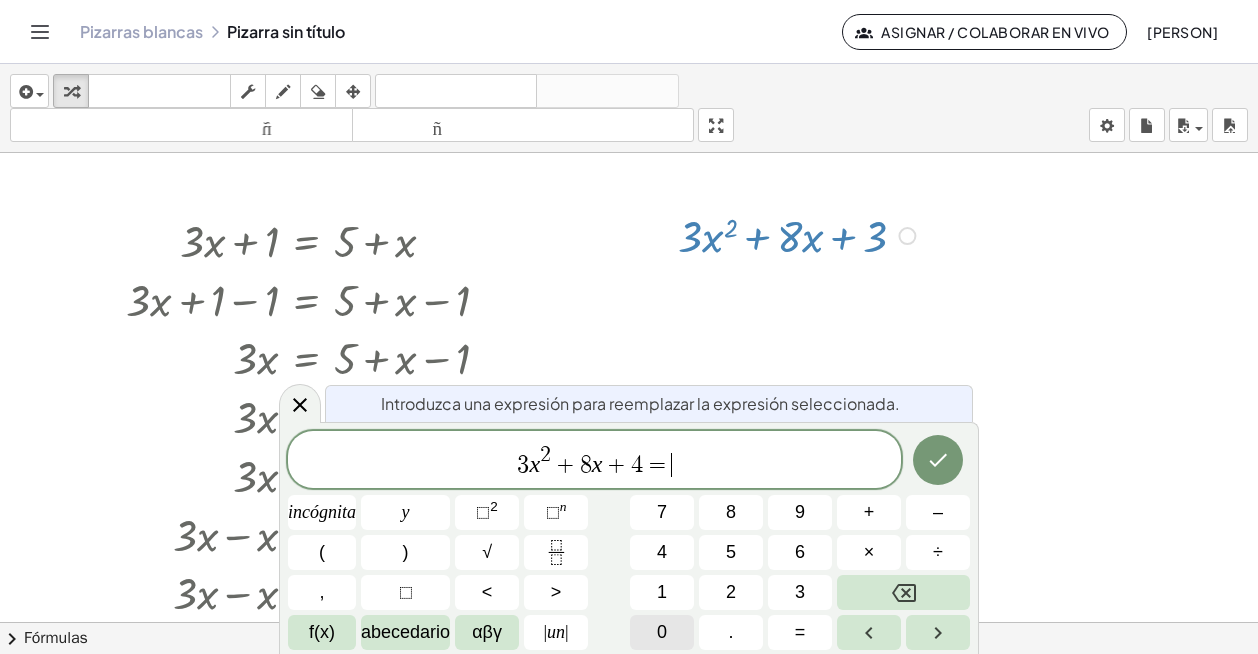 click on "0" at bounding box center (662, 632) 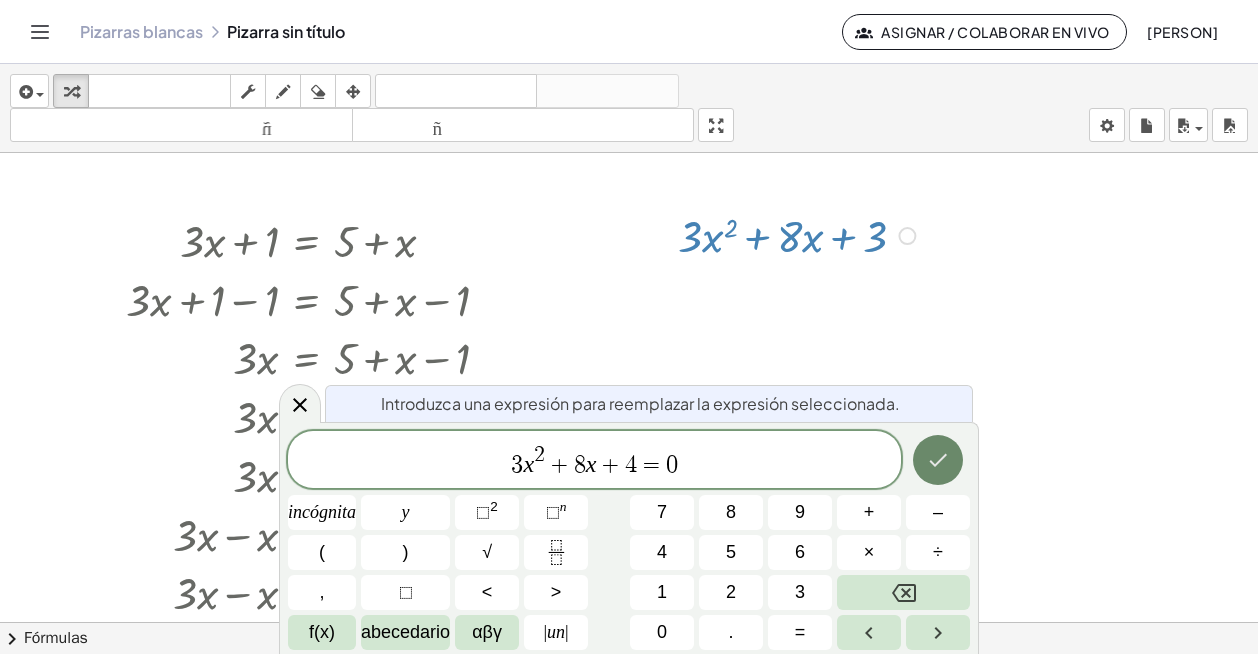 click at bounding box center (938, 460) 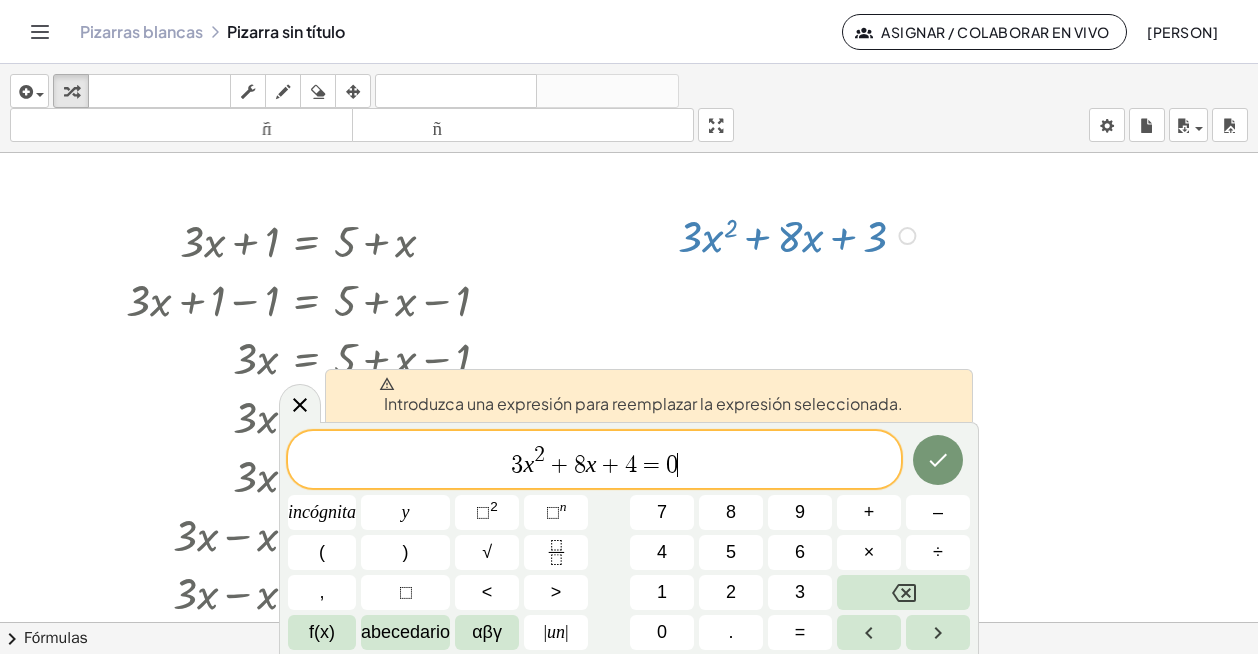 click at bounding box center (800, 234) 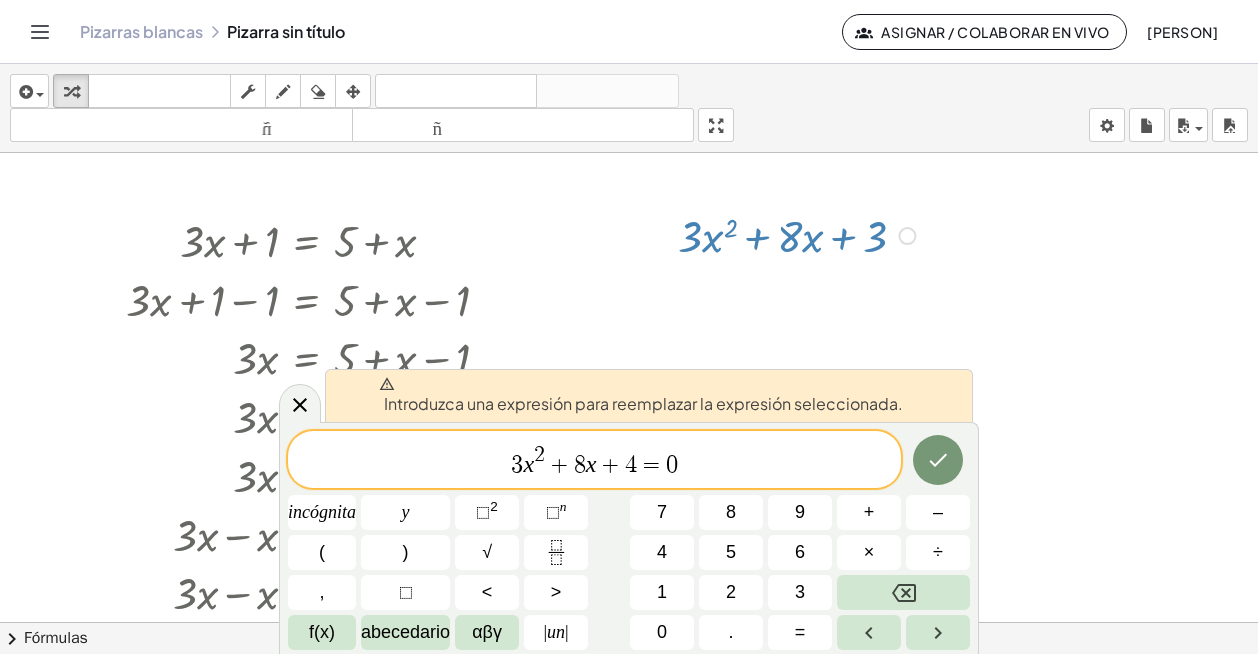 click at bounding box center (800, 234) 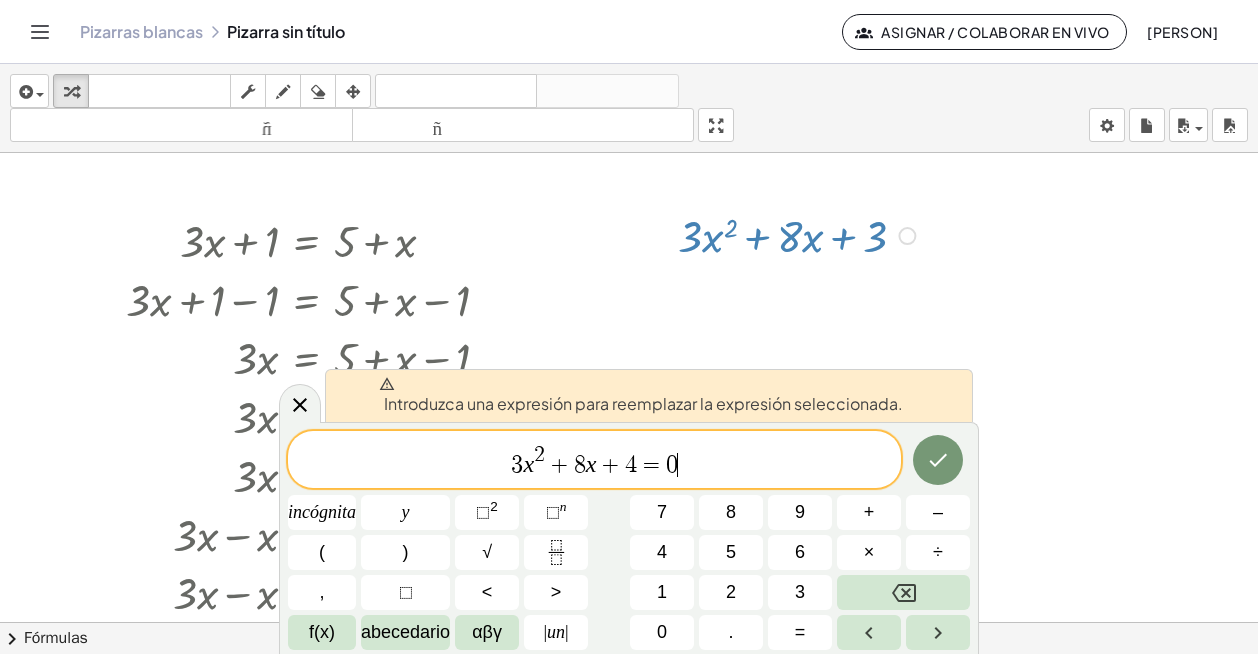 drag, startPoint x: 721, startPoint y: 224, endPoint x: 957, endPoint y: 336, distance: 261.22787 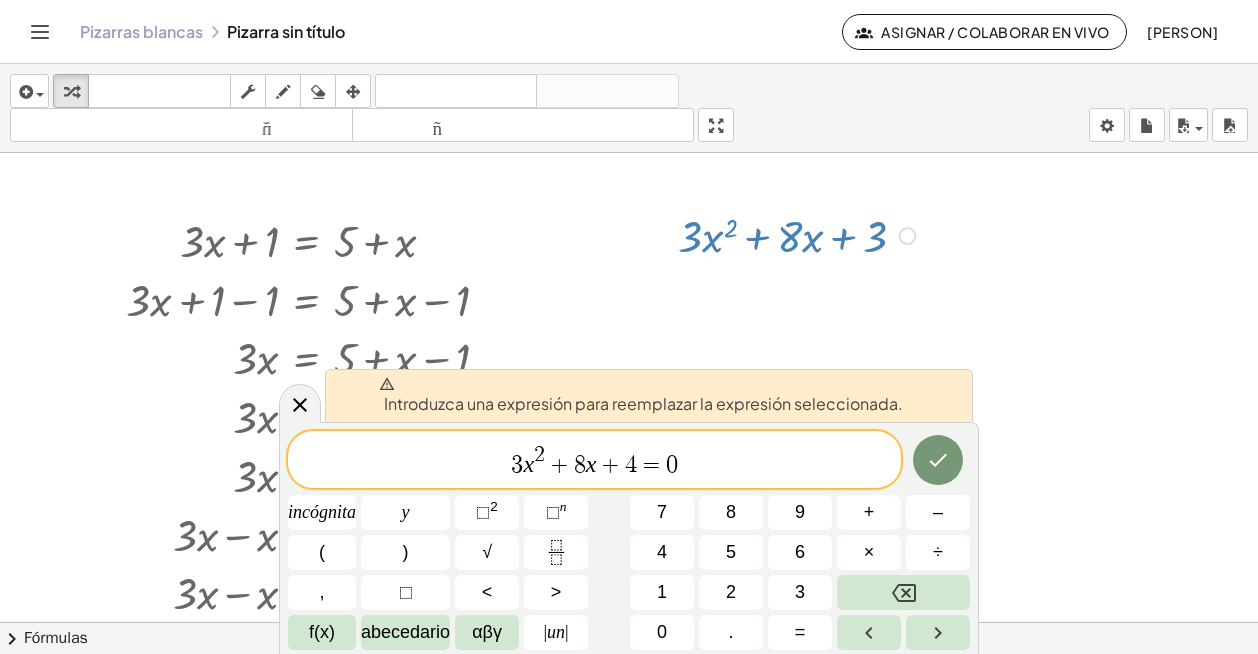 click at bounding box center [800, 234] 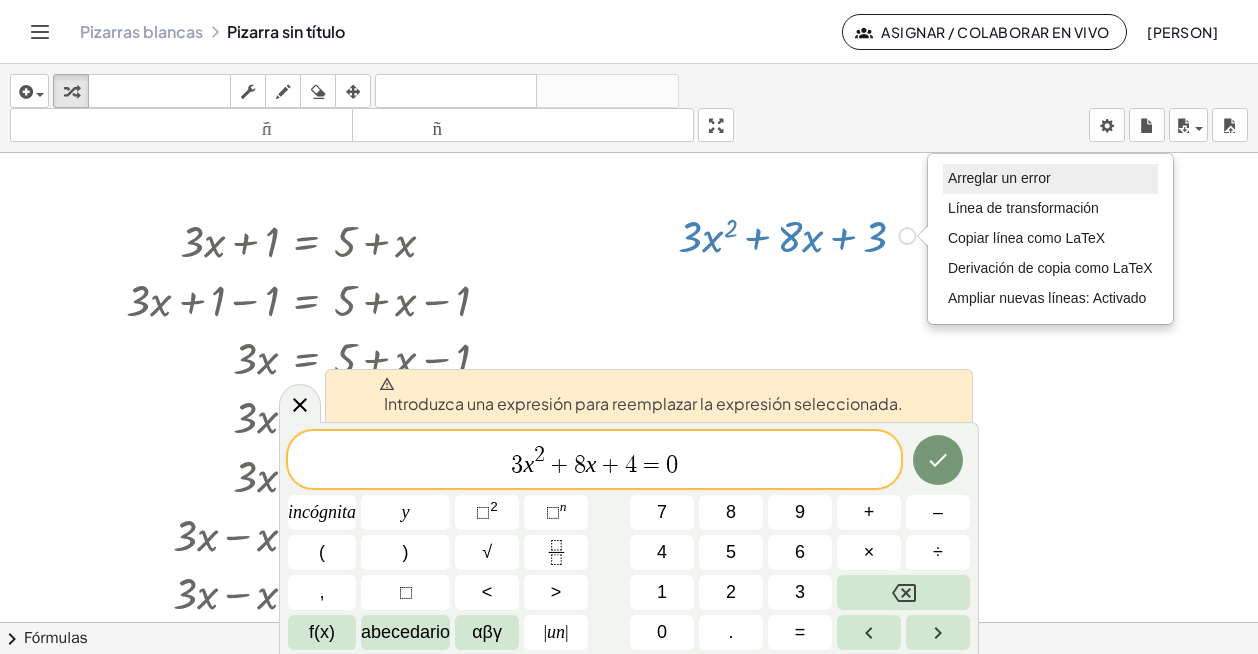 click on "Arreglar un error" at bounding box center [999, 178] 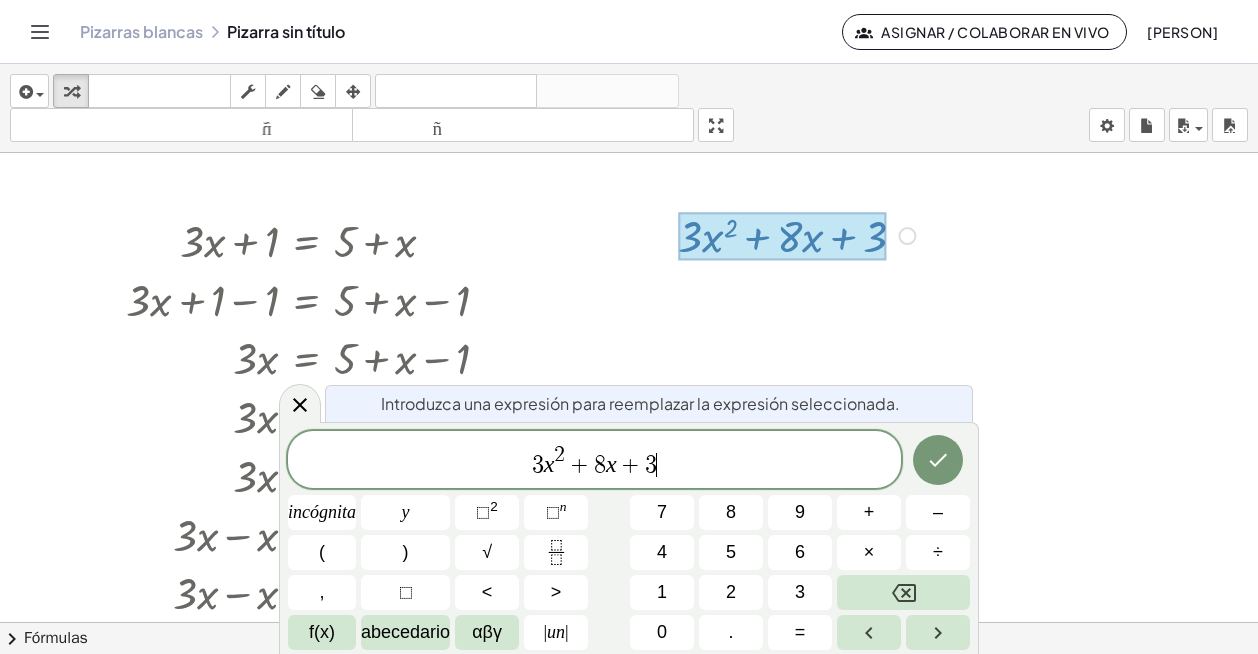 click at bounding box center [782, 236] 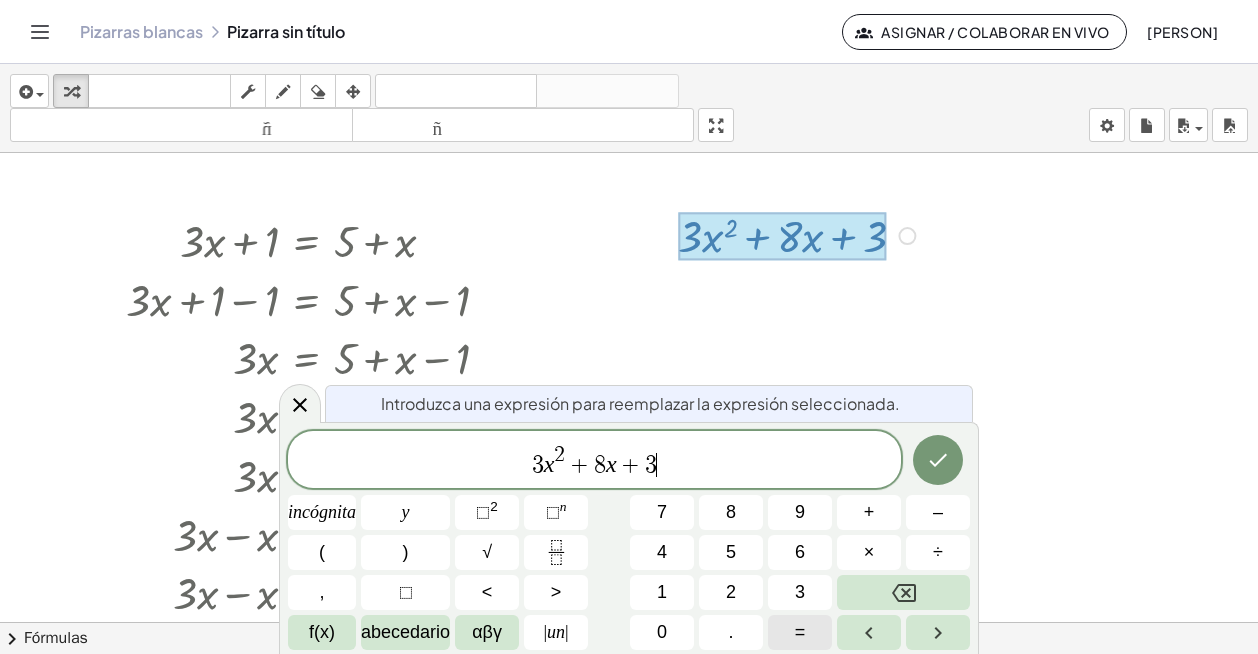 click on "=" at bounding box center [800, 632] 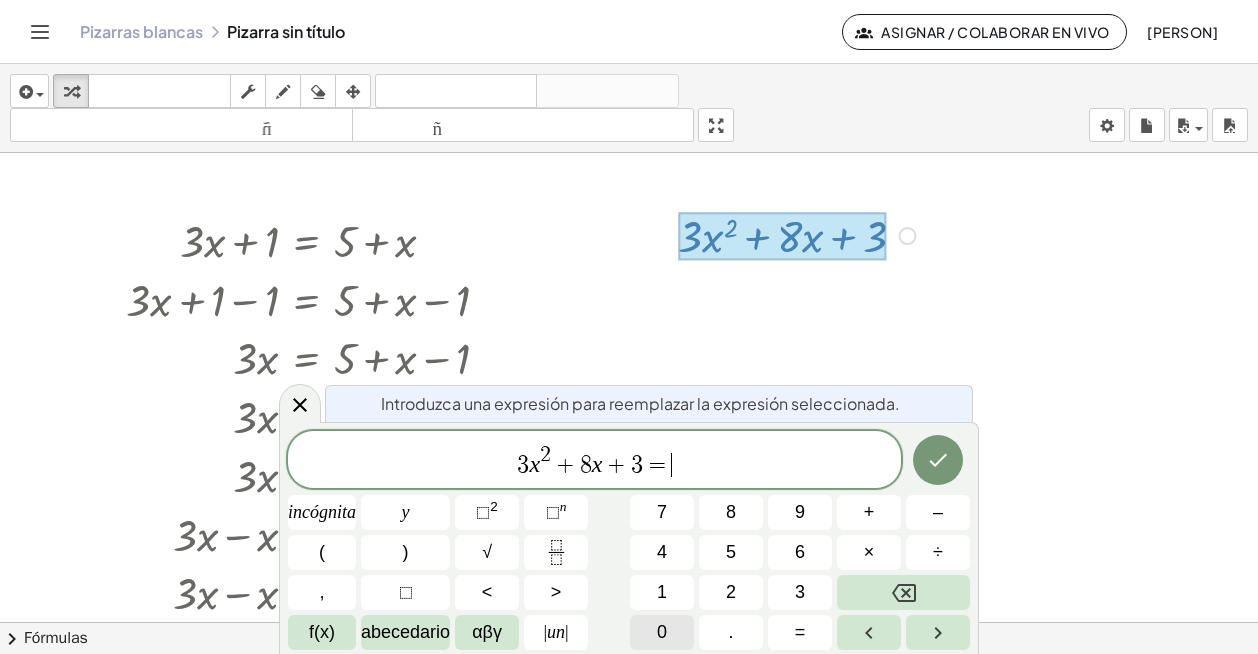 click on "0" at bounding box center (662, 632) 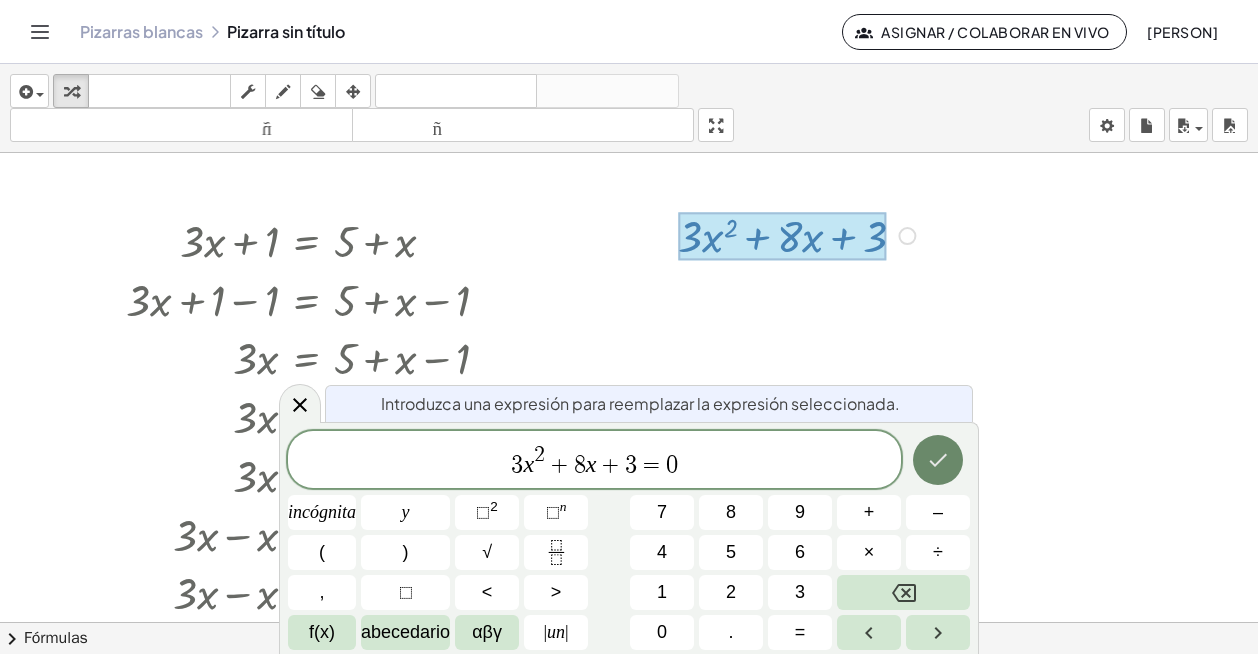 click at bounding box center (938, 460) 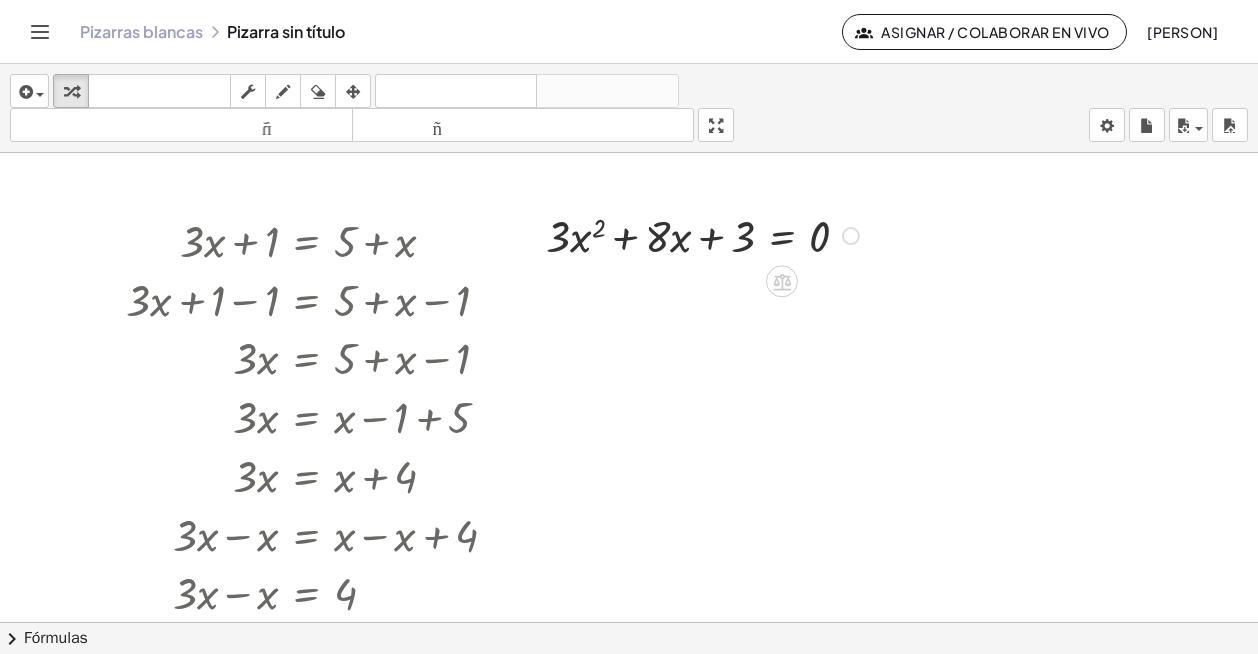 click at bounding box center (705, 234) 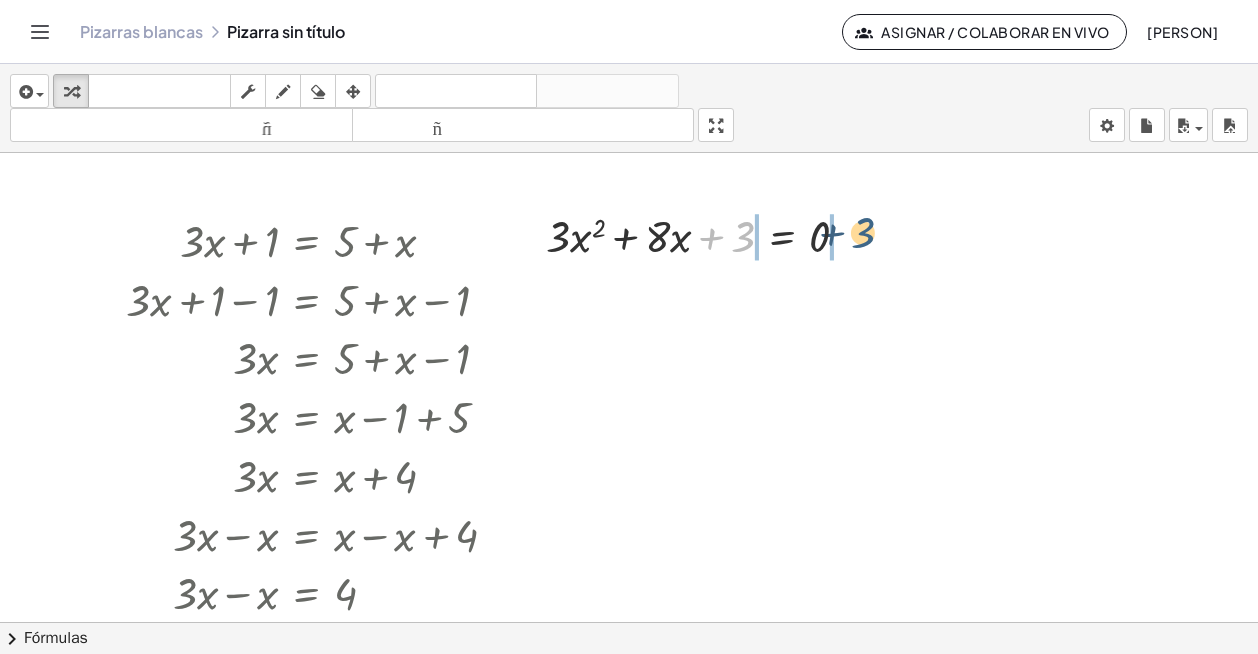 drag, startPoint x: 740, startPoint y: 245, endPoint x: 870, endPoint y: 237, distance: 130.24593 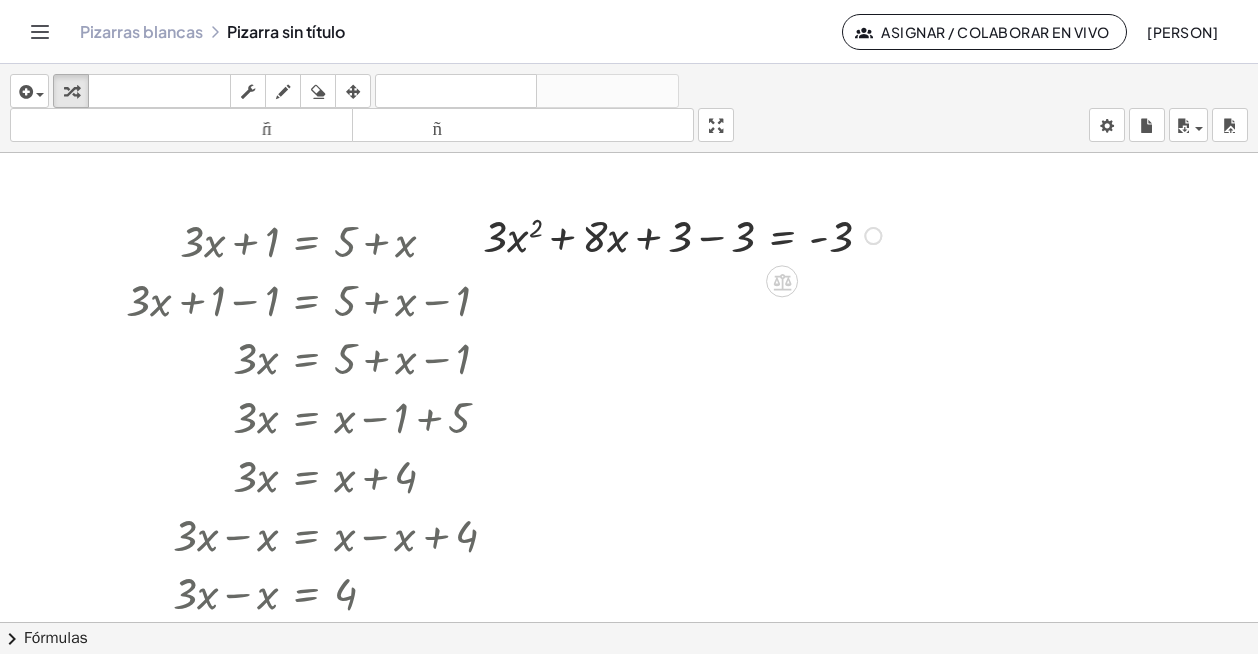 click at bounding box center [685, 234] 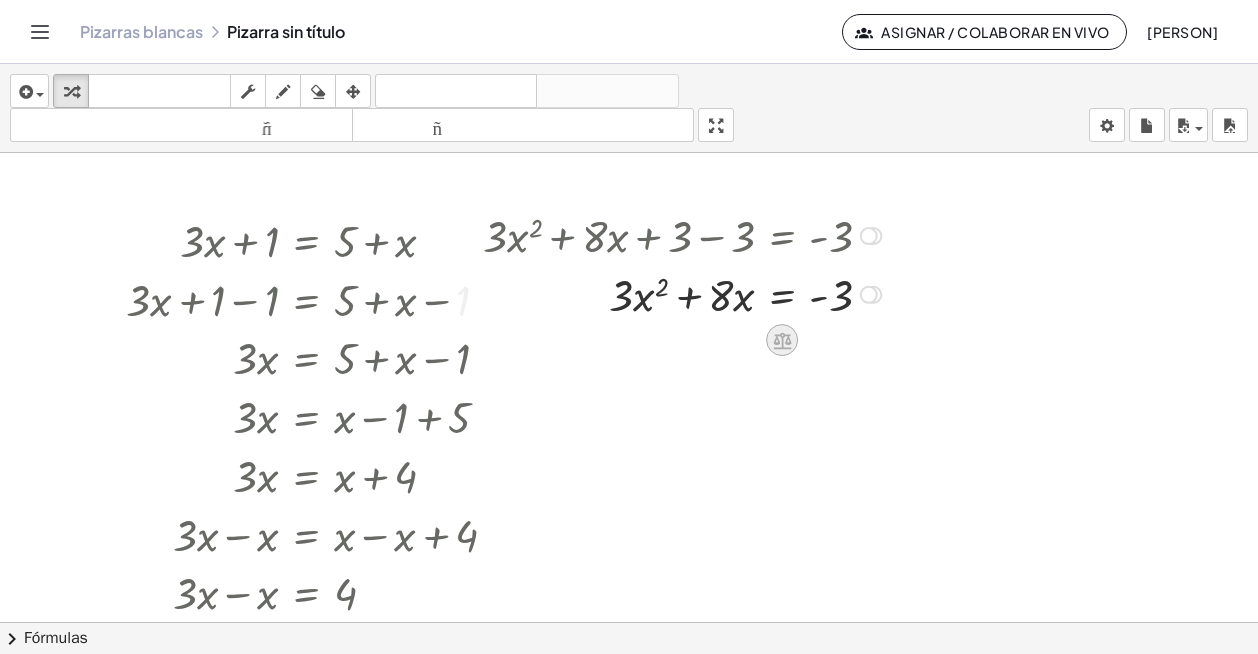 click 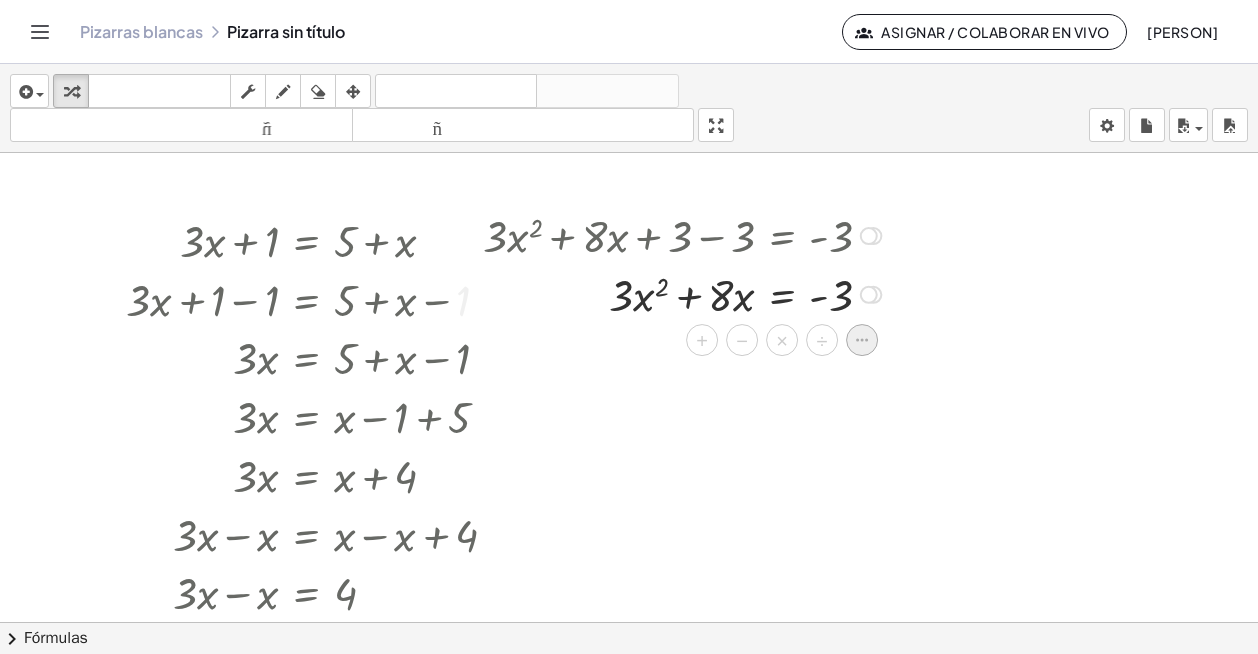 click at bounding box center (862, 340) 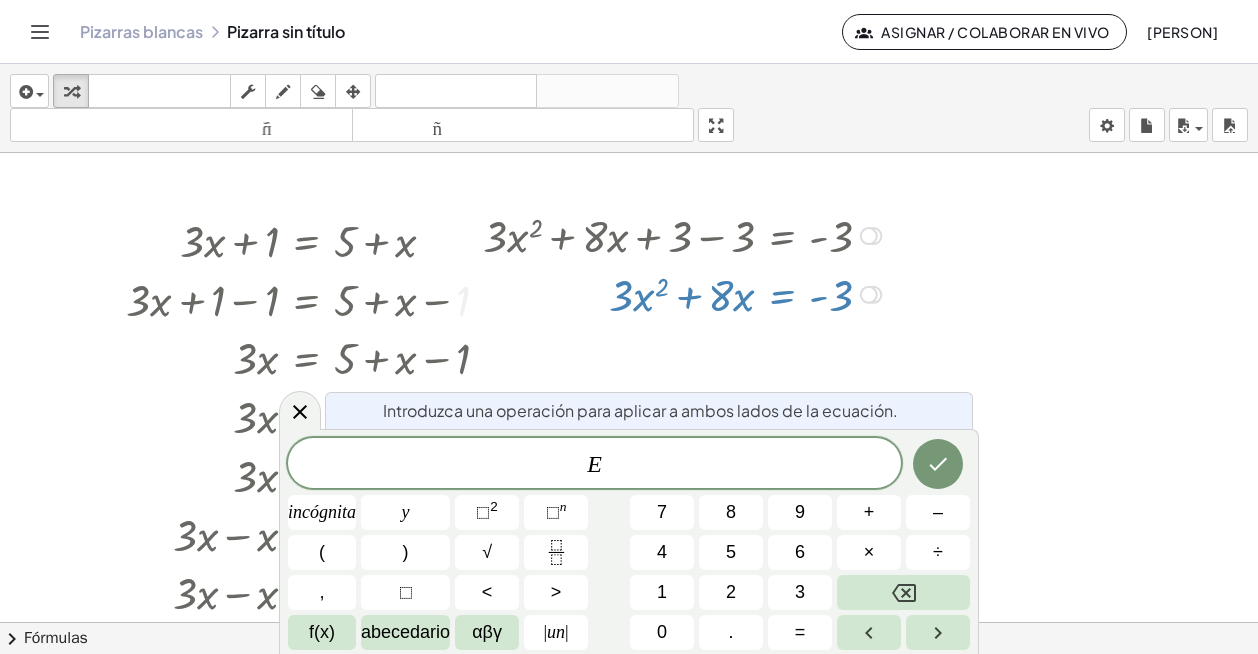 drag, startPoint x: 739, startPoint y: 302, endPoint x: 757, endPoint y: 302, distance: 18 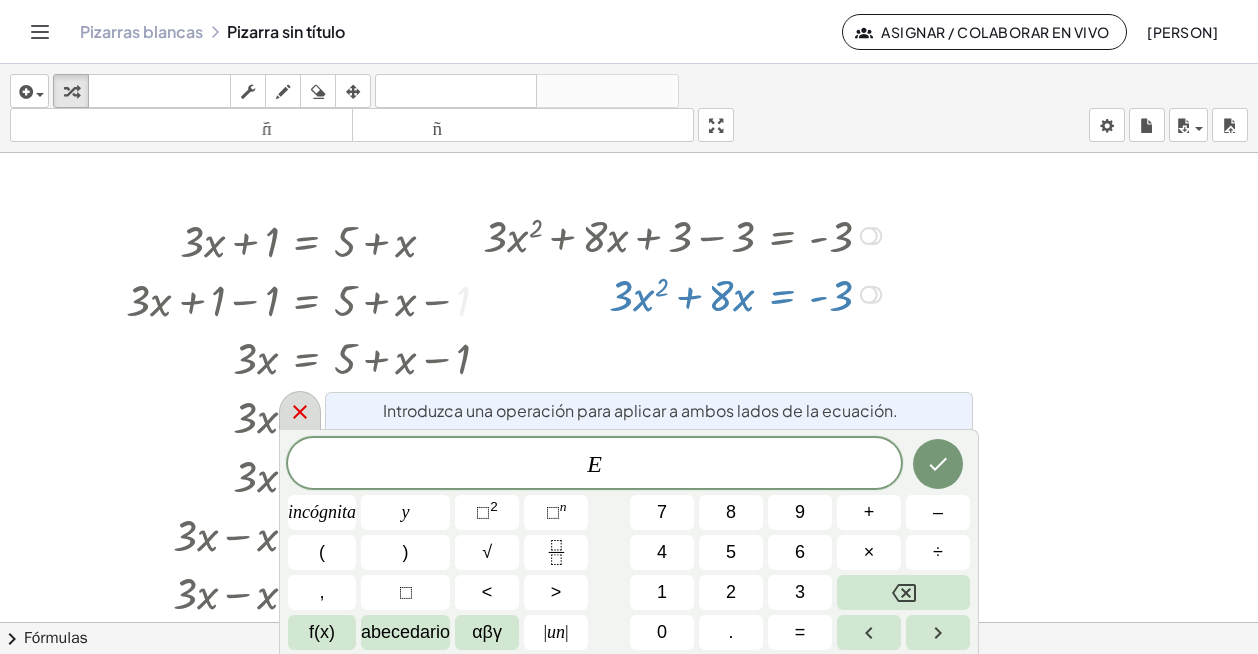click at bounding box center (300, 410) 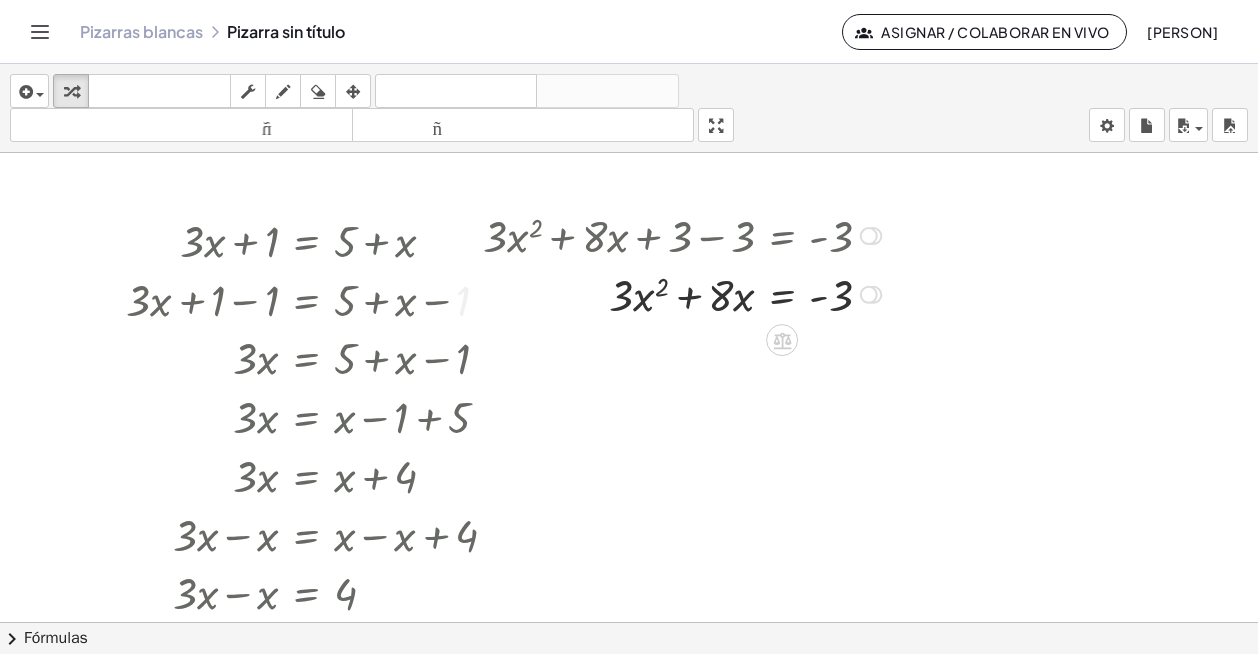 click at bounding box center [685, 293] 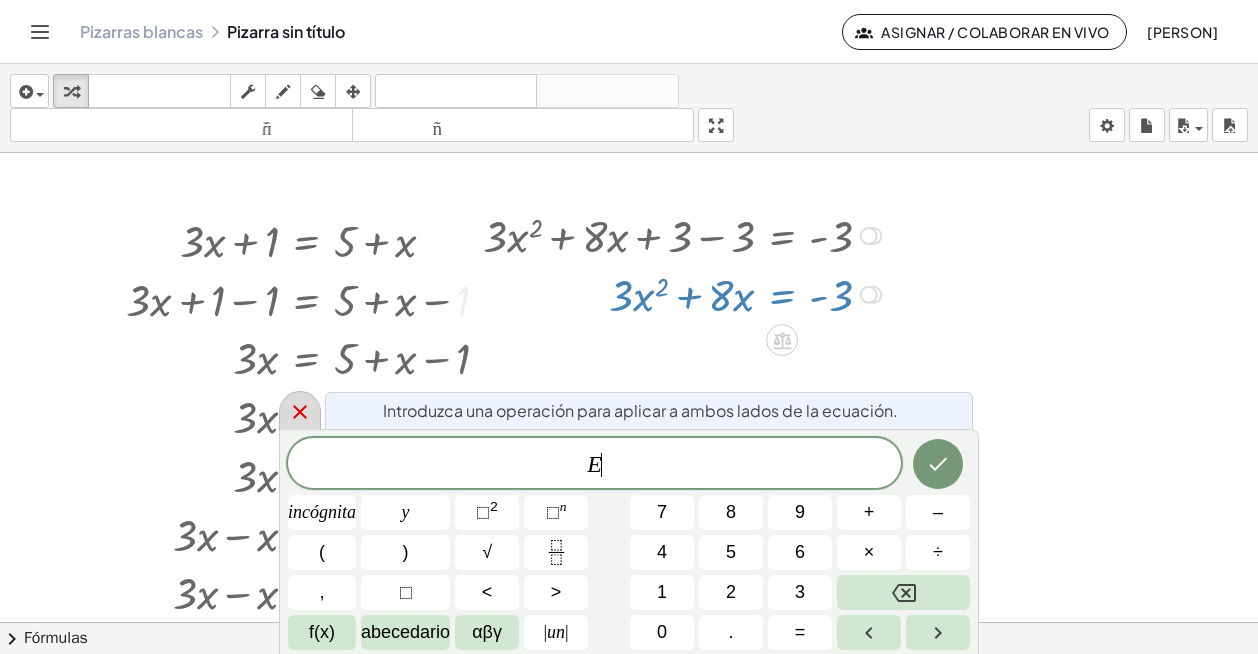 click 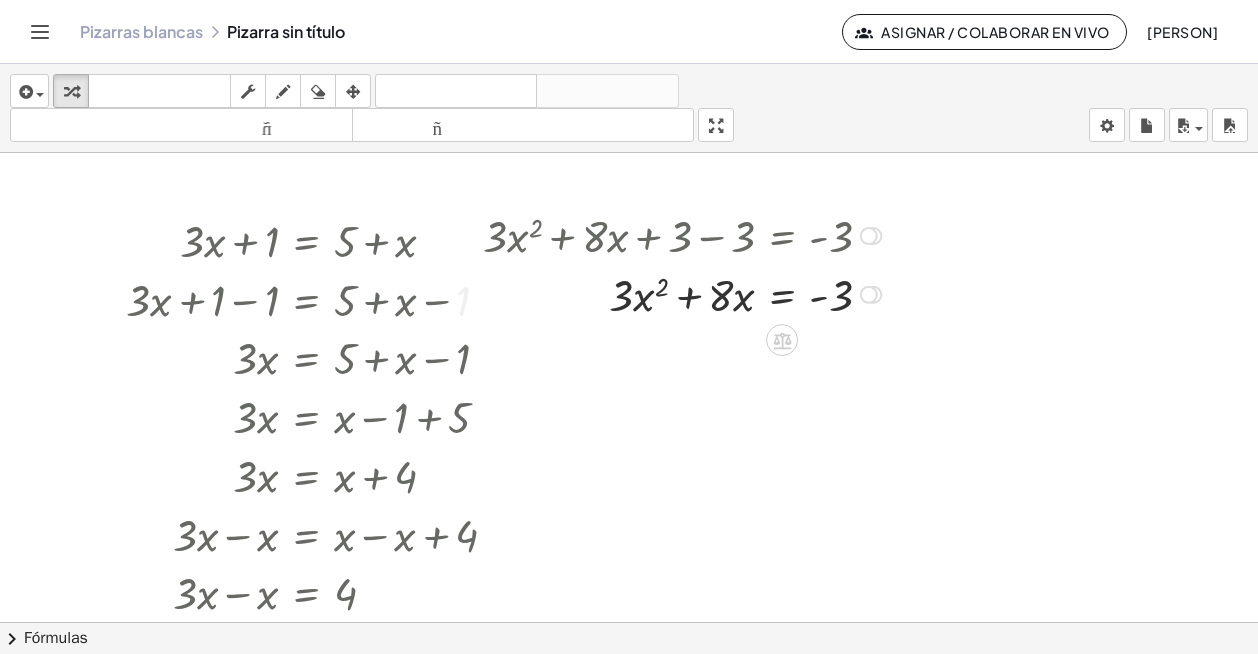 click 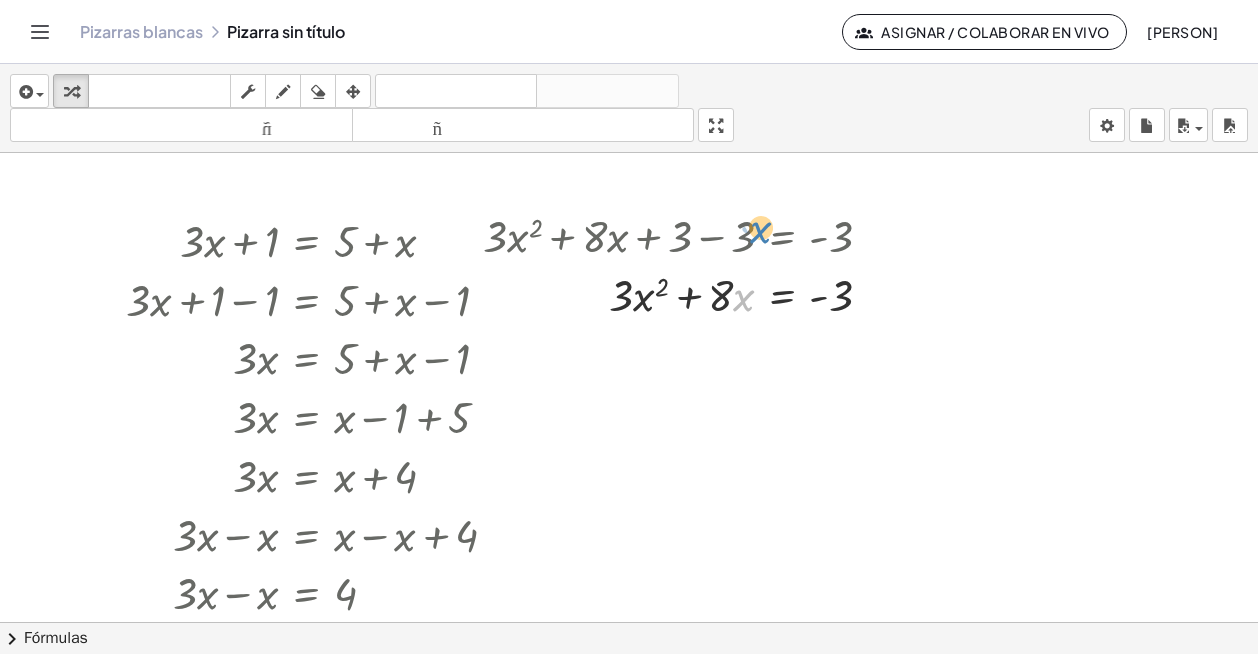 drag, startPoint x: 736, startPoint y: 305, endPoint x: 753, endPoint y: 239, distance: 68.154236 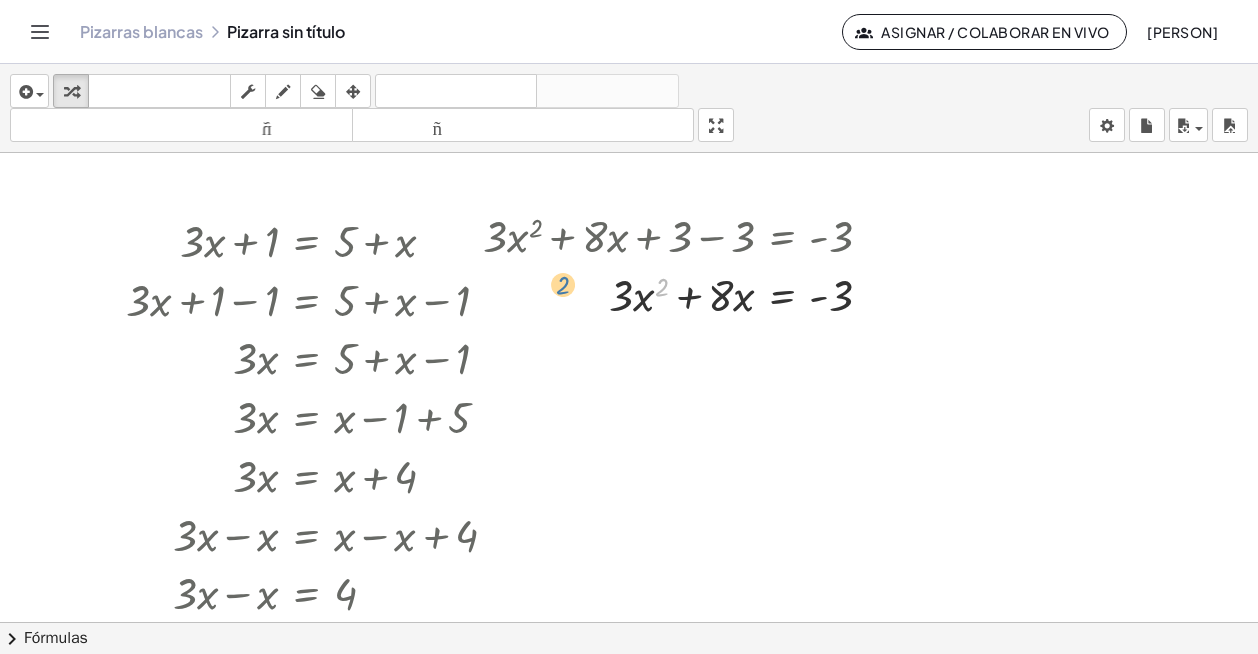drag, startPoint x: 667, startPoint y: 309, endPoint x: 576, endPoint y: 305, distance: 91.08787 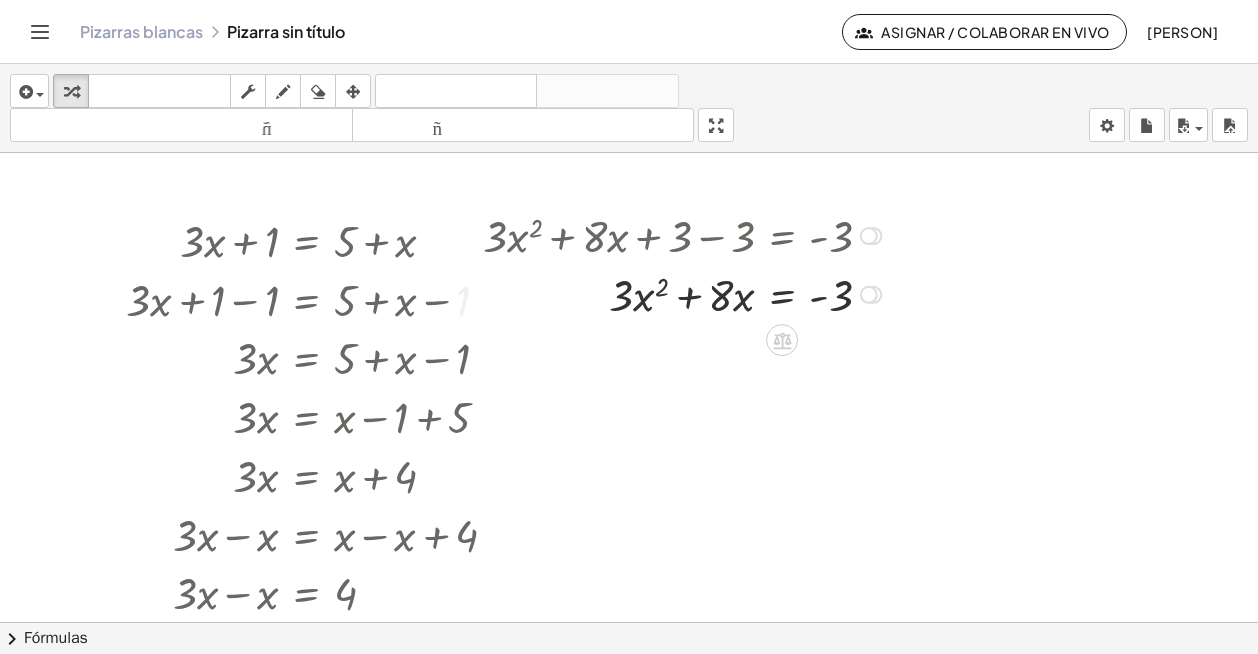click at bounding box center [629, 636] 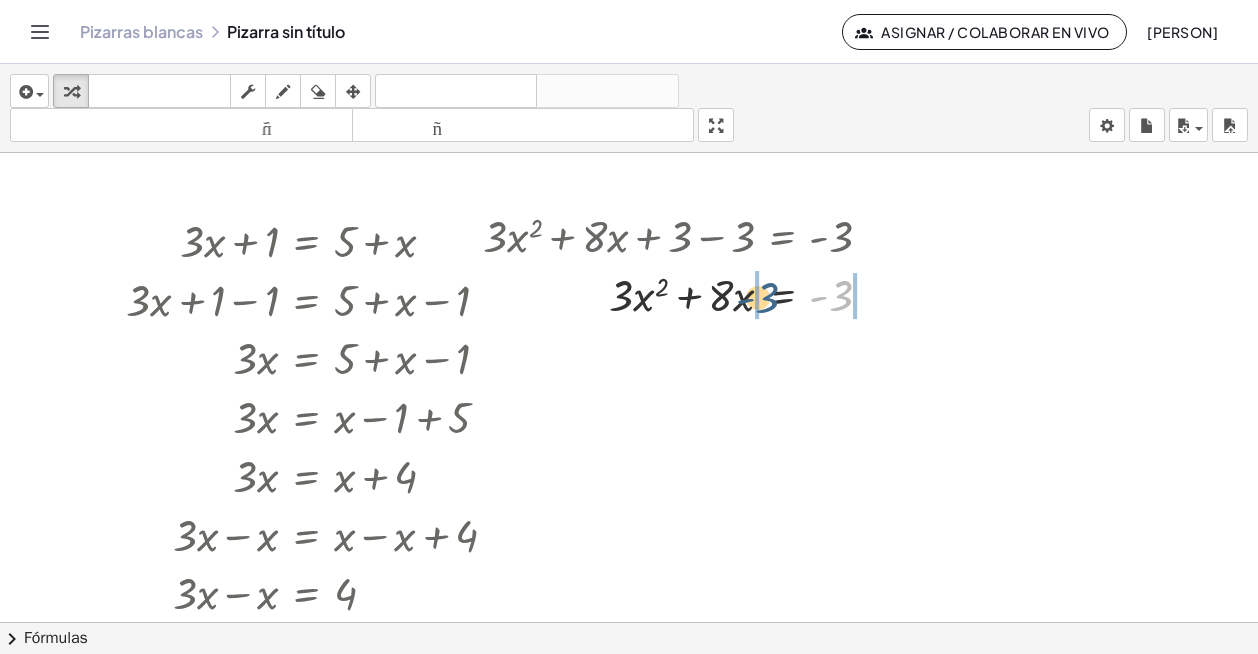 drag, startPoint x: 840, startPoint y: 293, endPoint x: 764, endPoint y: 289, distance: 76.105194 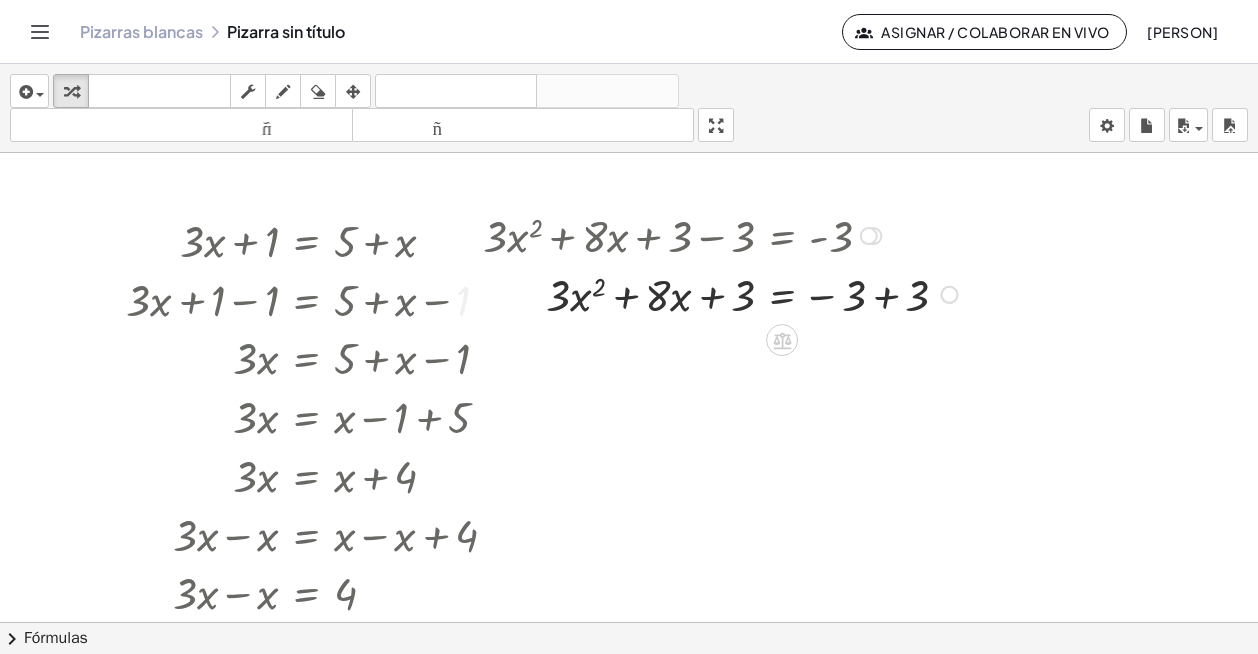 click at bounding box center (723, 293) 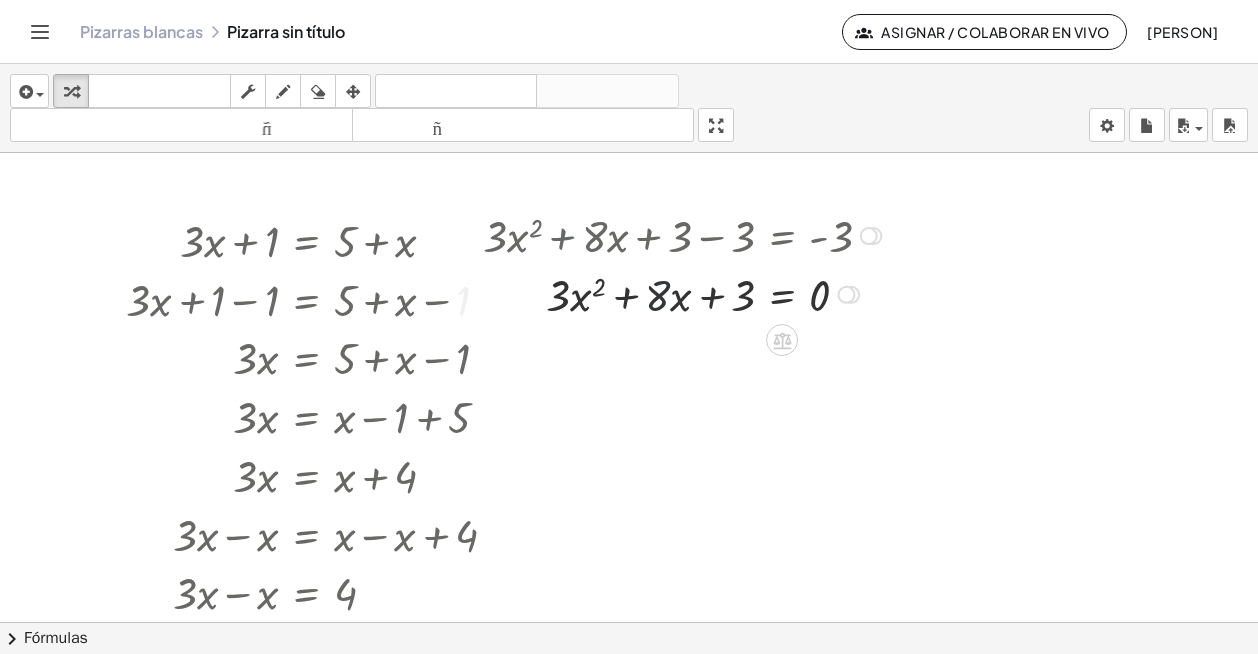 click at bounding box center (685, 293) 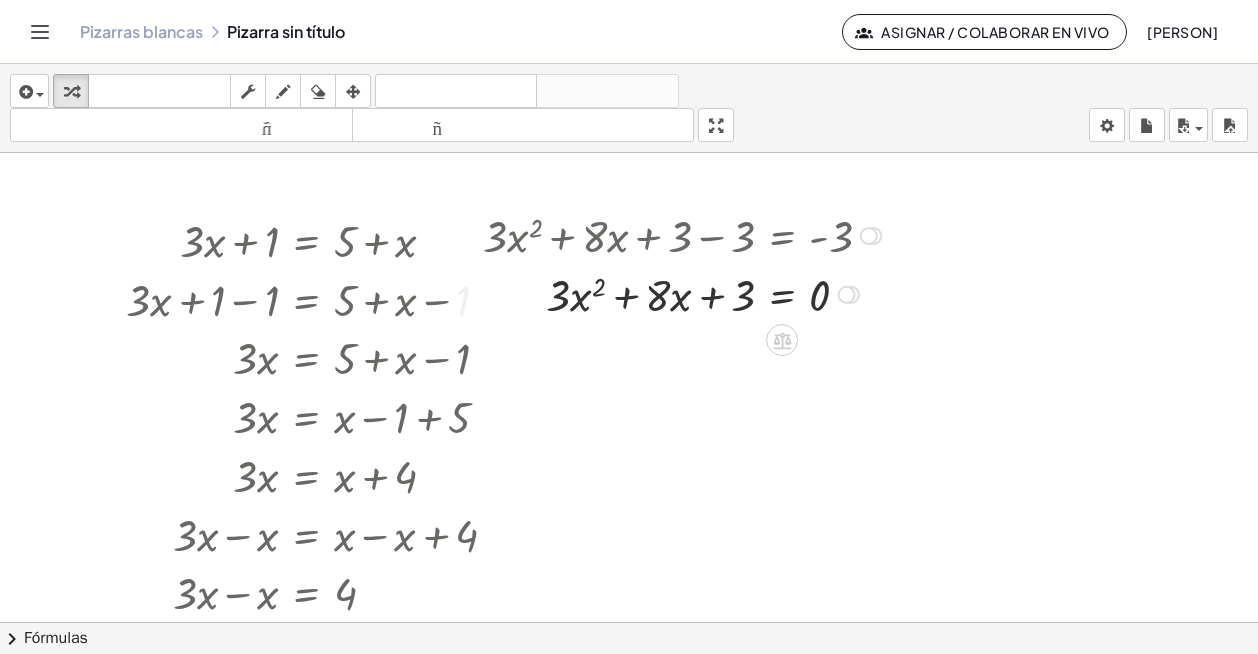 click at bounding box center (685, 293) 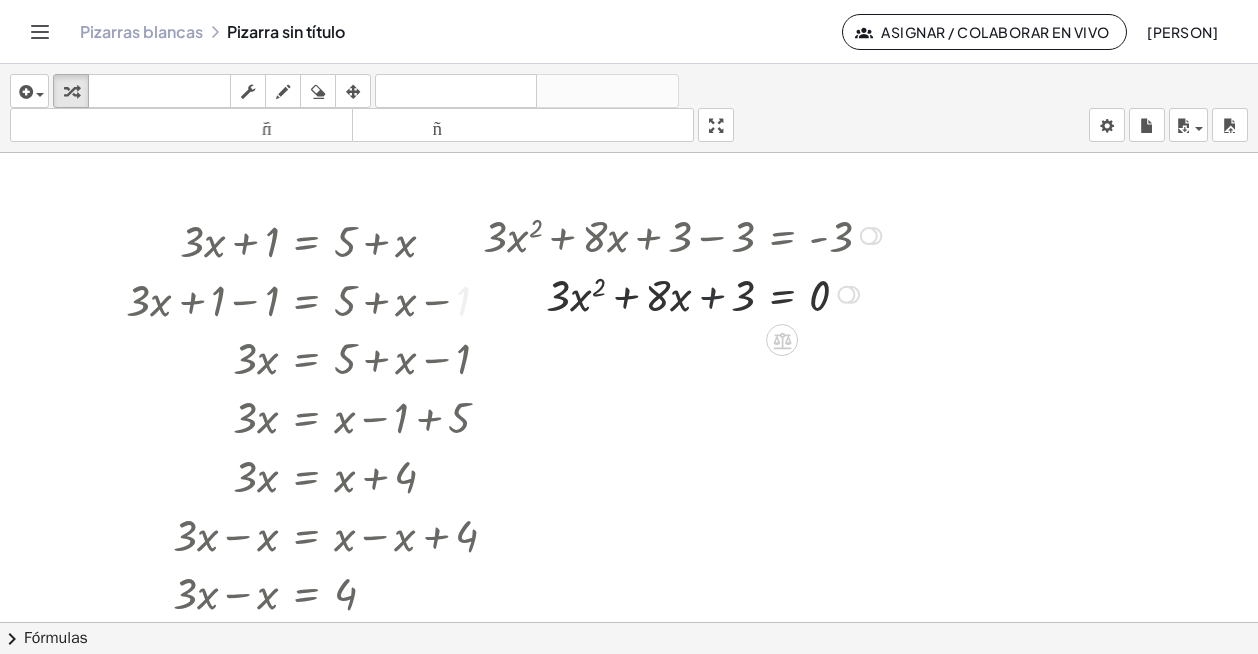 drag, startPoint x: 701, startPoint y: 305, endPoint x: 743, endPoint y: 306, distance: 42.0119 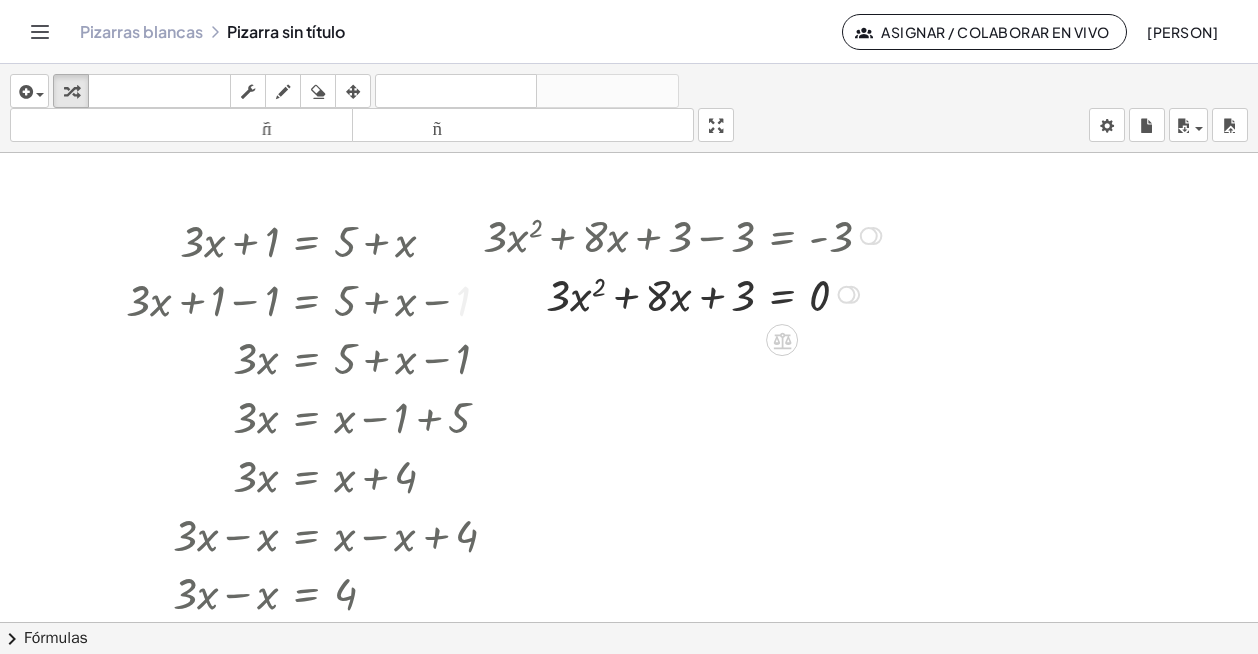 click at bounding box center [685, 293] 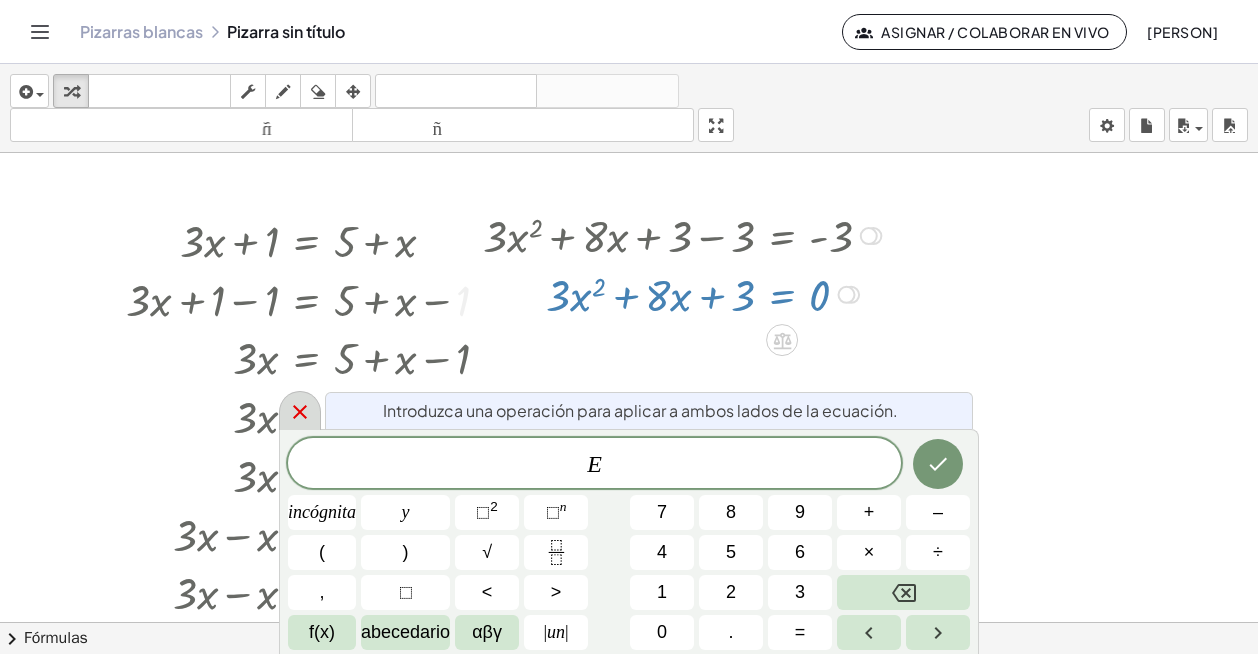 click at bounding box center (300, 410) 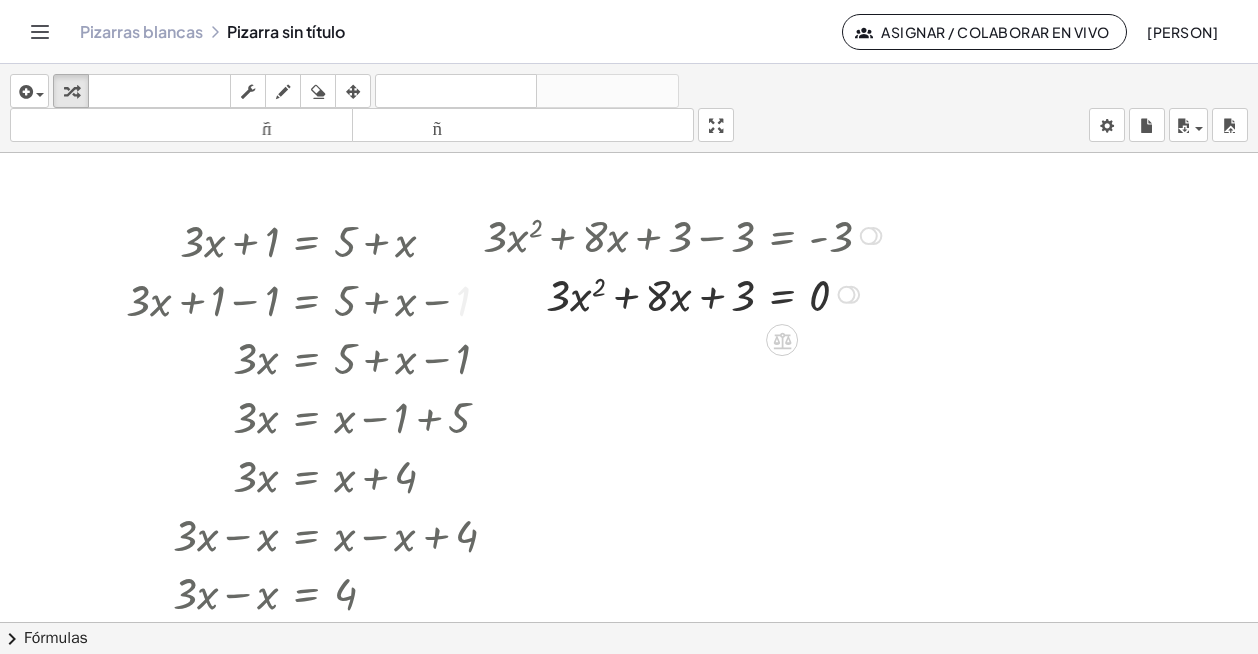 click at bounding box center [685, 293] 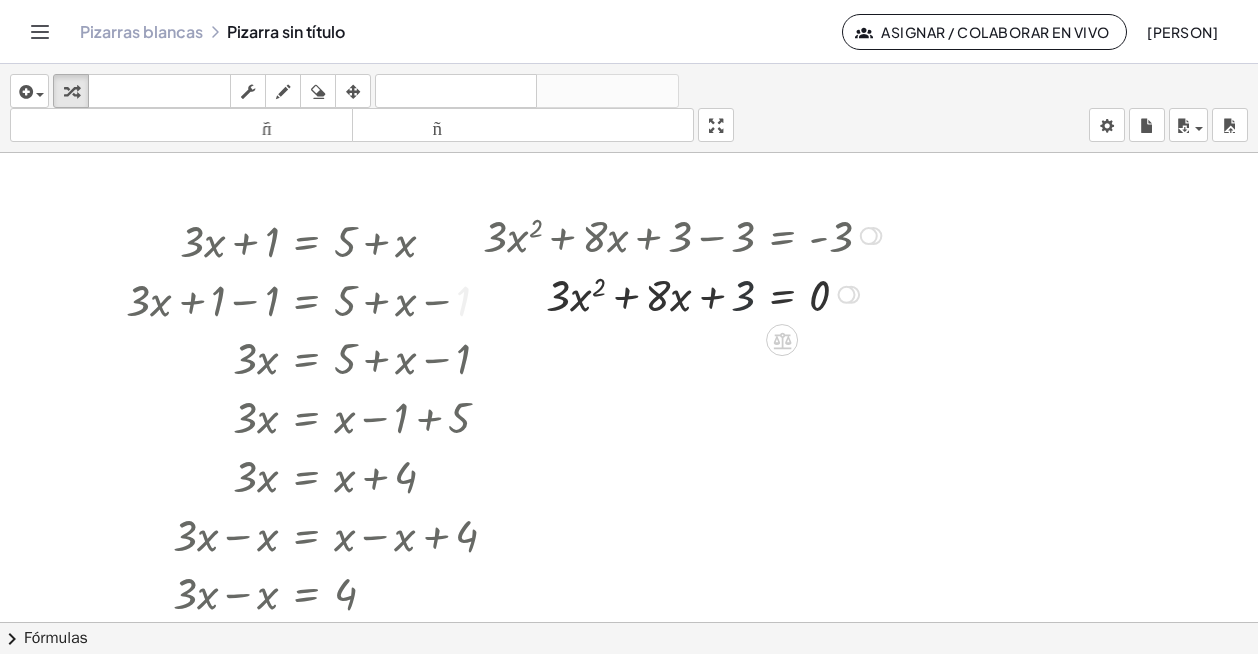 click at bounding box center (685, 293) 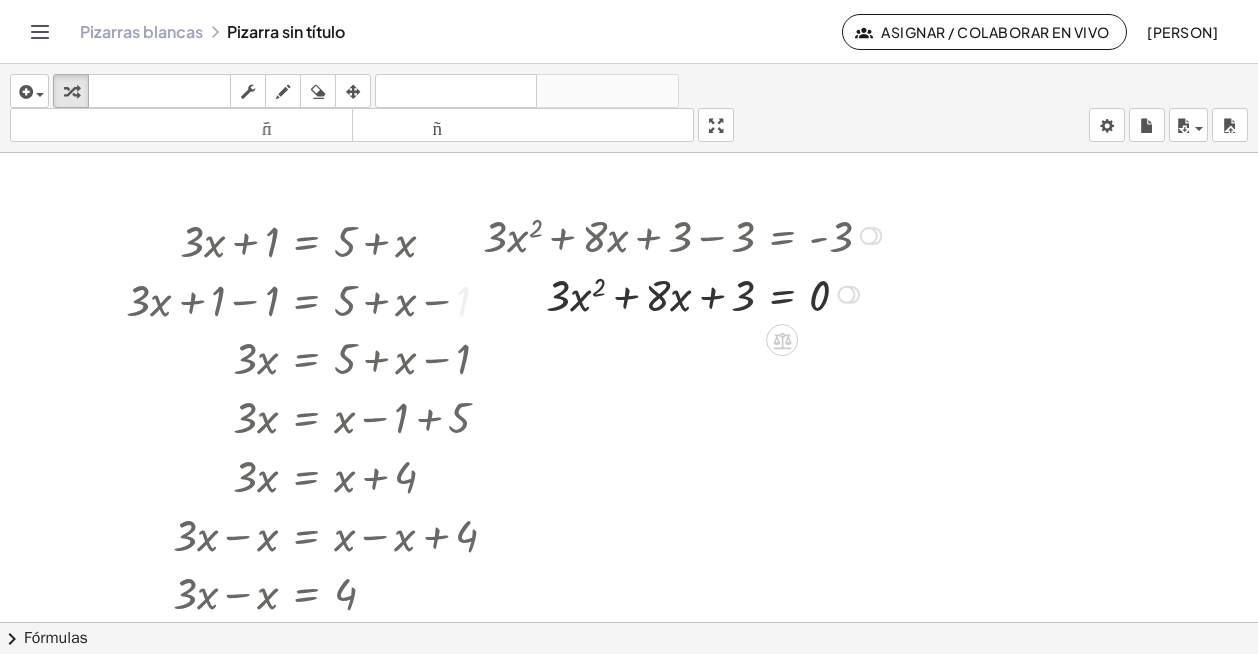 click at bounding box center [685, 293] 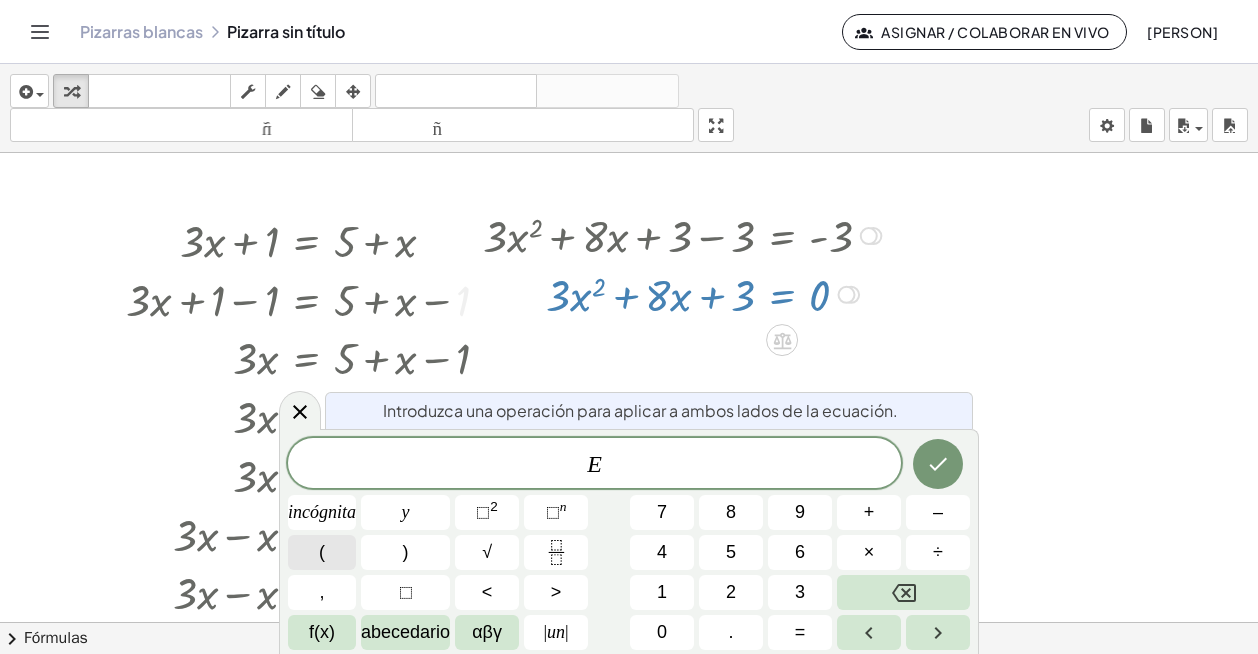 click on "(" at bounding box center [322, 552] 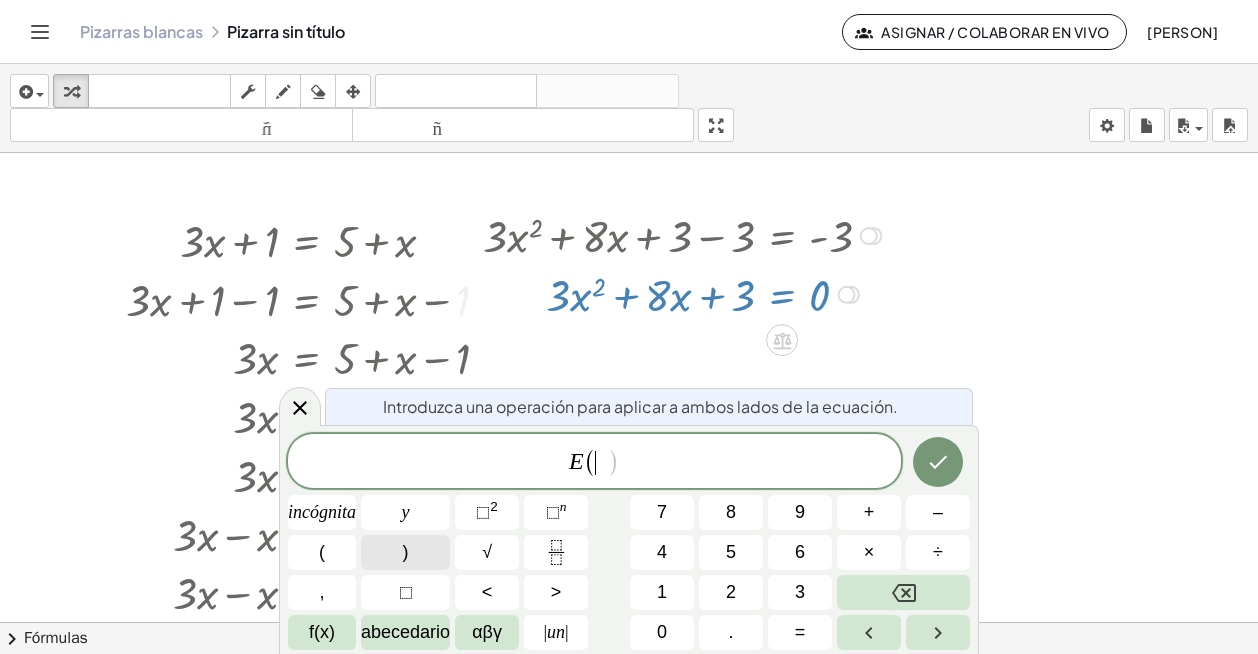 click on ")" at bounding box center (405, 552) 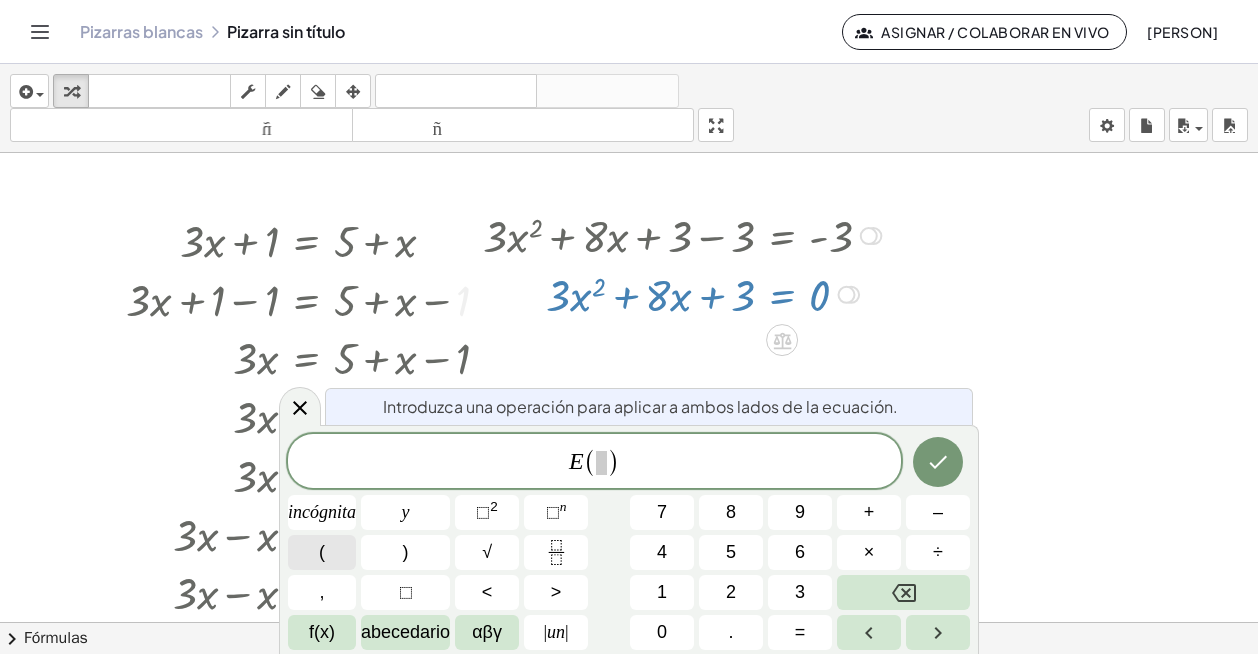 click on "(" at bounding box center [322, 552] 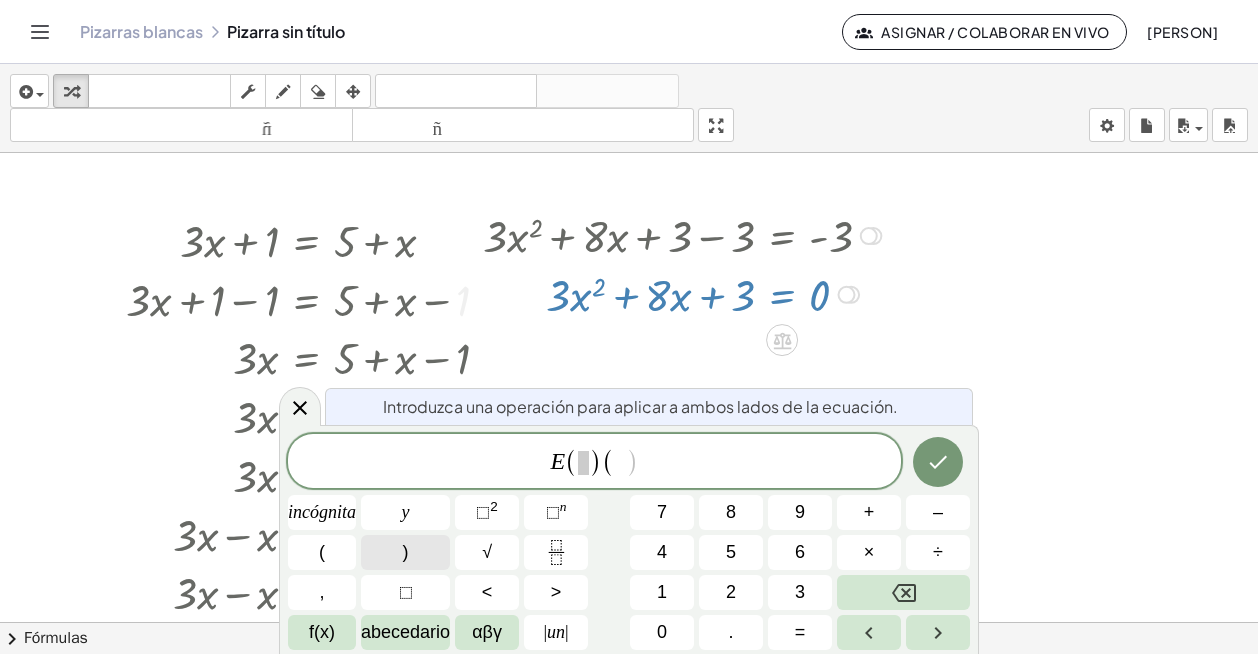 click on ")" at bounding box center [405, 552] 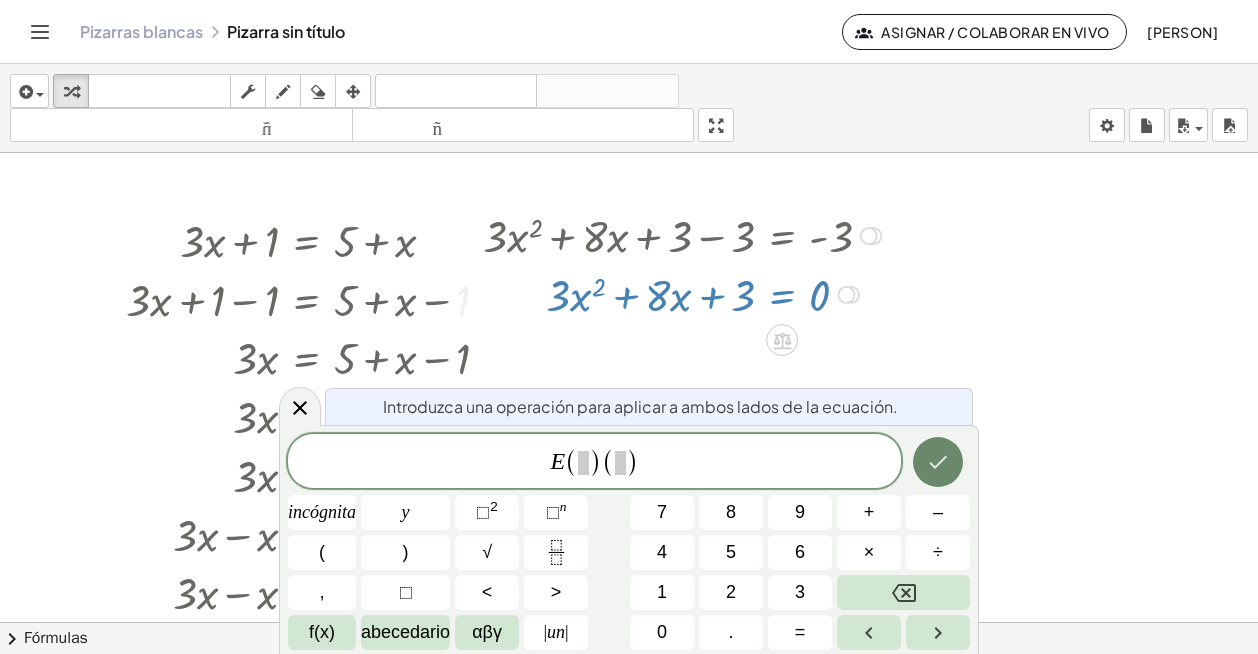 click 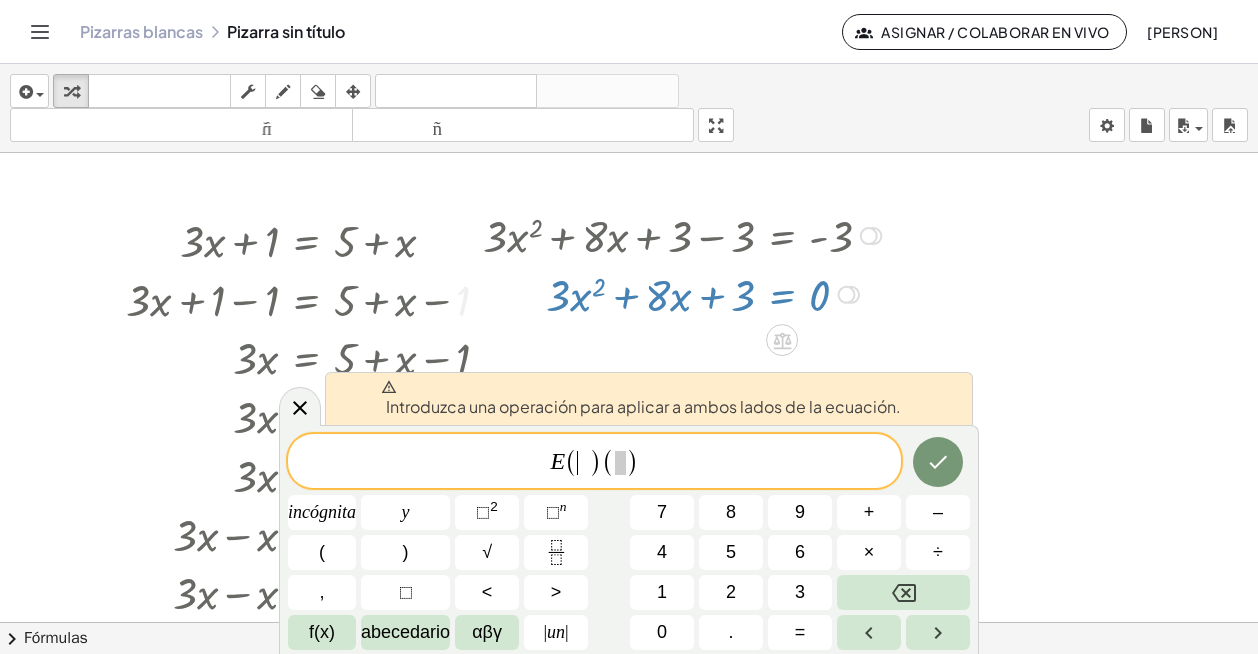click on "​" at bounding box center (583, 463) 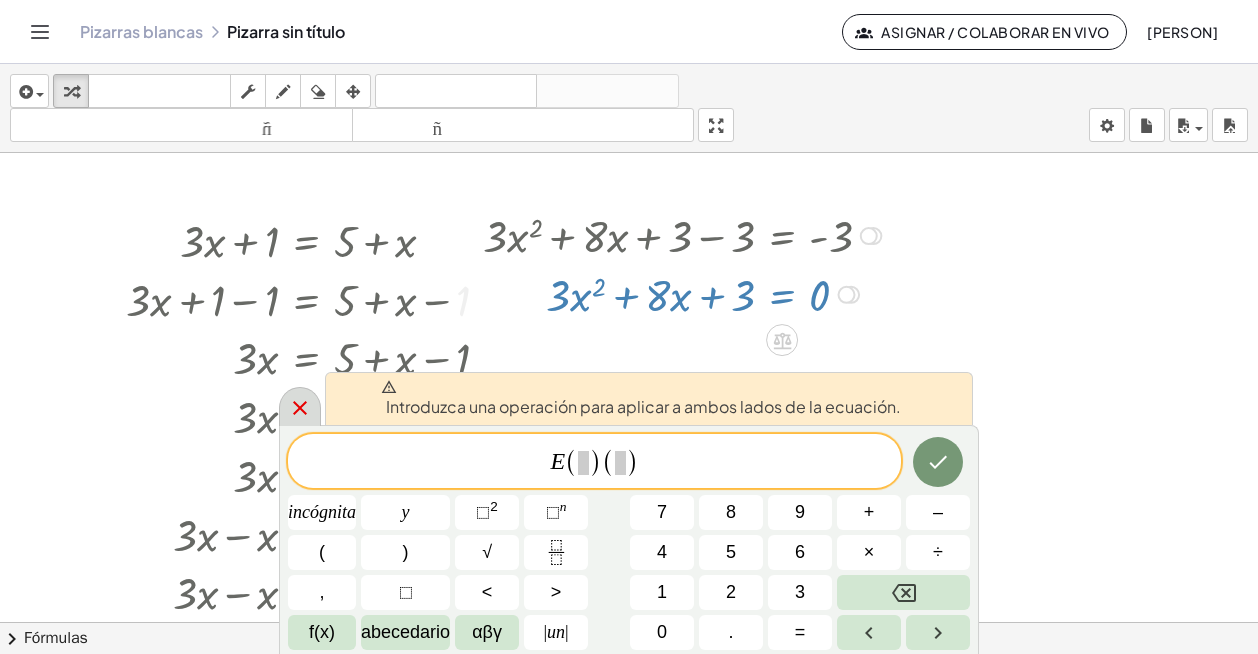 click at bounding box center [300, 406] 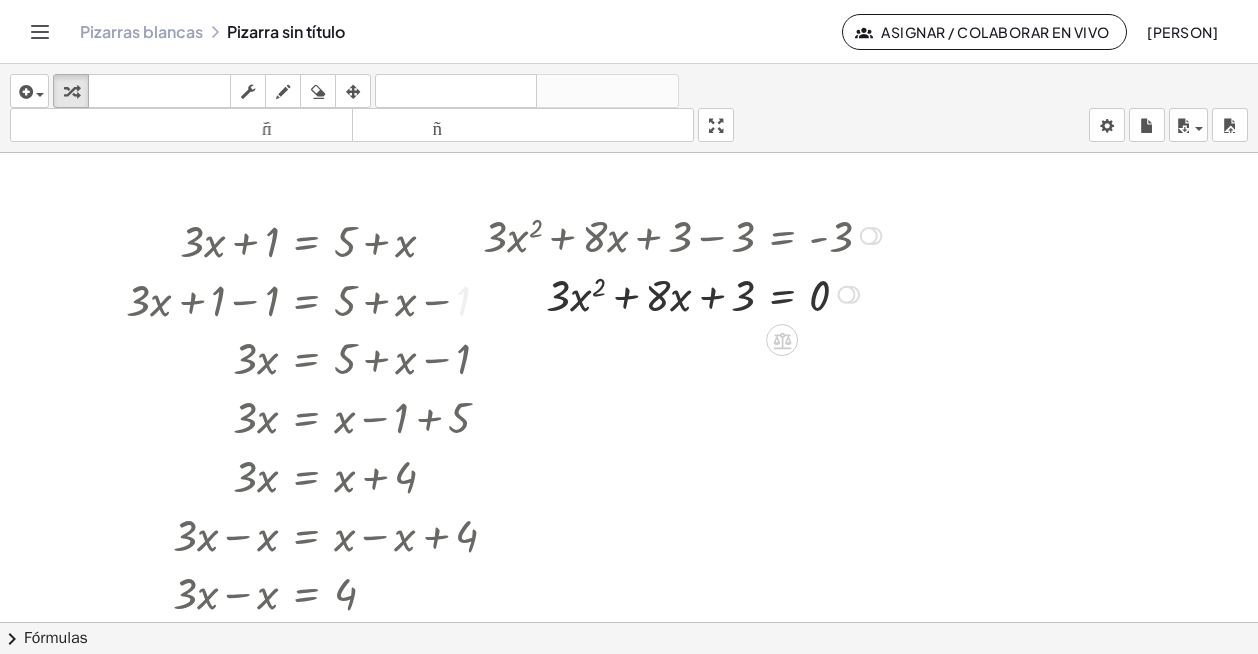 click at bounding box center (685, 293) 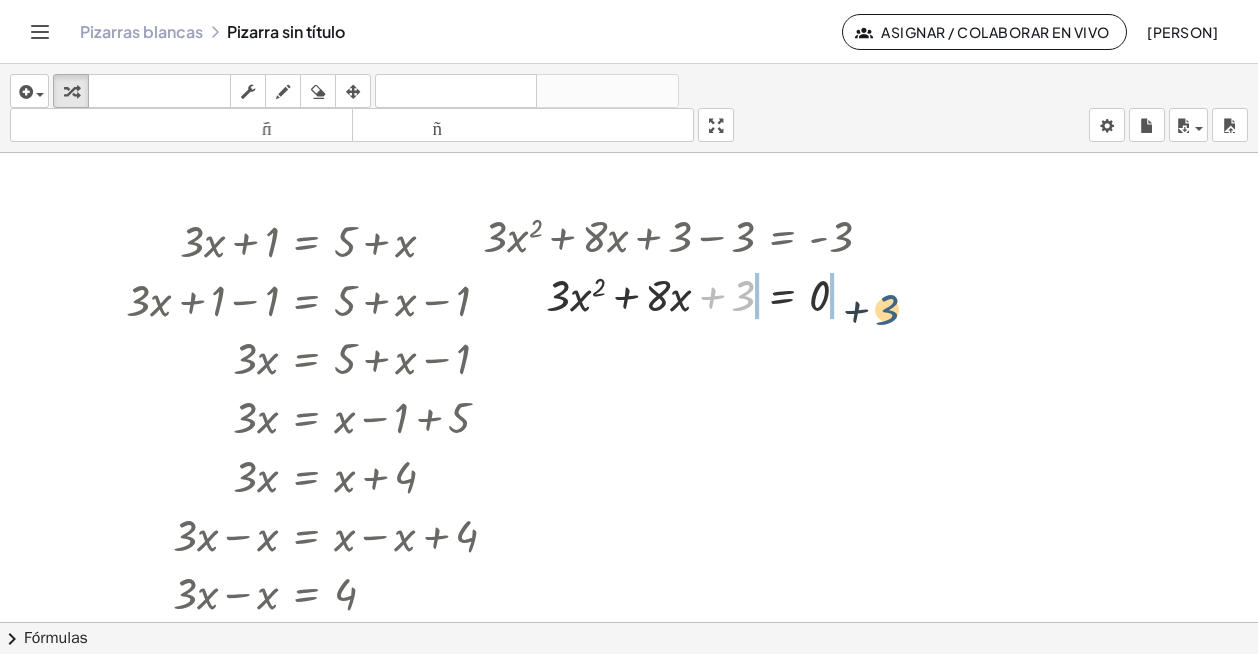 drag, startPoint x: 737, startPoint y: 299, endPoint x: 882, endPoint y: 313, distance: 145.6743 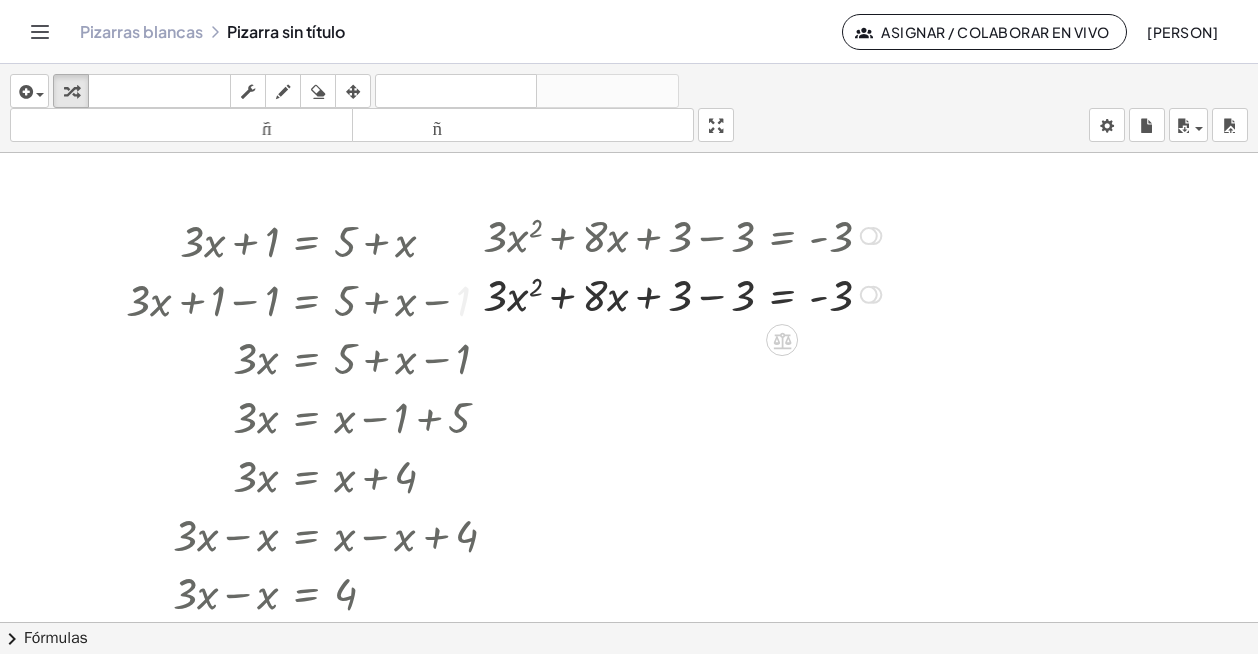 click at bounding box center [685, 293] 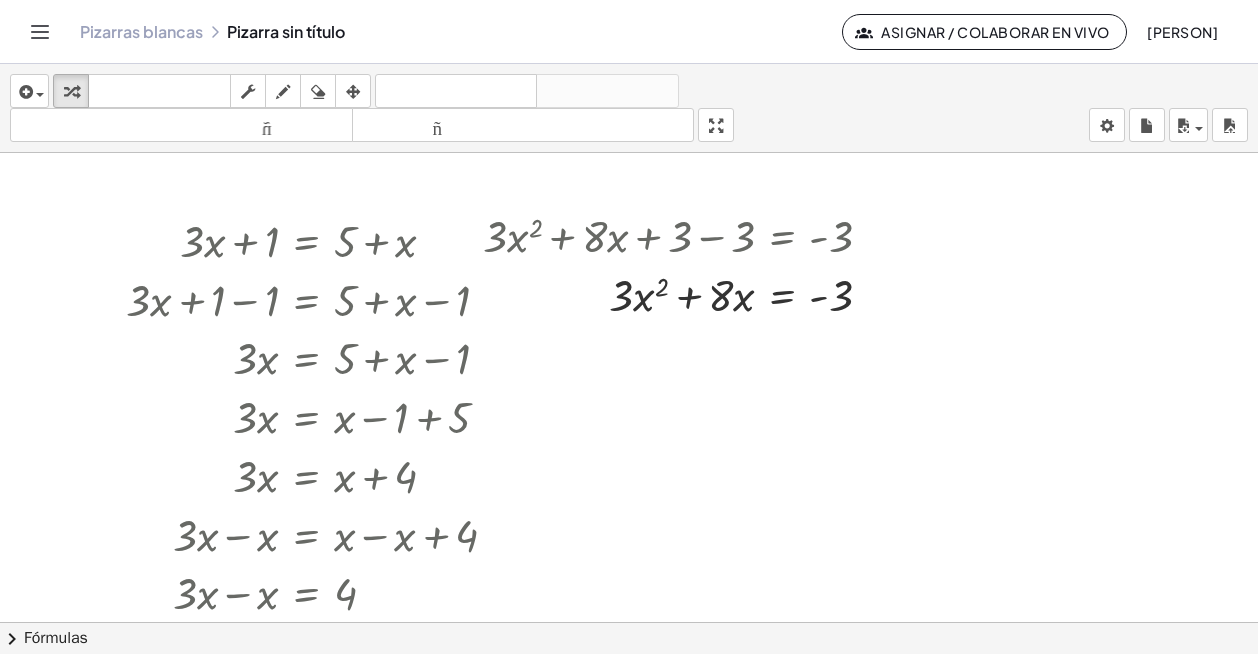 click at bounding box center [629, 636] 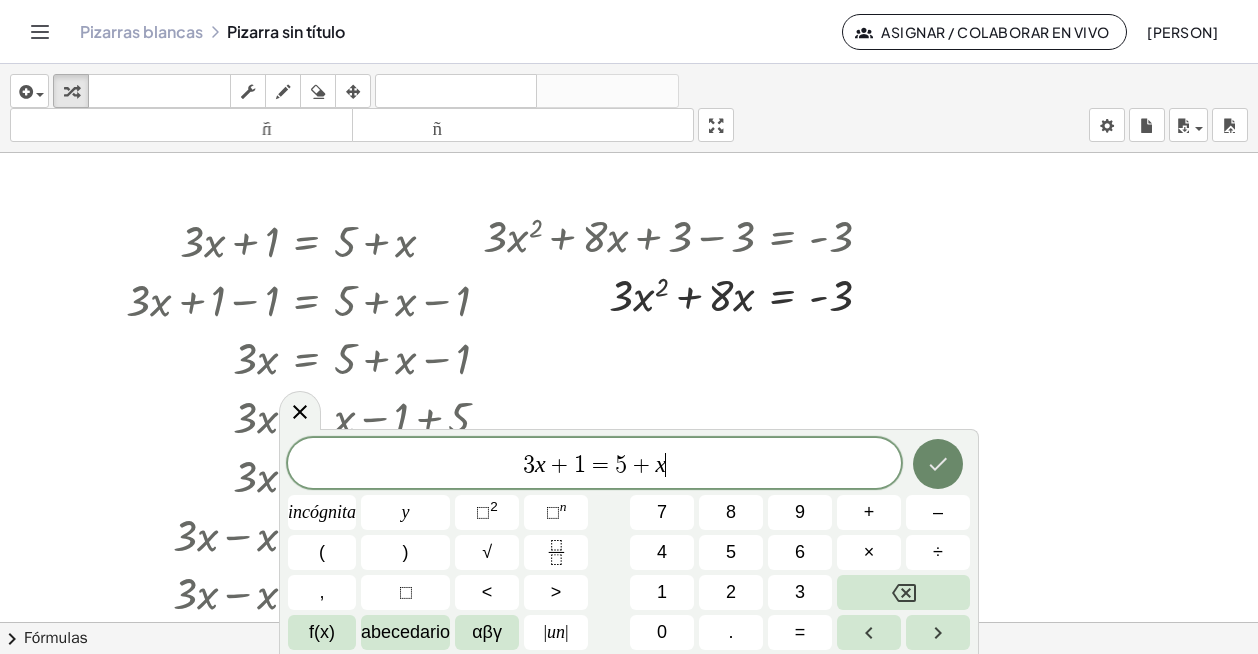 click 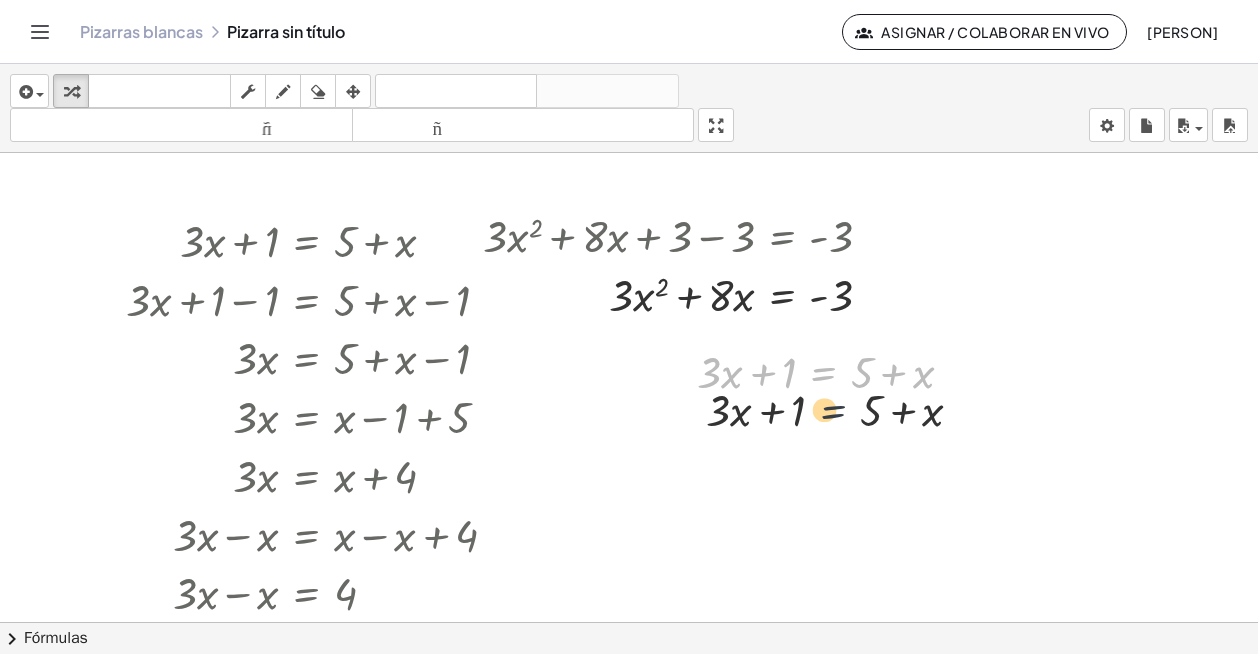 drag, startPoint x: 830, startPoint y: 354, endPoint x: 843, endPoint y: 488, distance: 134.62912 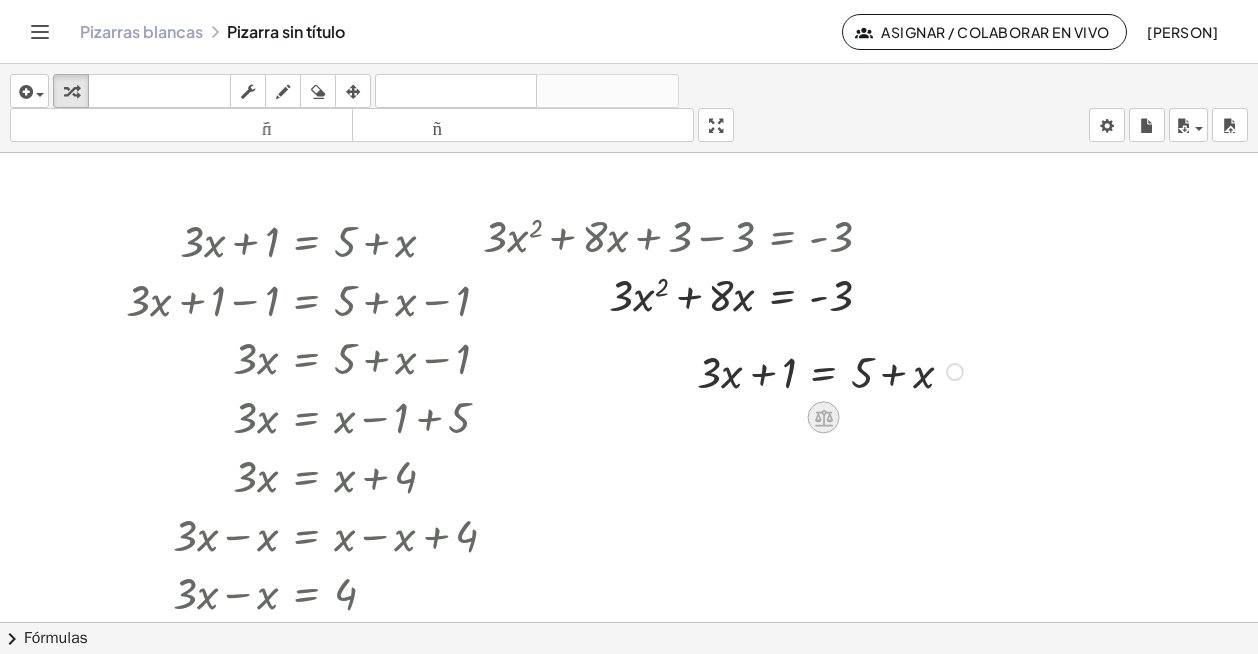click 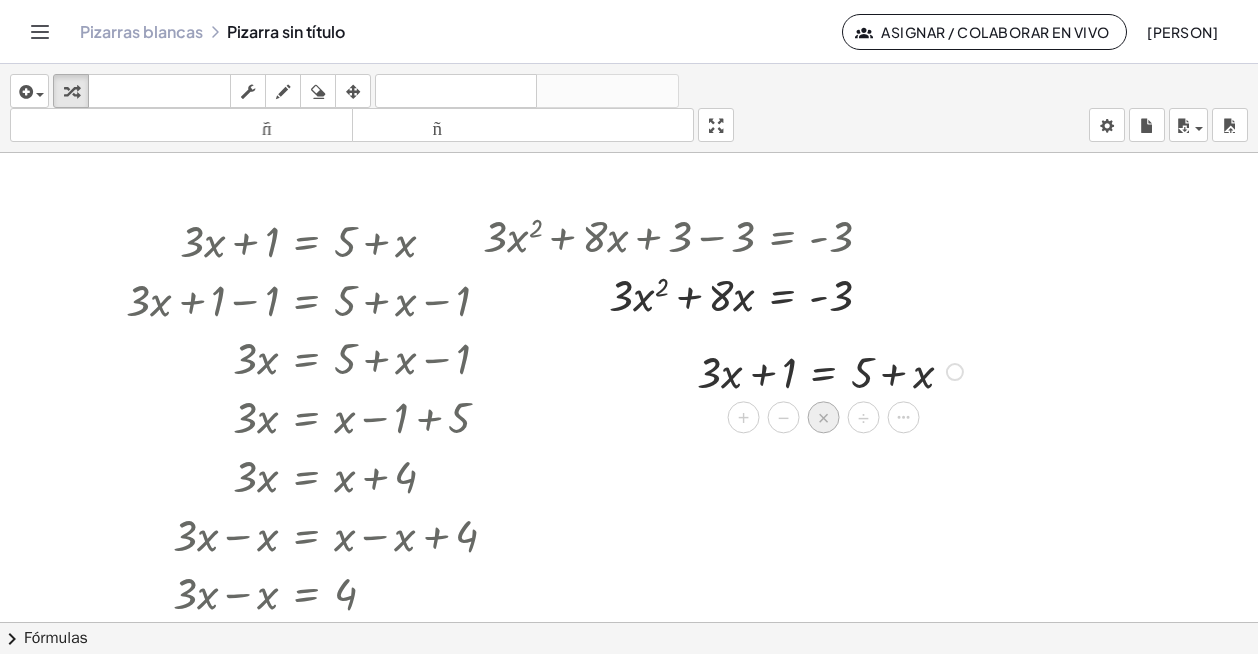 click on "×" at bounding box center (824, 418) 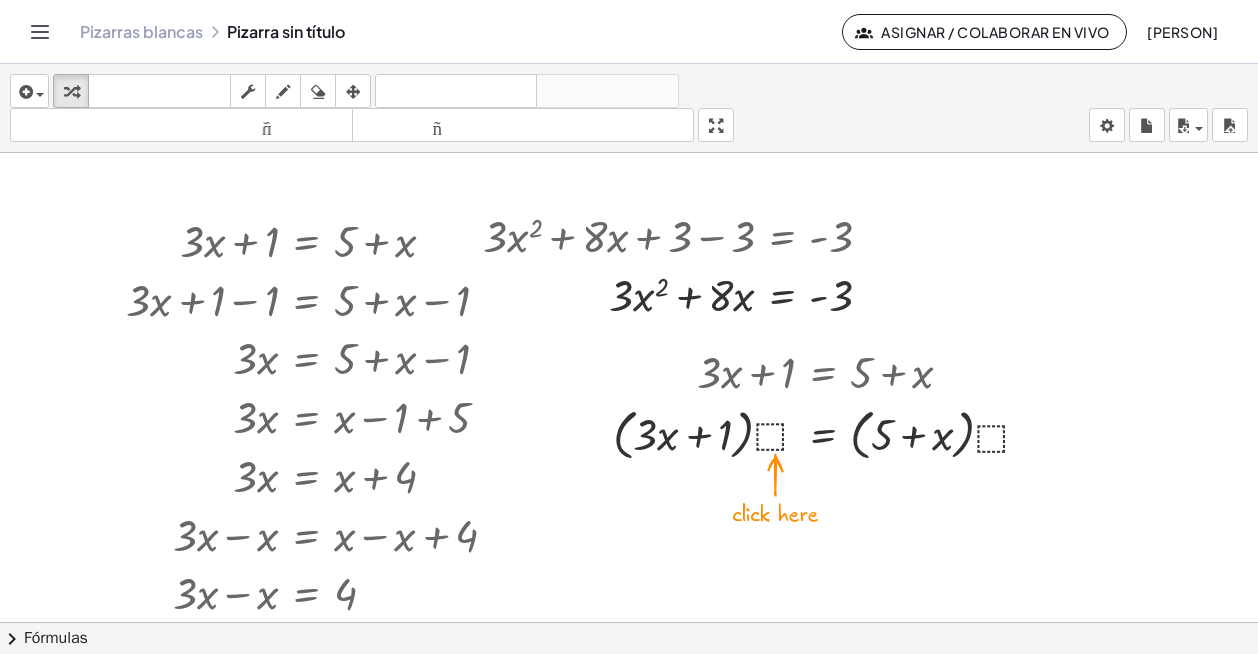 drag, startPoint x: 86, startPoint y: 86, endPoint x: 539, endPoint y: 346, distance: 522.3112 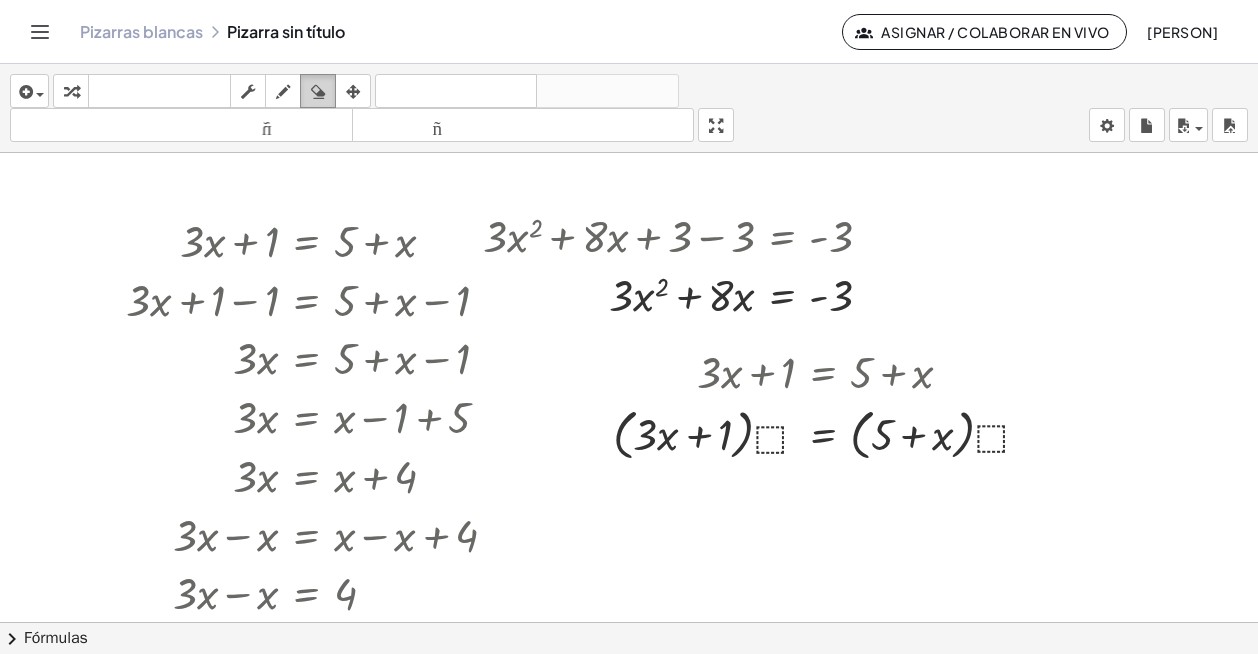 click at bounding box center [318, 92] 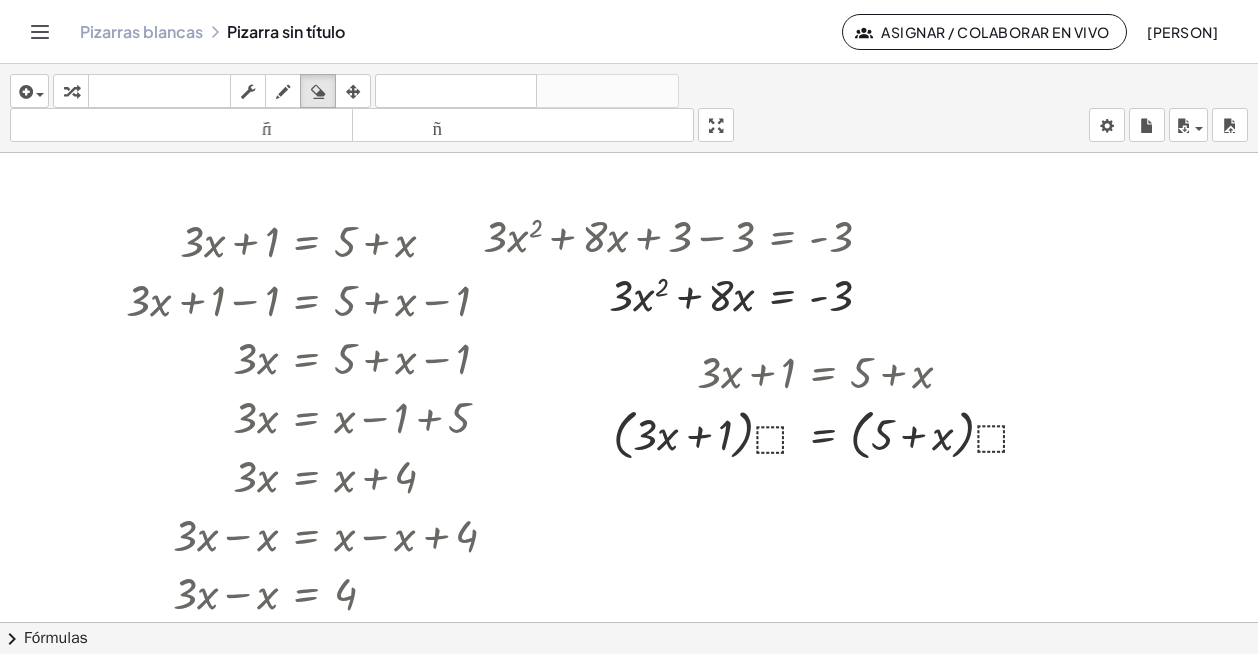 click at bounding box center [629, 636] 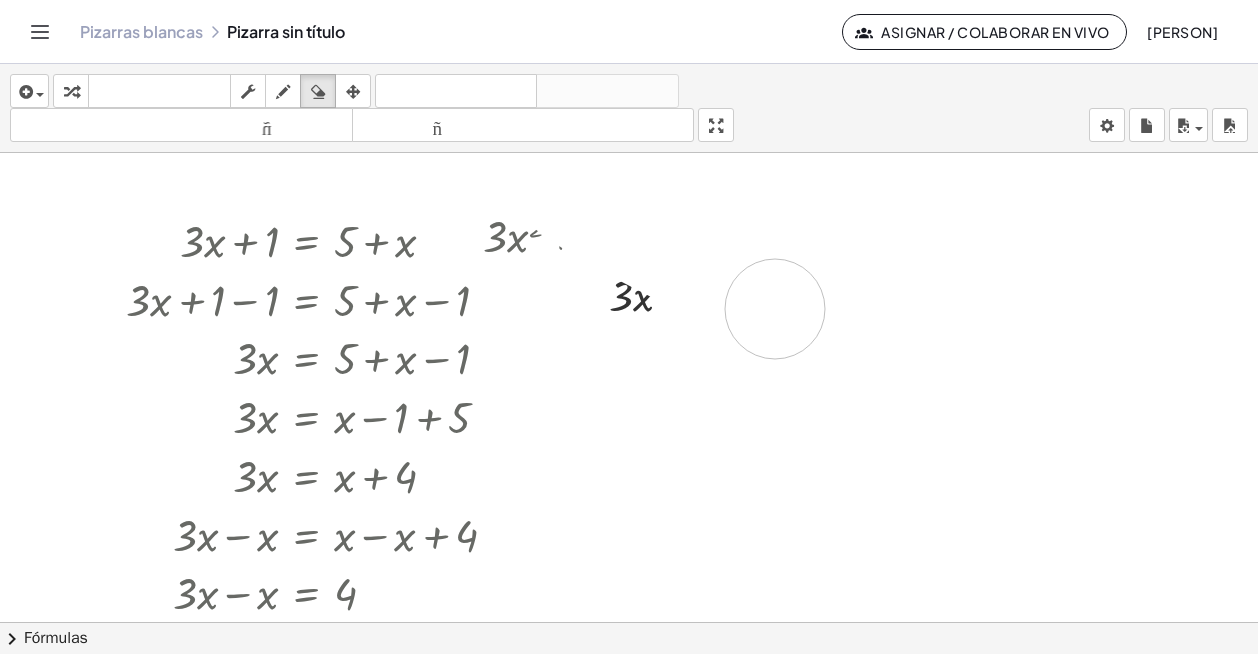 drag, startPoint x: 769, startPoint y: 378, endPoint x: 568, endPoint y: 256, distance: 235.12762 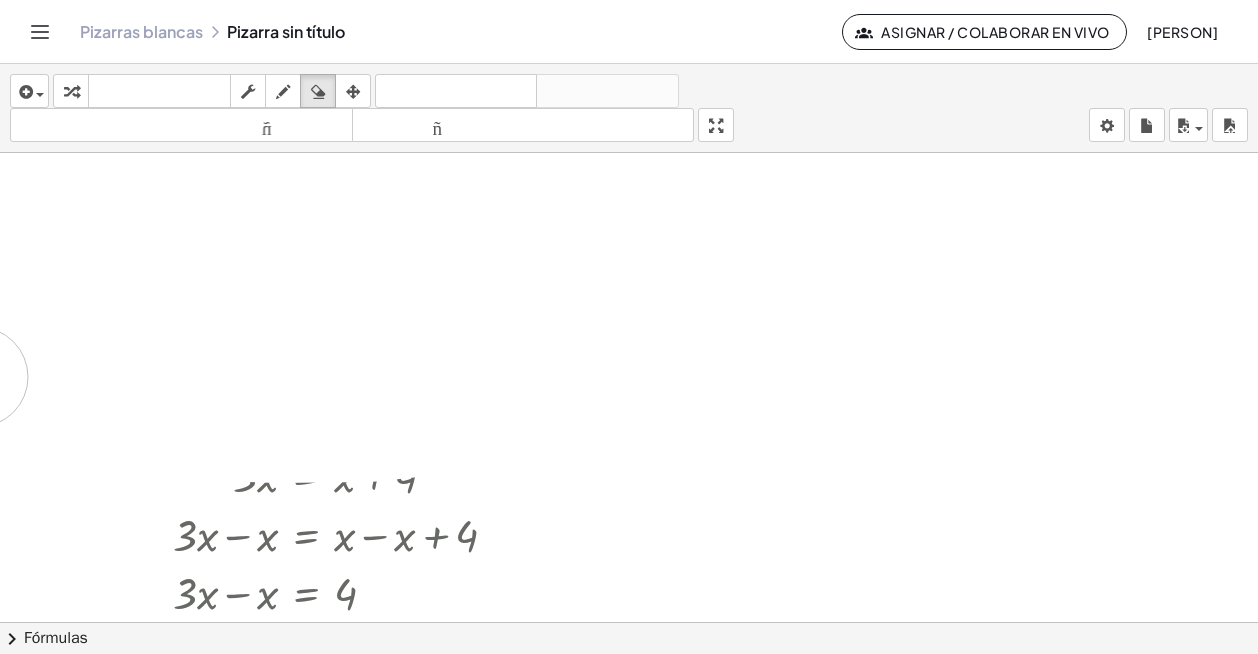drag, startPoint x: 496, startPoint y: 235, endPoint x: -22, endPoint y: 374, distance: 536.32544 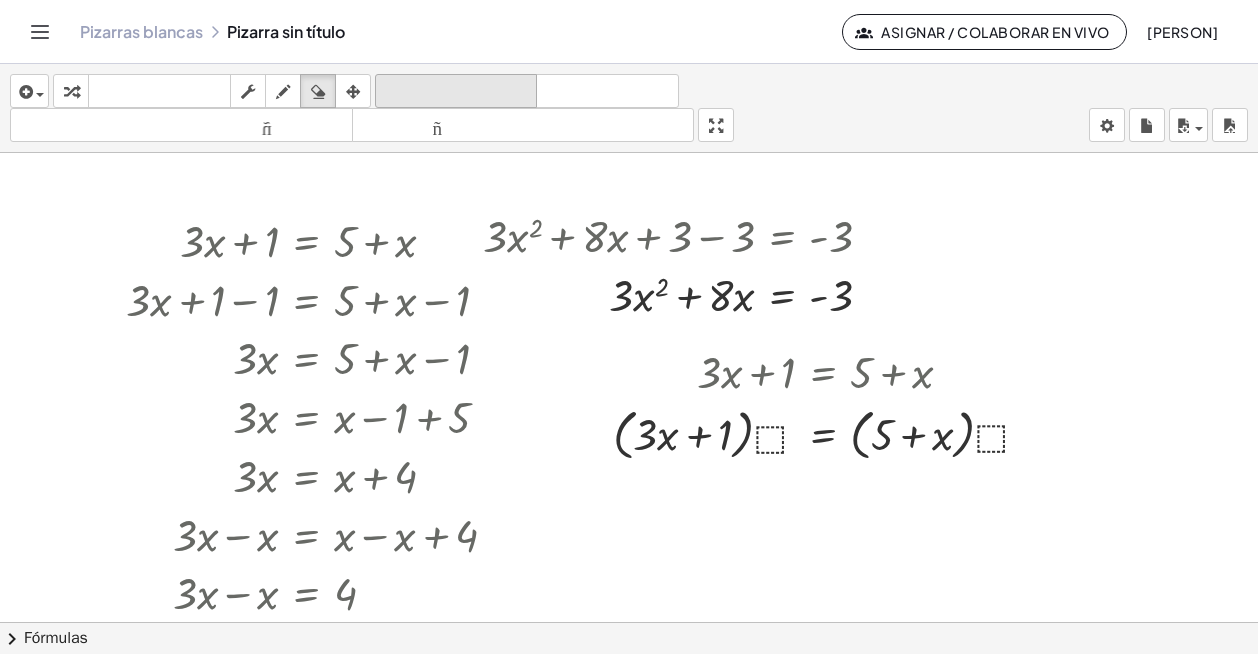 click on "deshacer" at bounding box center [456, 91] 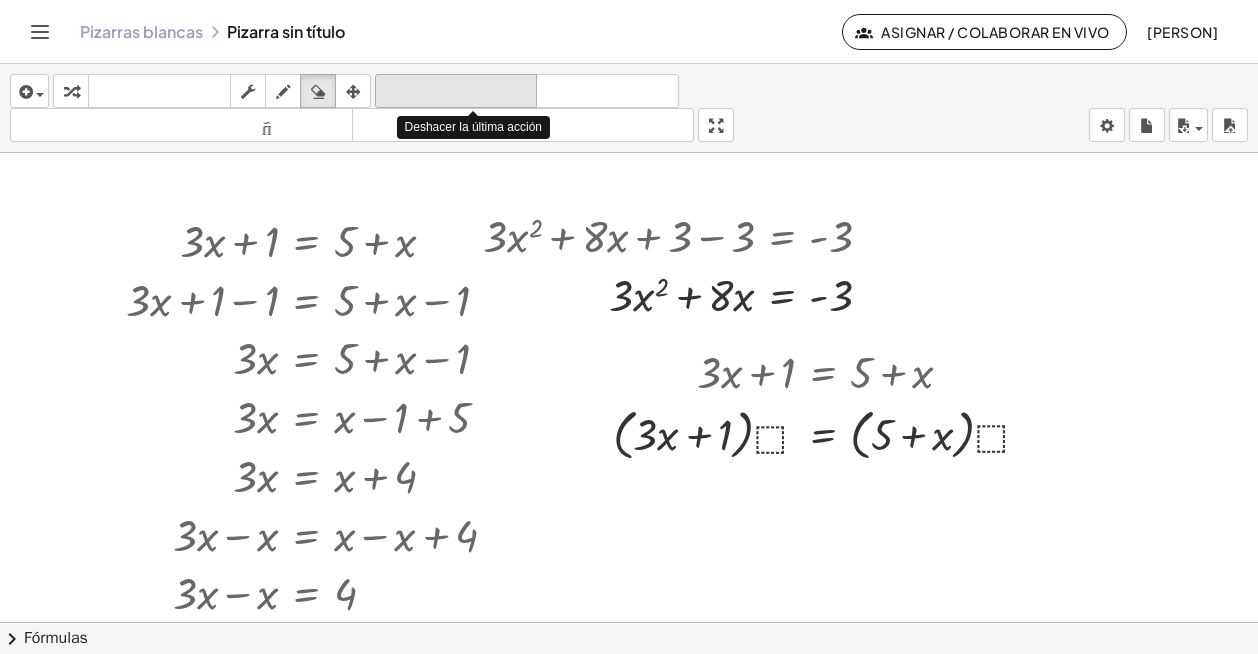 click on "deshacer" at bounding box center (456, 91) 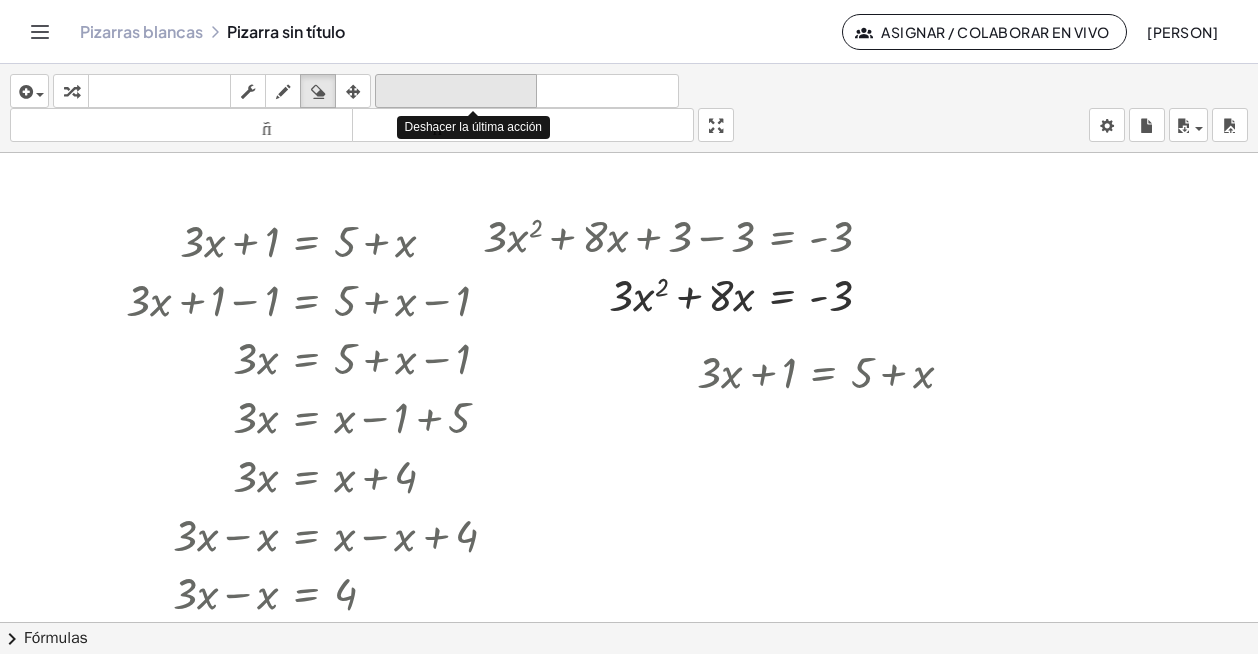 click on "deshacer" at bounding box center [456, 91] 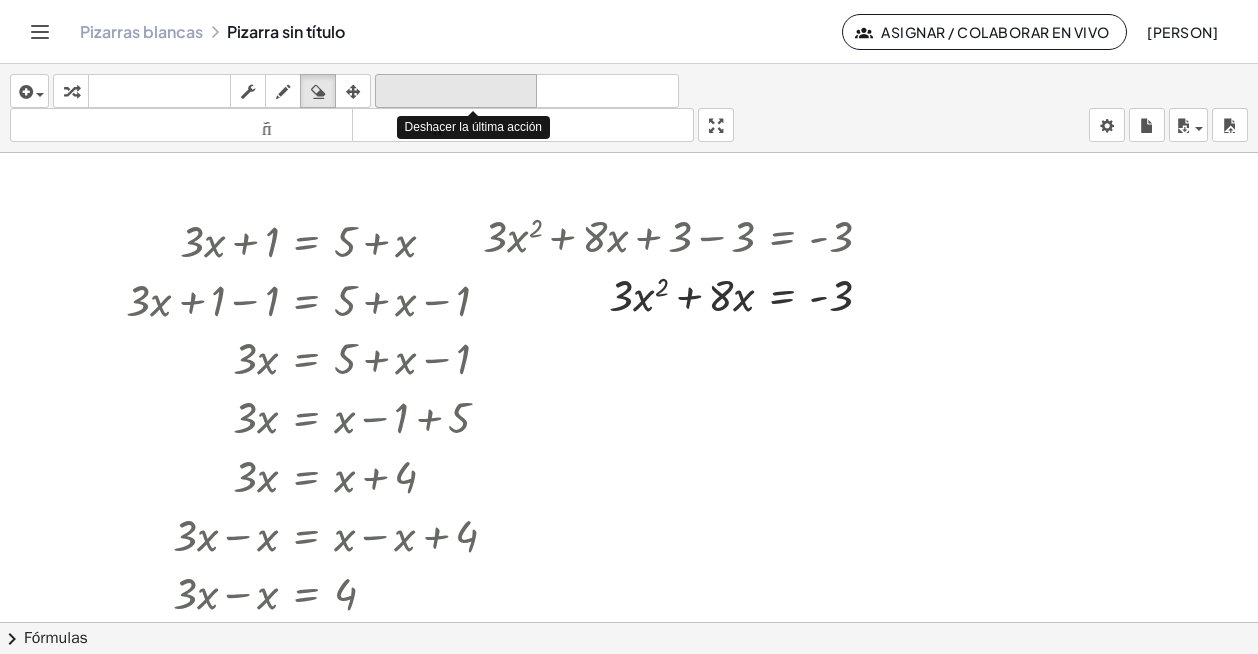 click on "deshacer" at bounding box center (456, 91) 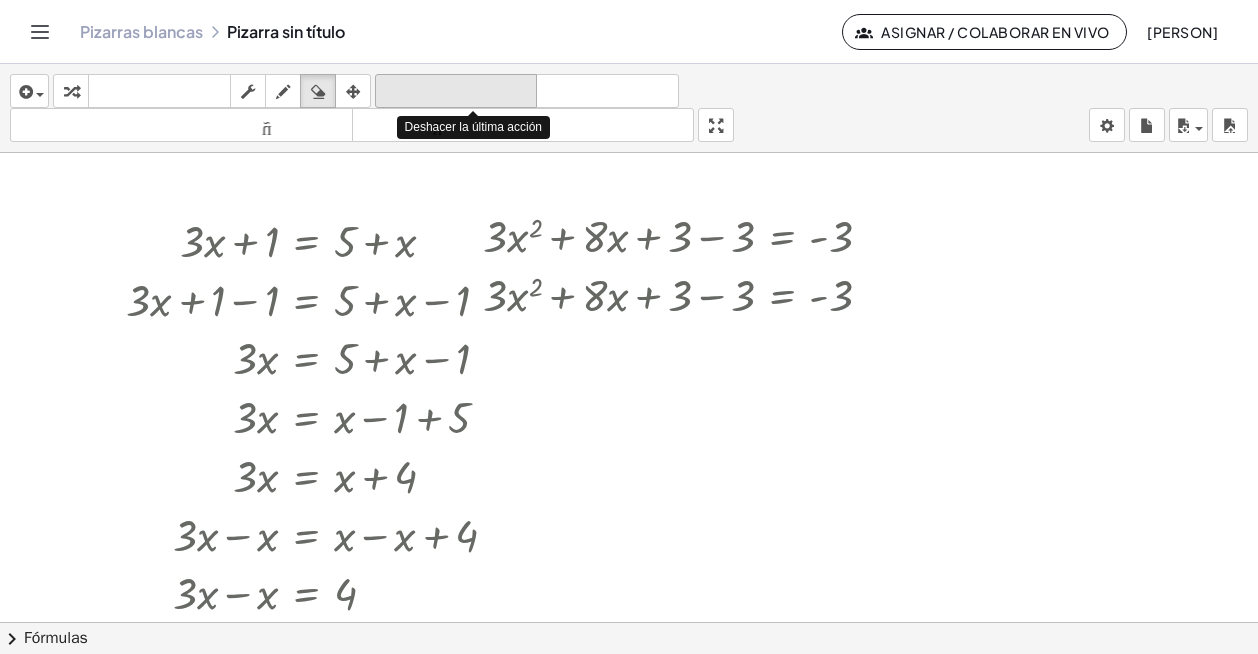 click on "deshacer" at bounding box center (456, 91) 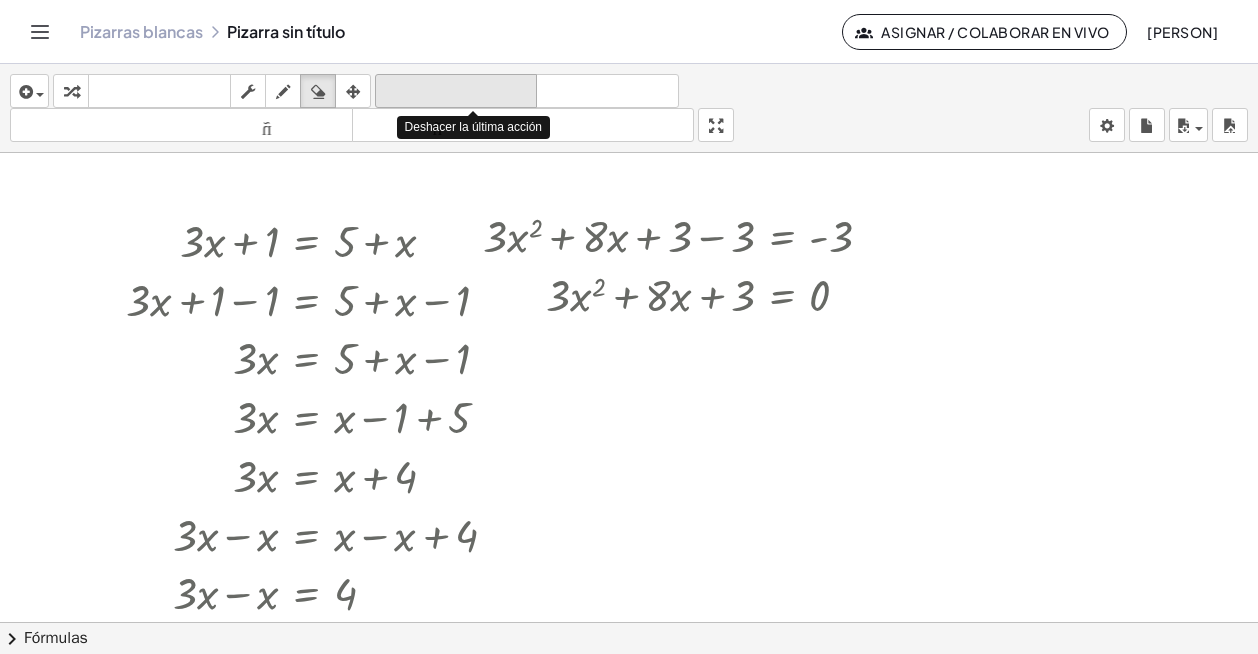 click on "deshacer" at bounding box center (456, 91) 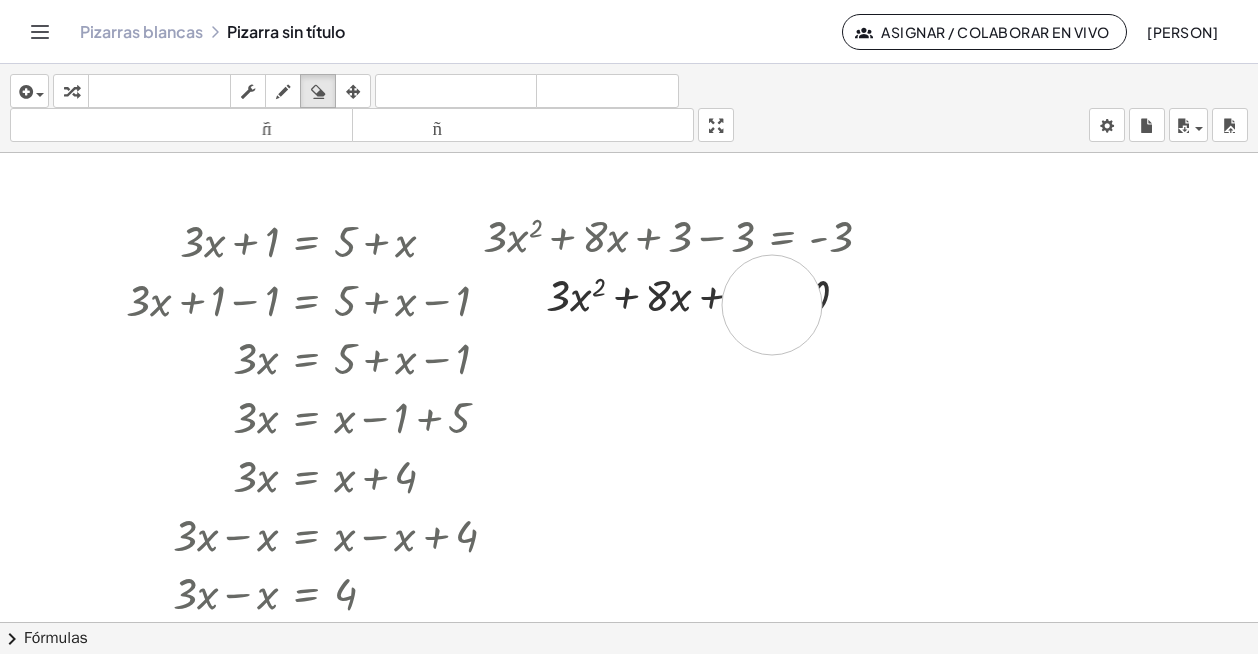 click at bounding box center [629, 636] 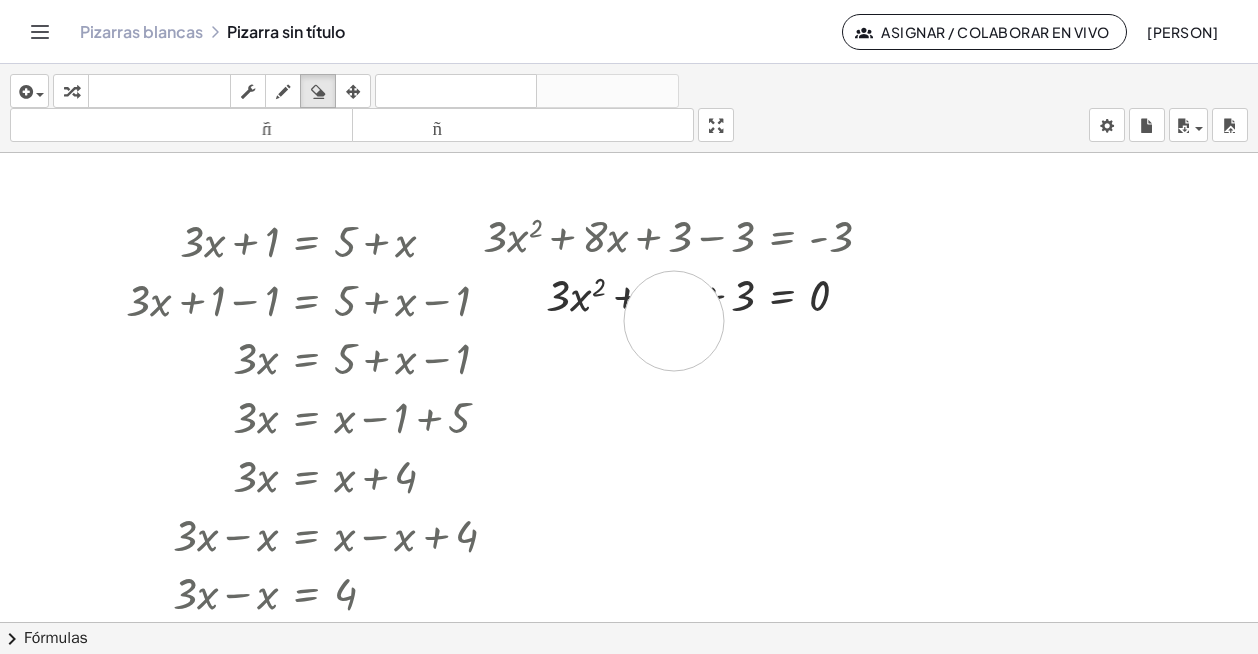 click at bounding box center (629, 636) 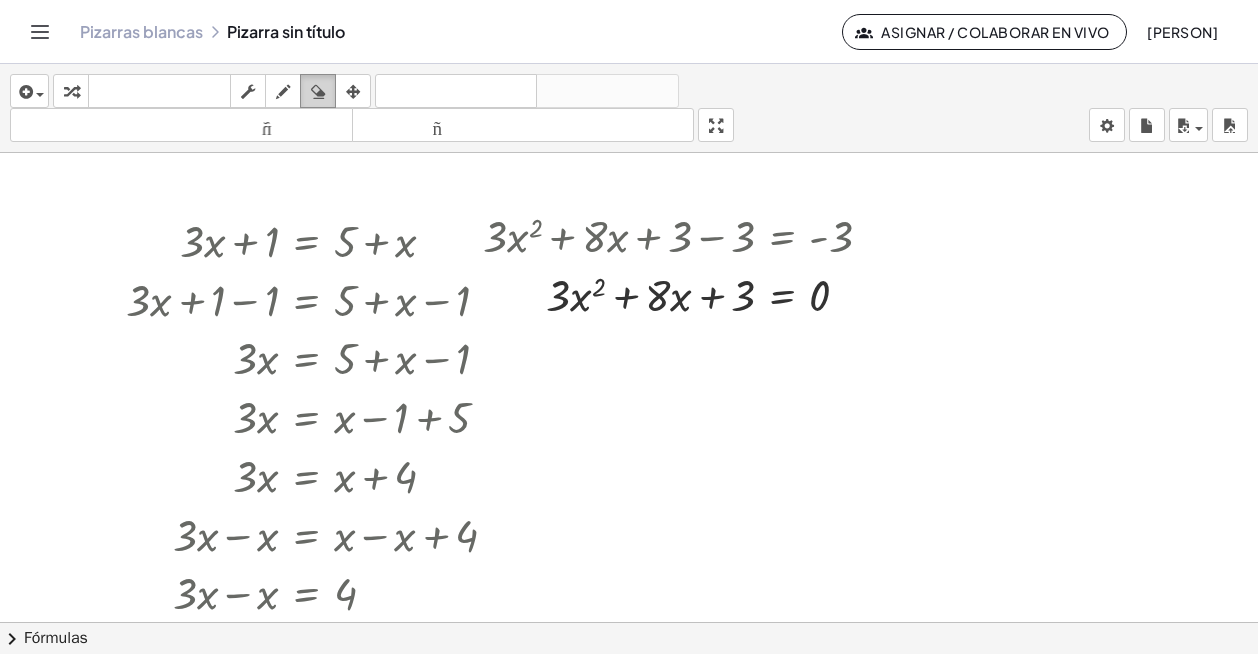 click at bounding box center (318, 91) 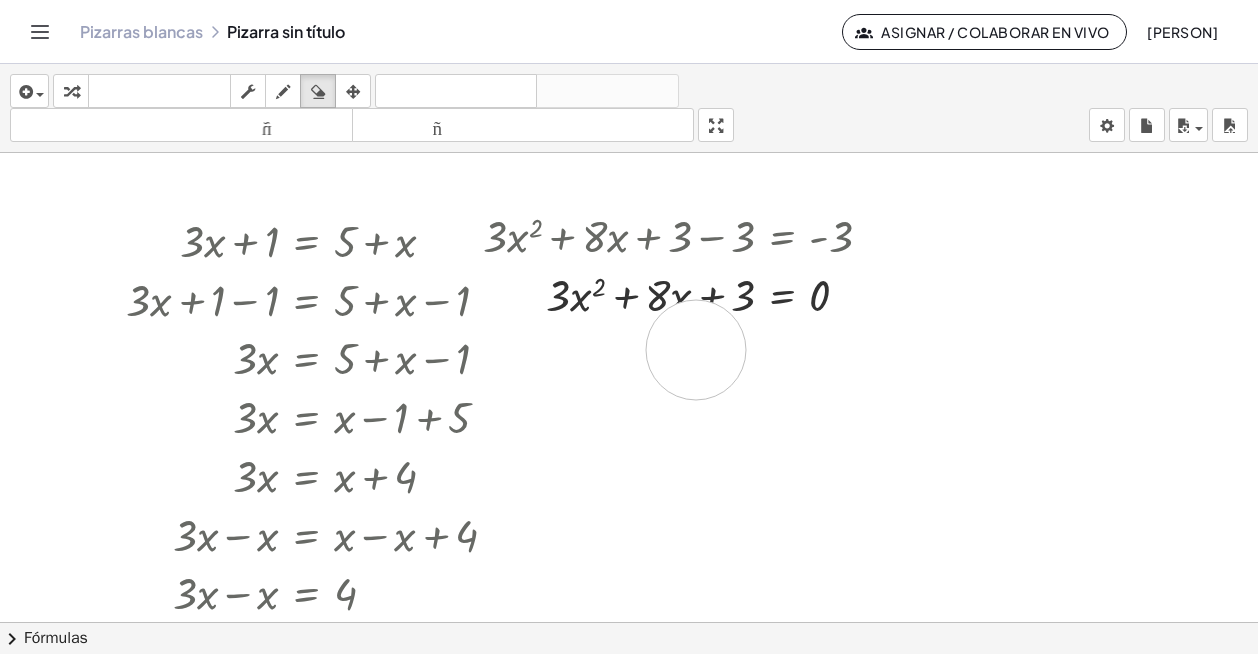 click at bounding box center (629, 636) 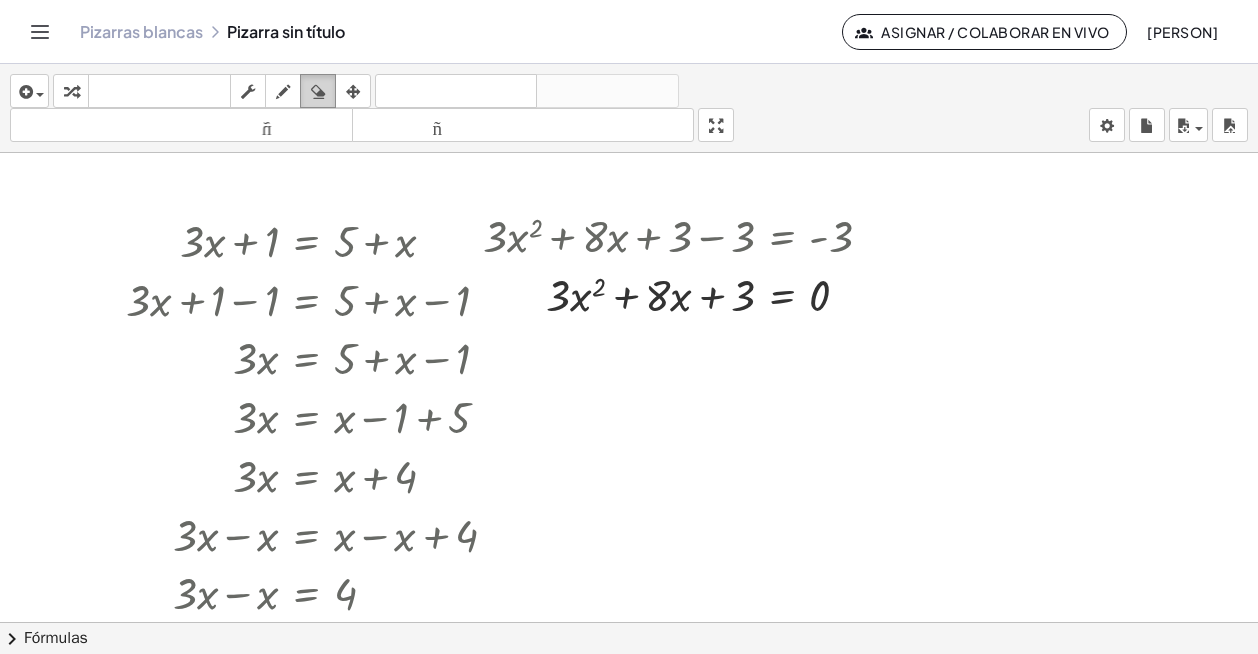 click at bounding box center (318, 91) 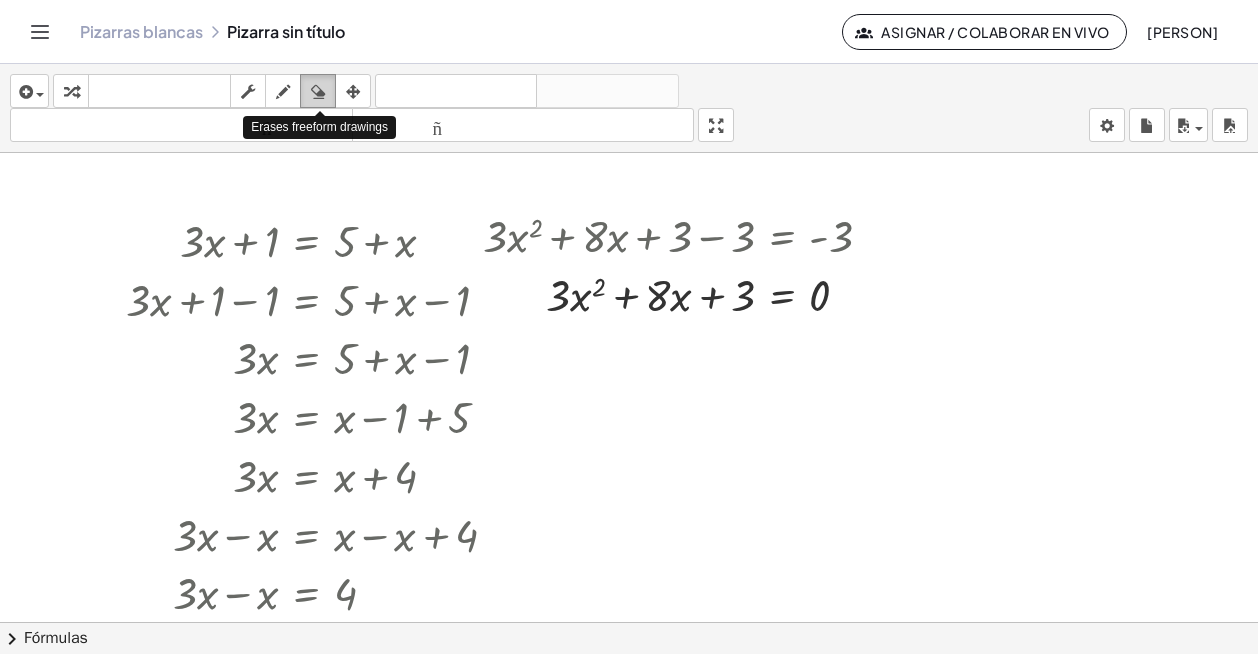 click at bounding box center (318, 92) 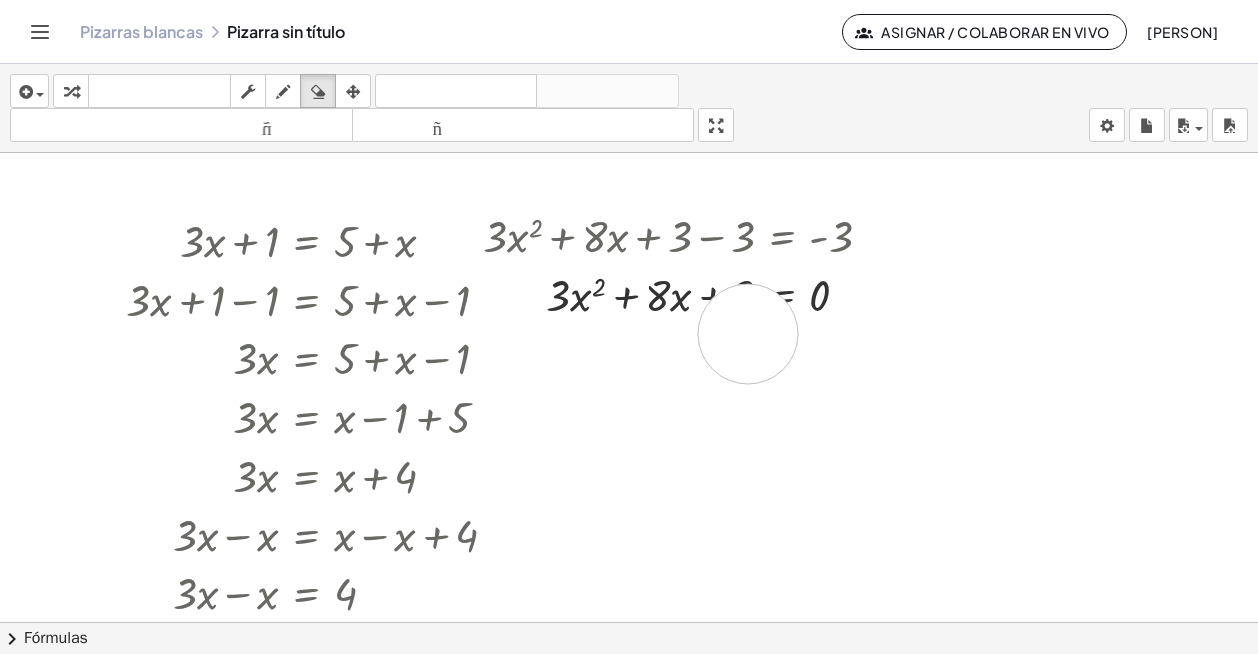 click at bounding box center [629, 636] 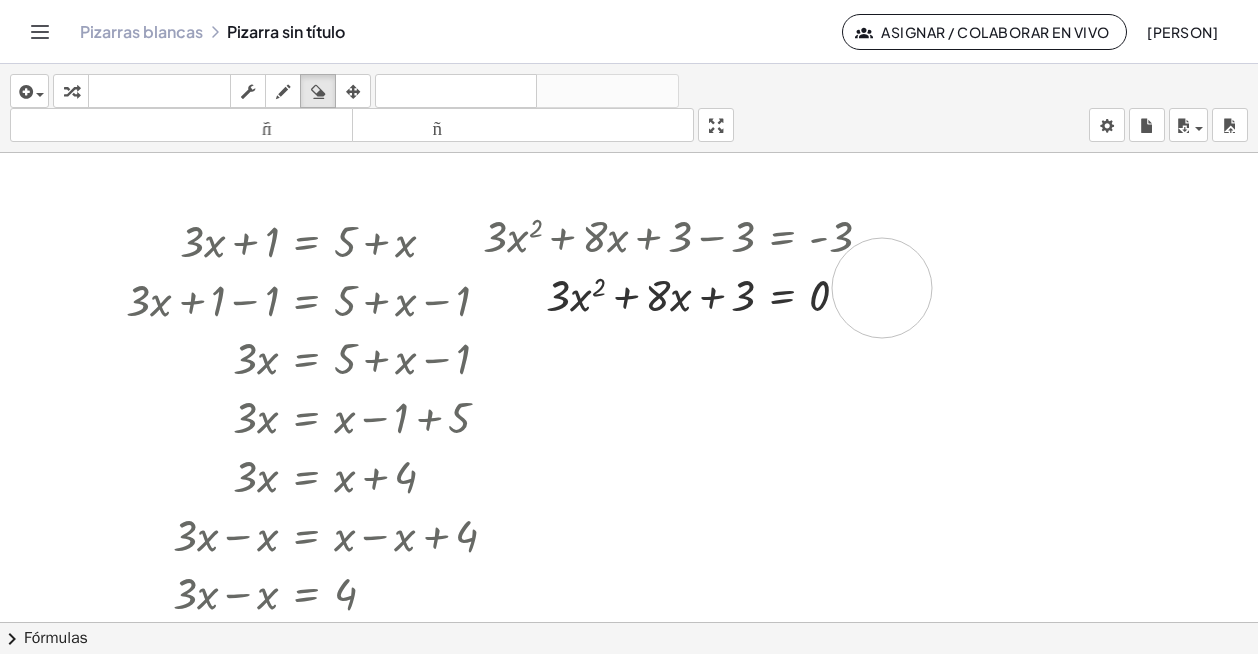 click at bounding box center (629, 636) 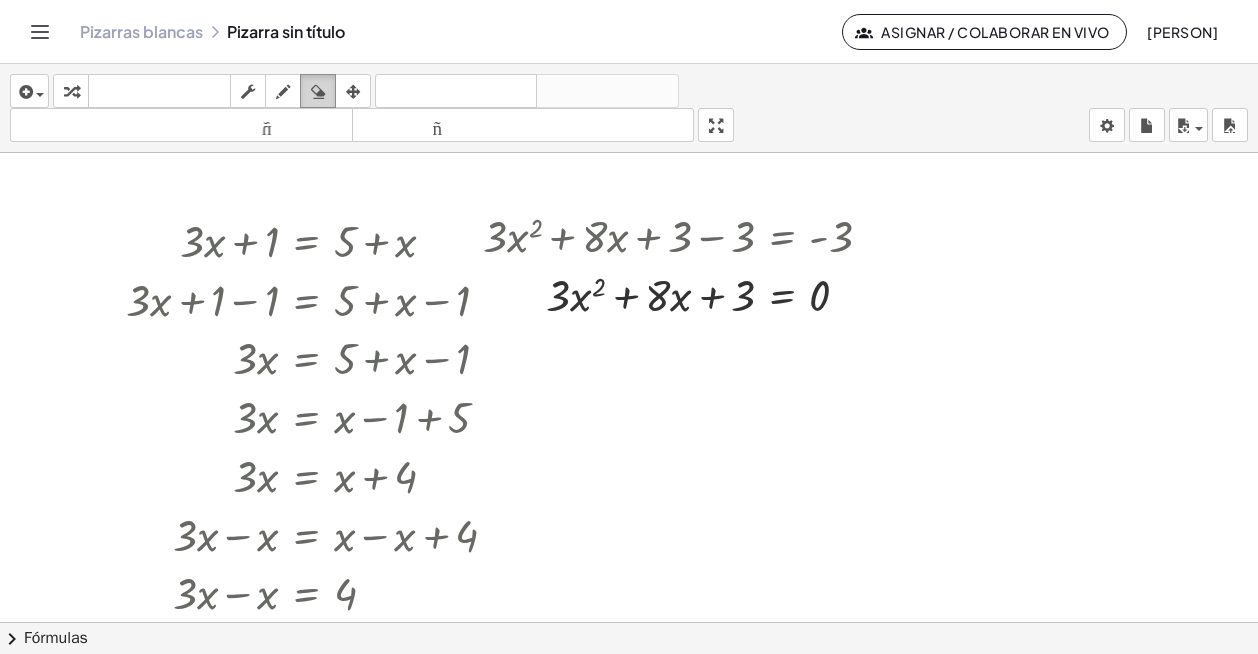 click at bounding box center (318, 92) 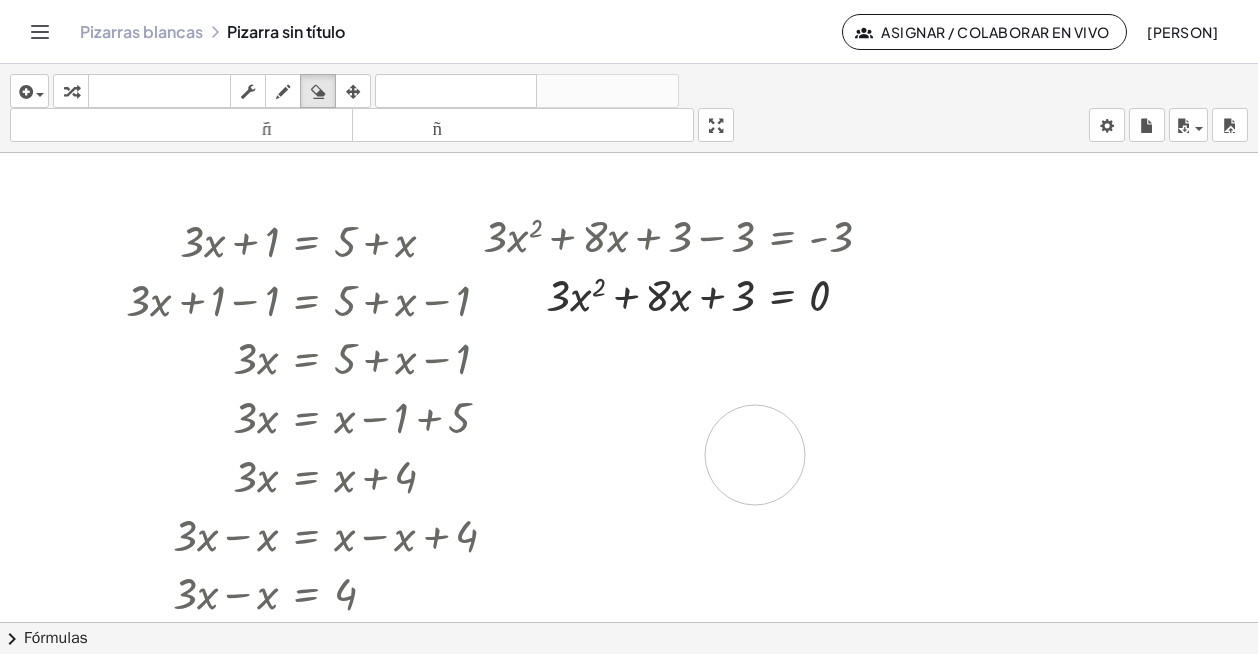drag, startPoint x: 781, startPoint y: 397, endPoint x: 555, endPoint y: 416, distance: 226.79727 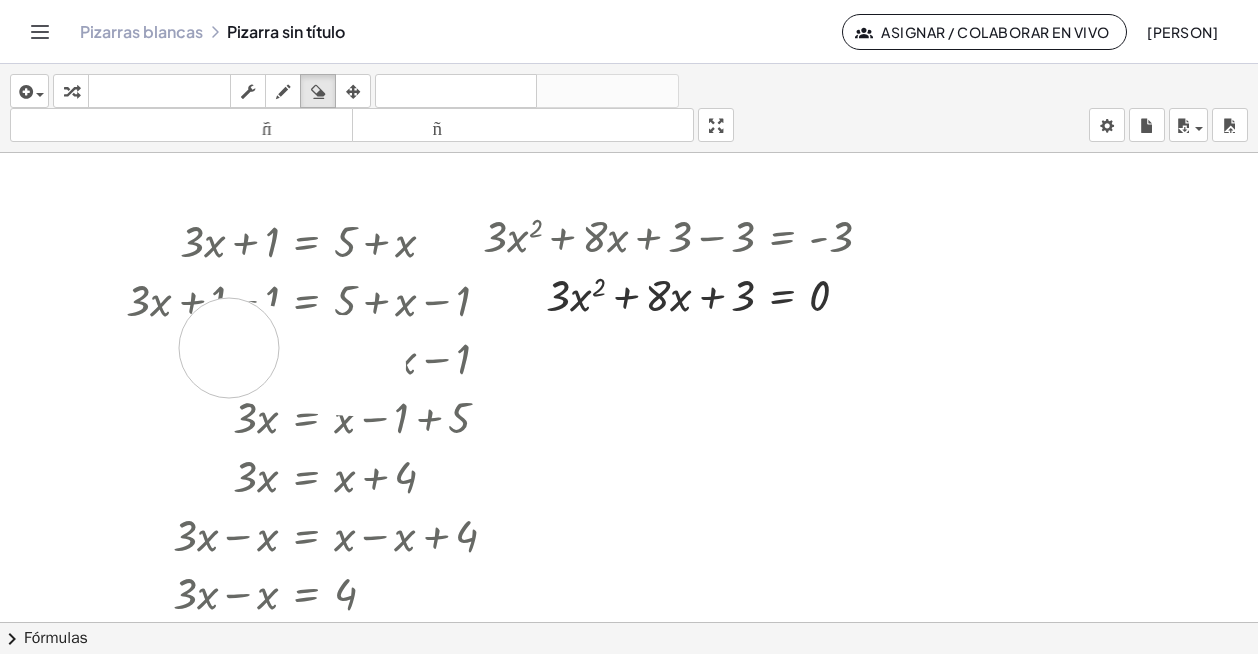 drag, startPoint x: 356, startPoint y: 366, endPoint x: 316, endPoint y: 283, distance: 92.13577 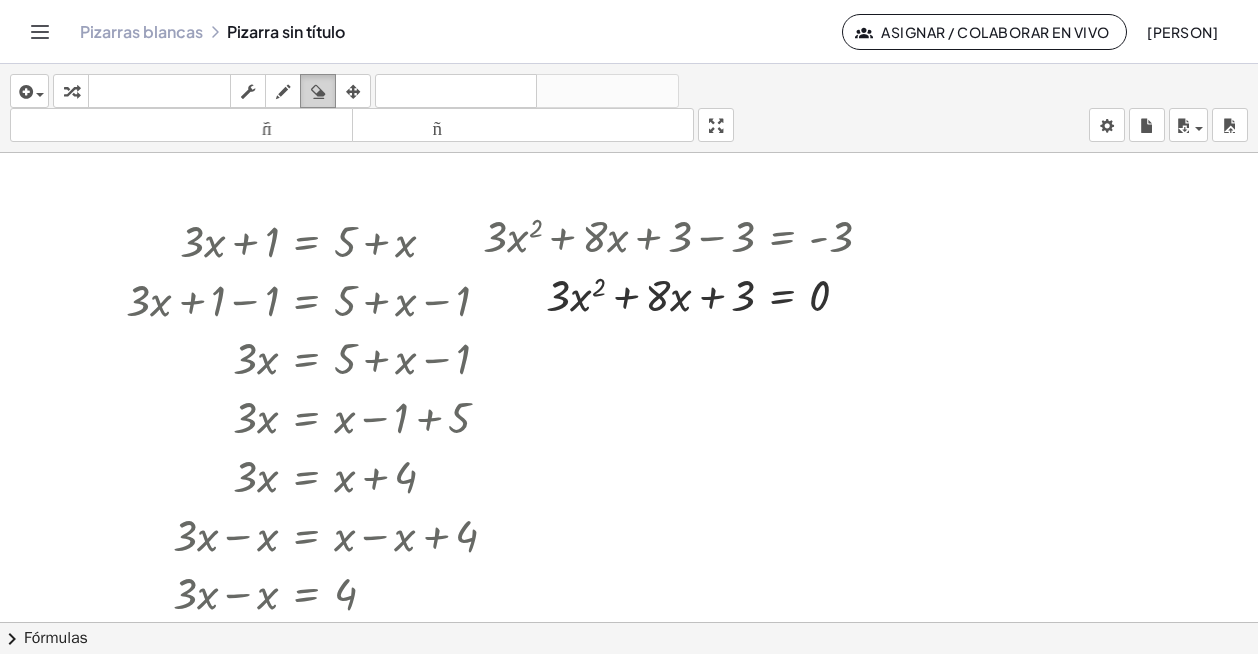 click at bounding box center (318, 92) 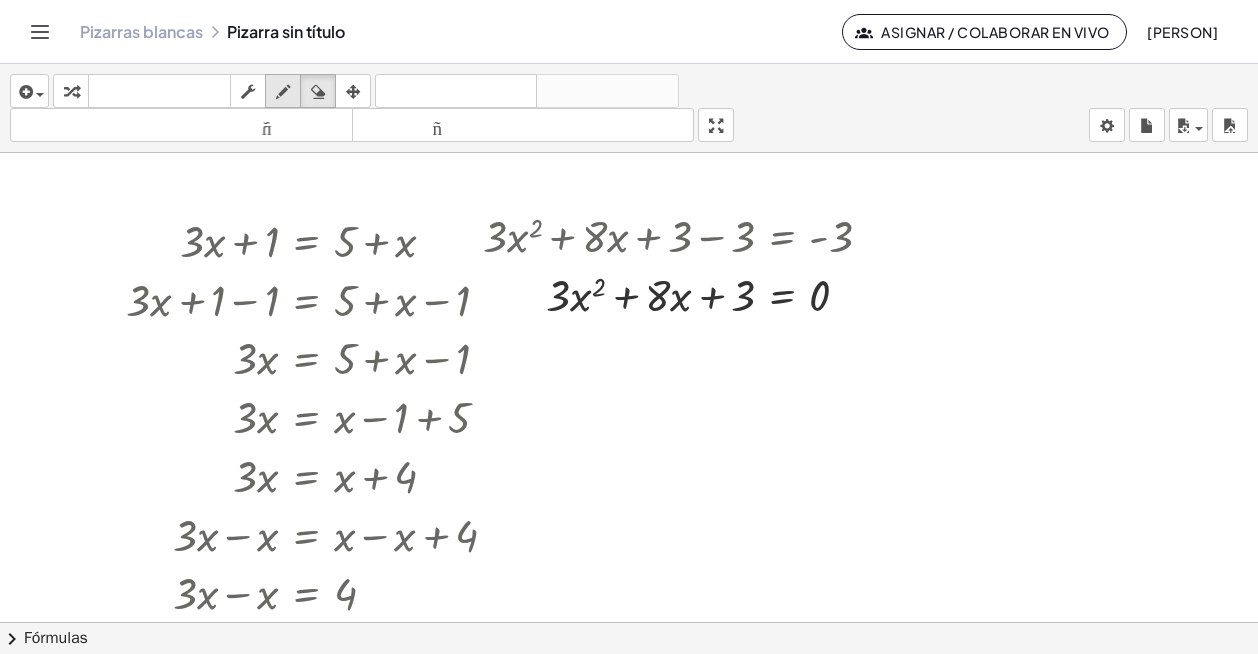 click at bounding box center (283, 91) 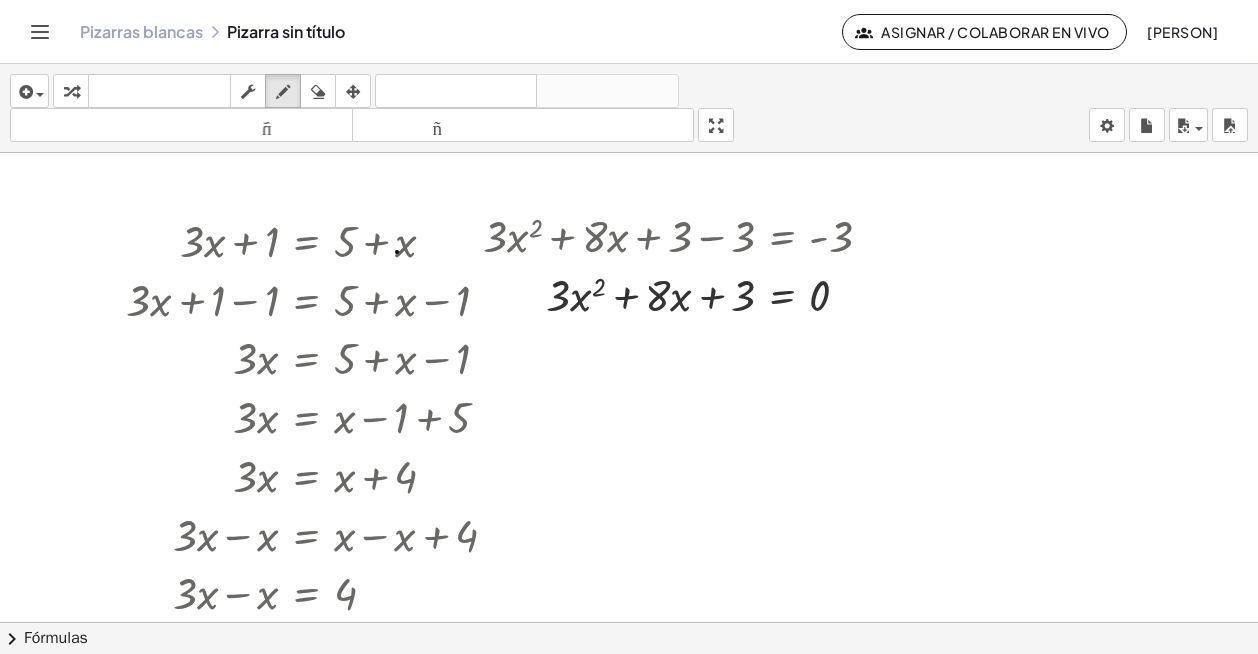 click at bounding box center [629, 636] 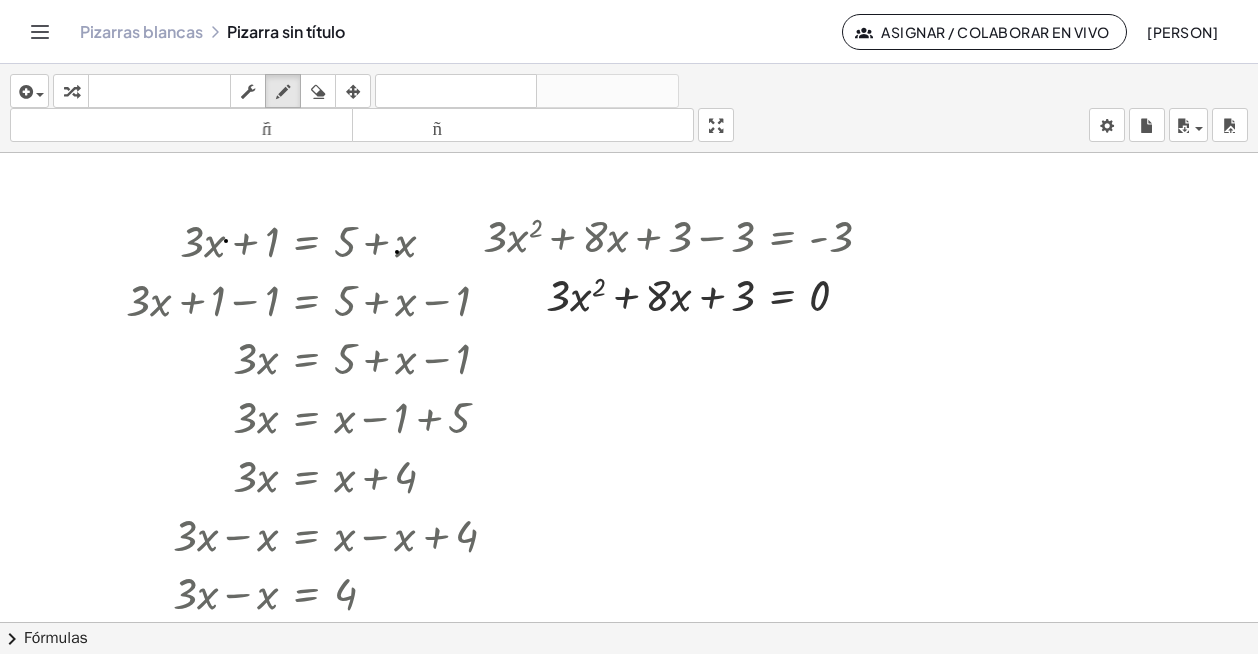 click at bounding box center [629, 636] 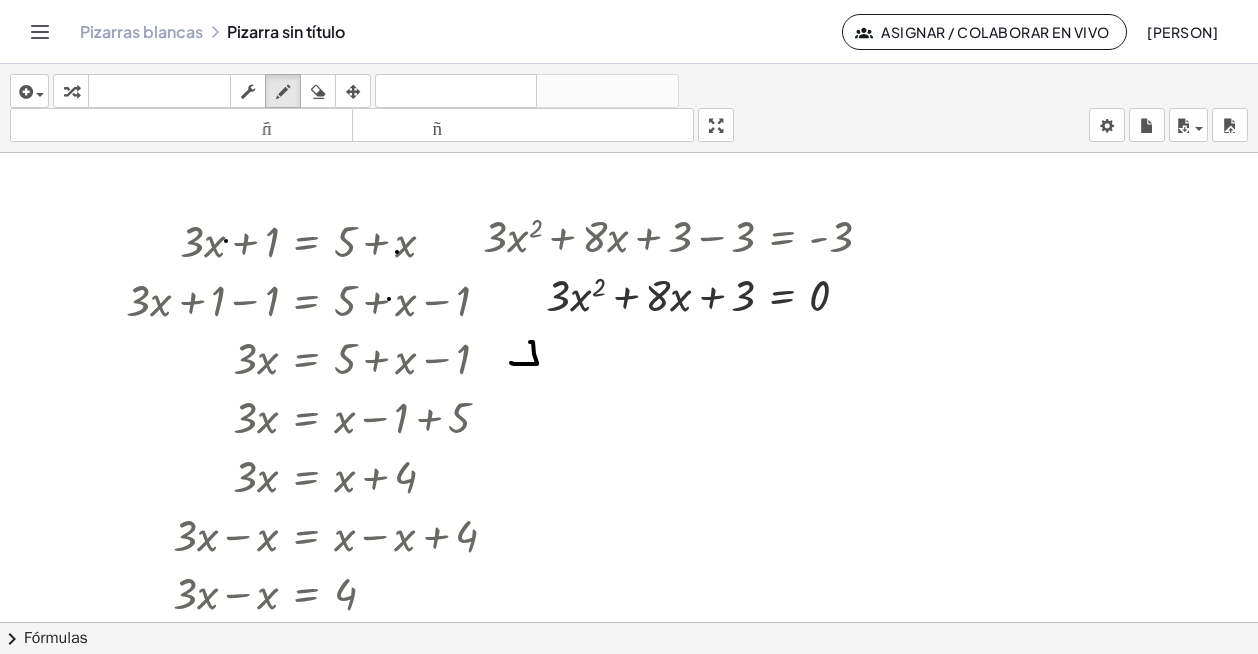 drag, startPoint x: 533, startPoint y: 342, endPoint x: 511, endPoint y: 363, distance: 30.413813 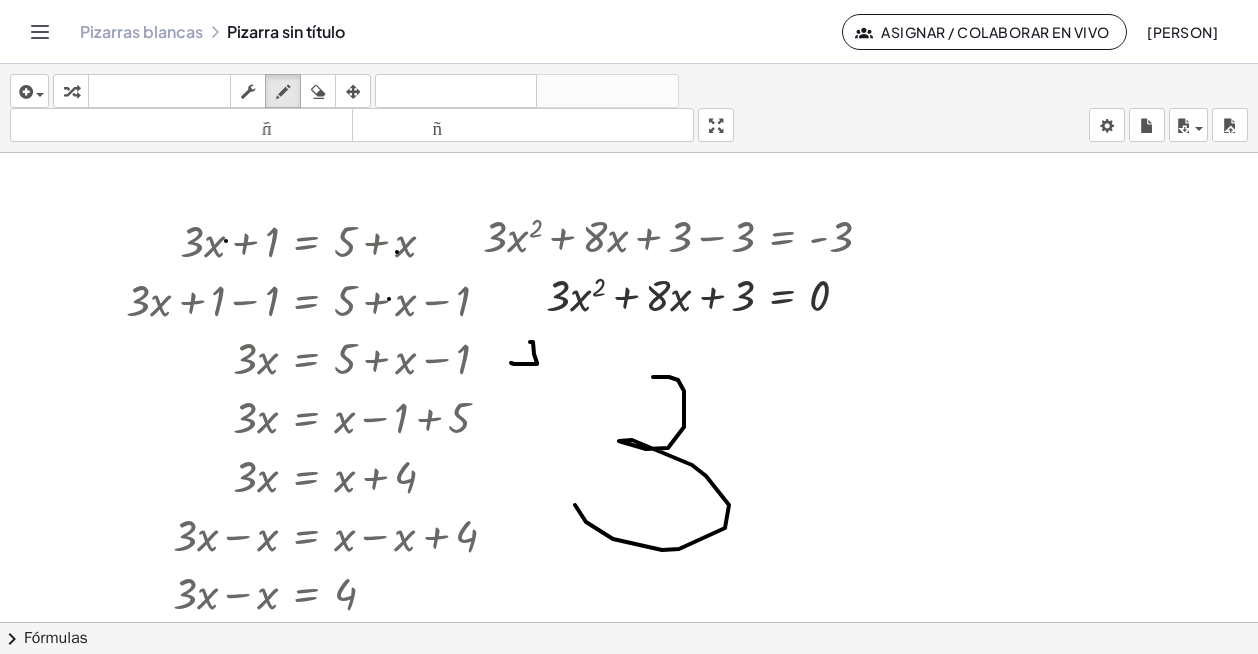 drag, startPoint x: 653, startPoint y: 377, endPoint x: 585, endPoint y: 487, distance: 129.3213 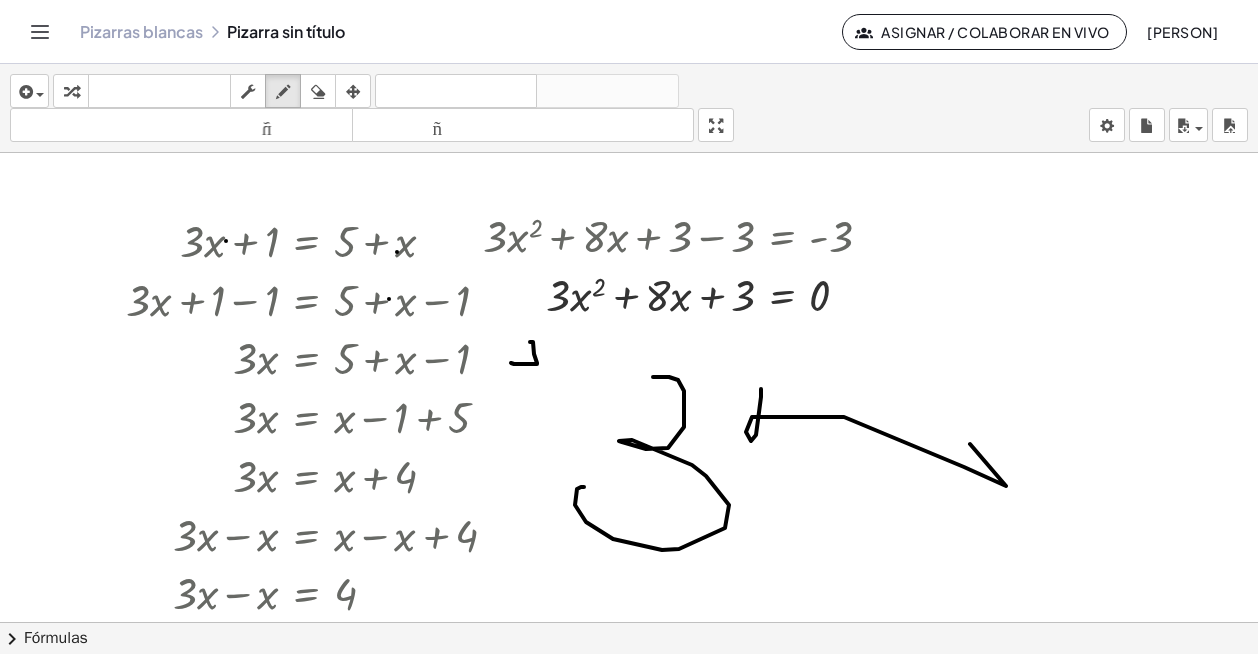 drag, startPoint x: 761, startPoint y: 389, endPoint x: 964, endPoint y: 445, distance: 210.58252 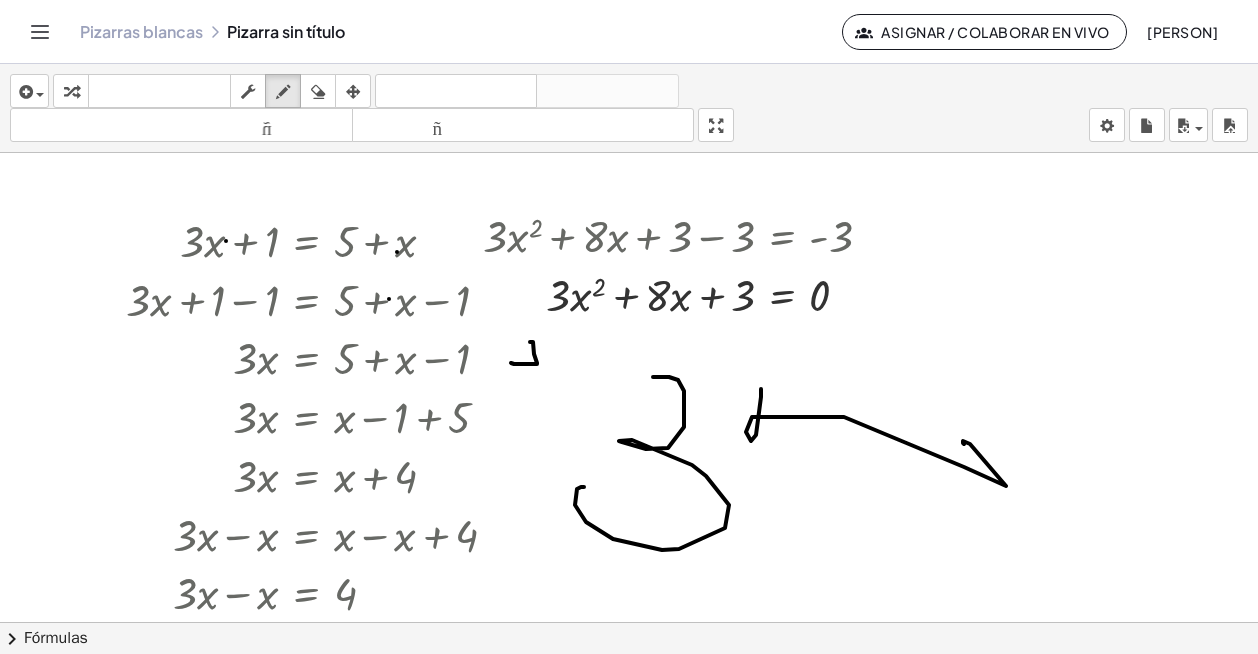 drag, startPoint x: 1030, startPoint y: 351, endPoint x: 1016, endPoint y: 352, distance: 14.035668 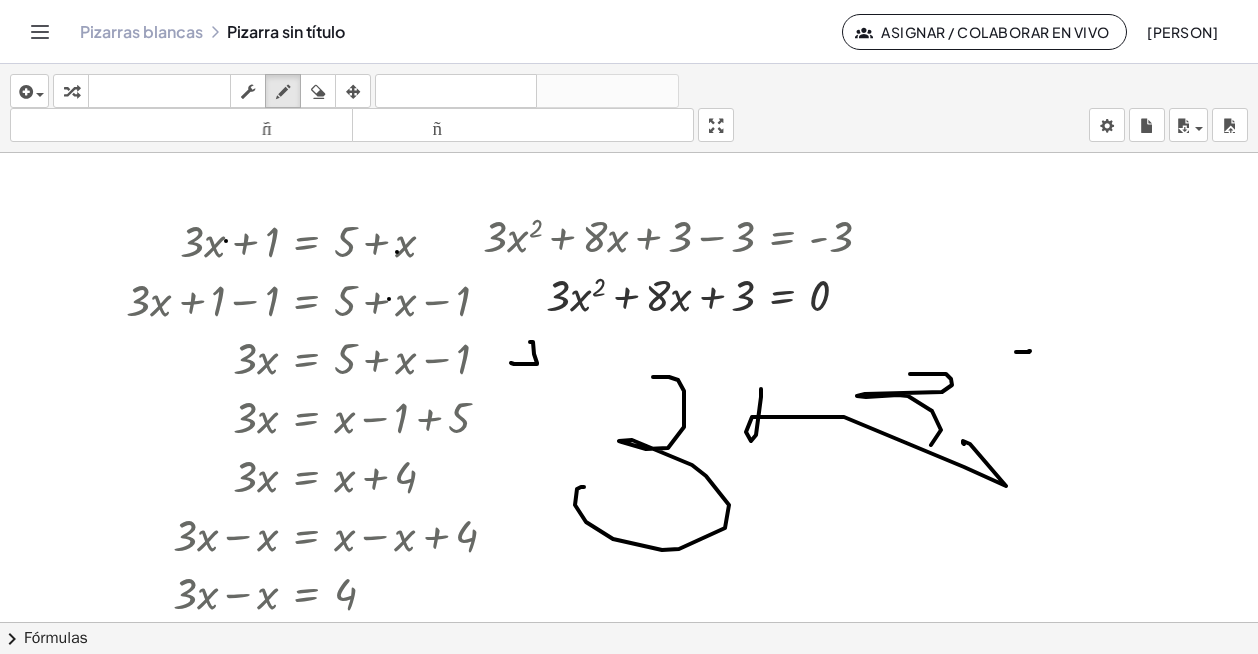 drag, startPoint x: 910, startPoint y: 374, endPoint x: 770, endPoint y: 438, distance: 153.93506 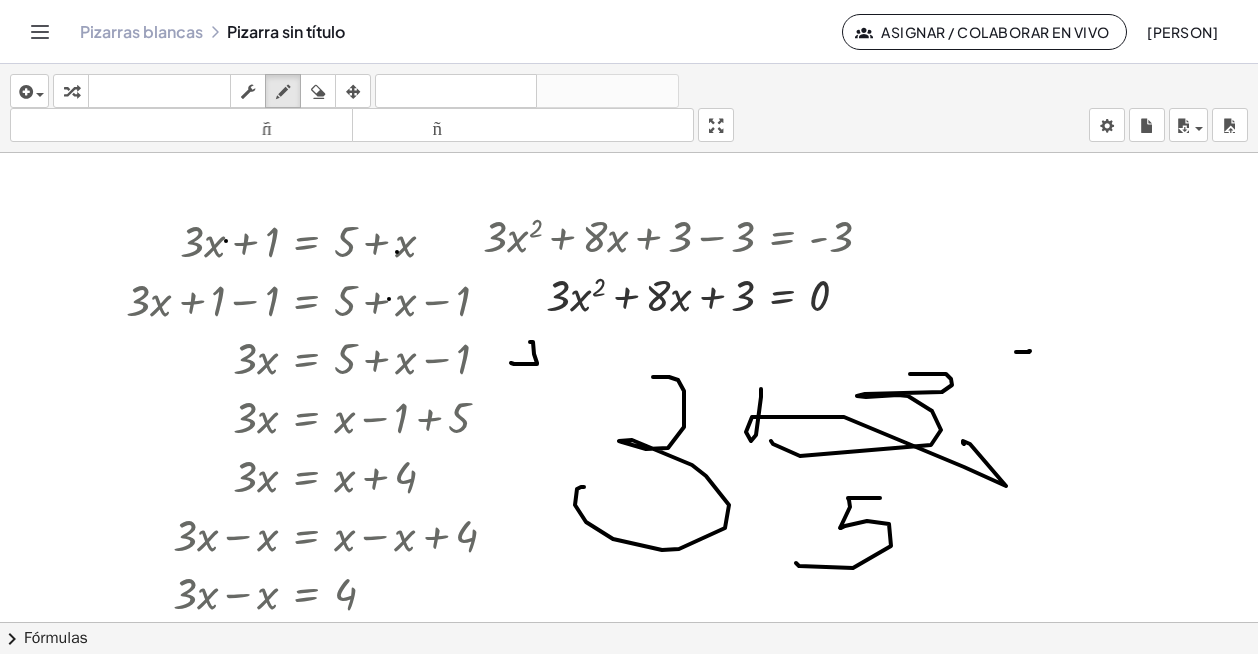 drag, startPoint x: 880, startPoint y: 498, endPoint x: 790, endPoint y: 527, distance: 94.55686 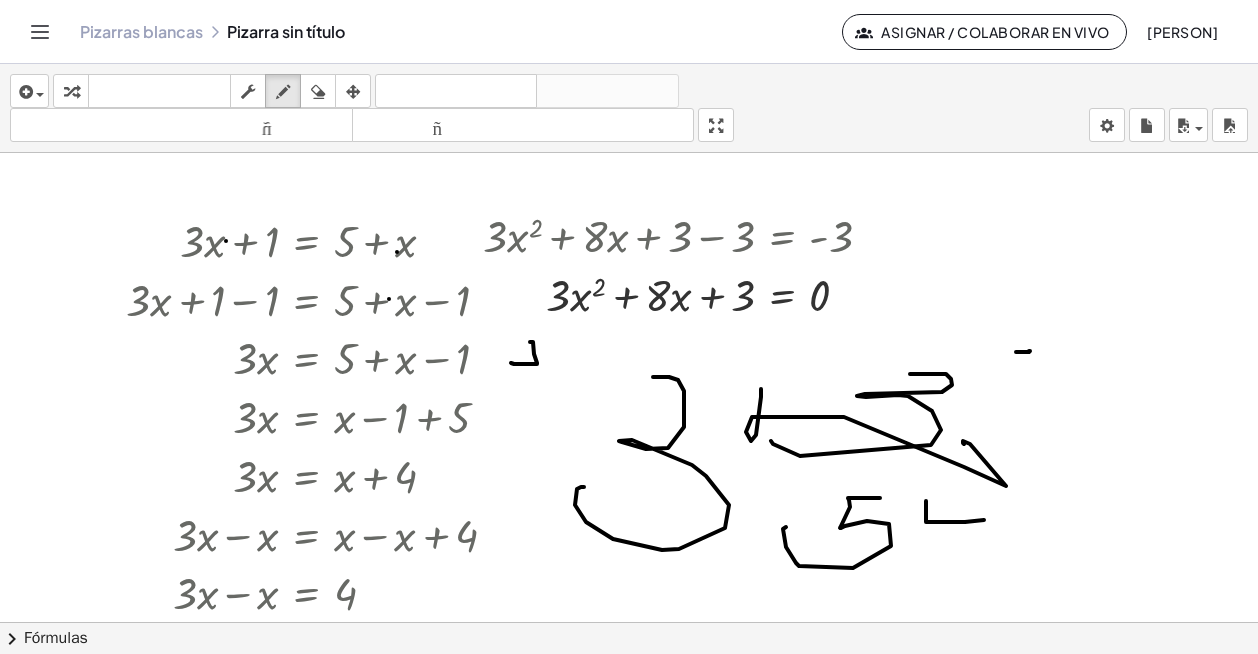 drag, startPoint x: 926, startPoint y: 502, endPoint x: 962, endPoint y: 461, distance: 54.56189 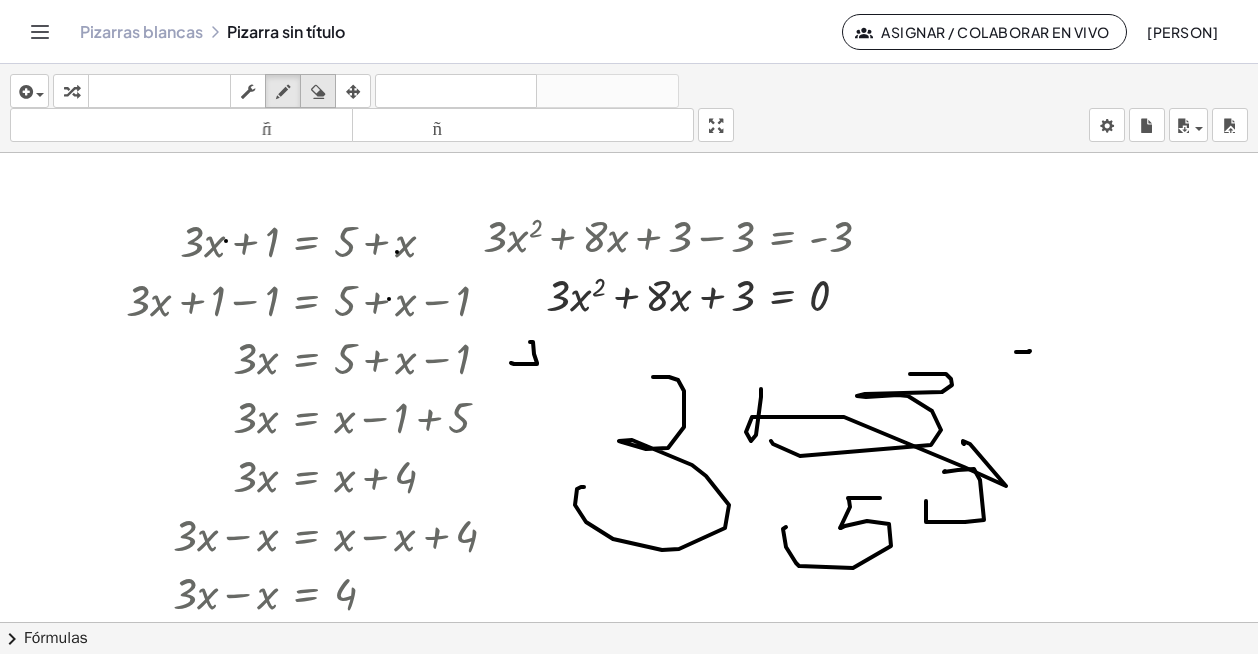 click at bounding box center (318, 91) 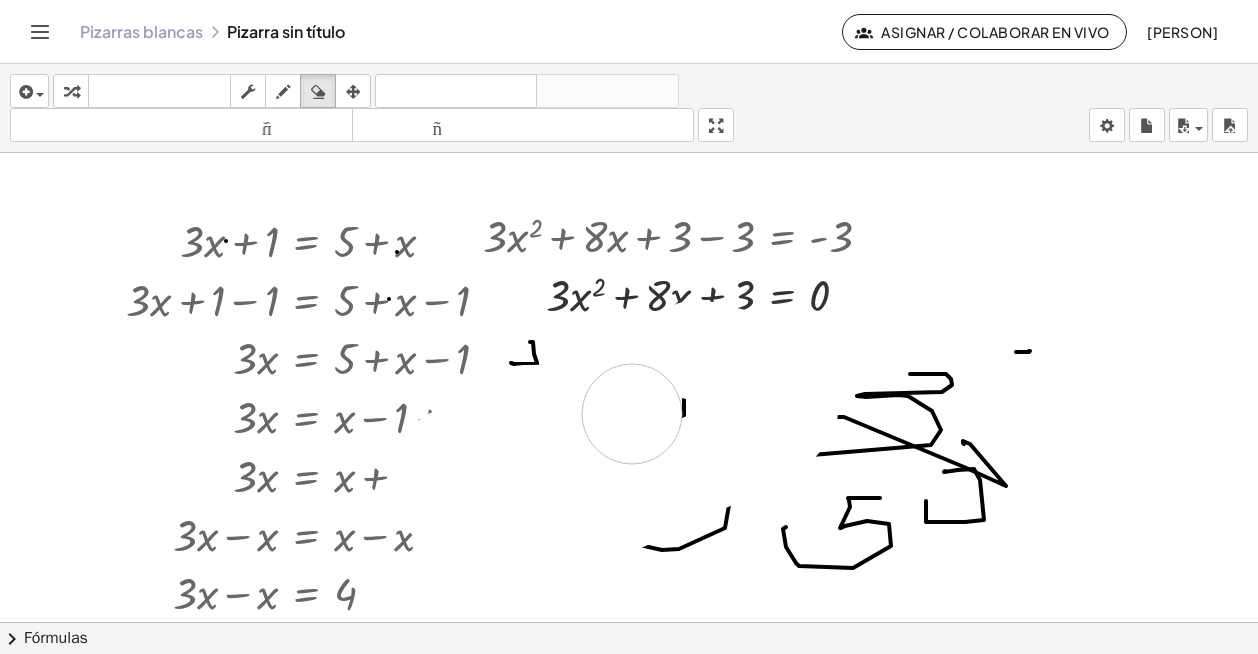 drag, startPoint x: 703, startPoint y: 351, endPoint x: 563, endPoint y: 367, distance: 140.91132 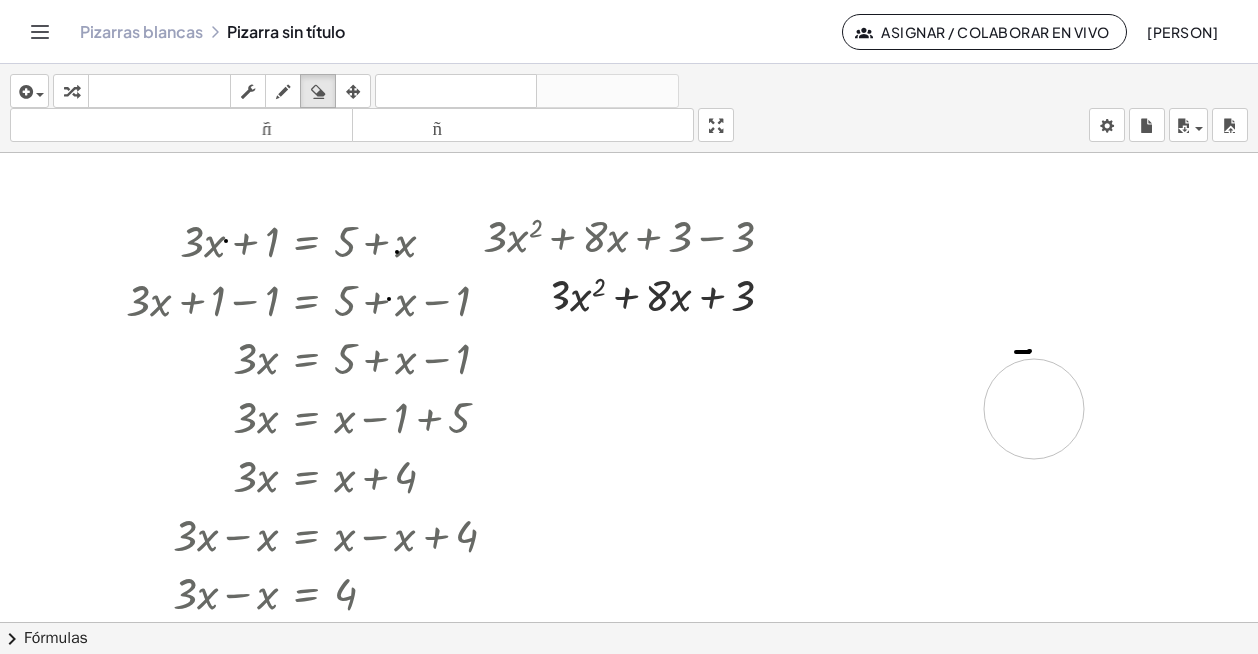 drag, startPoint x: 526, startPoint y: 349, endPoint x: 938, endPoint y: 308, distance: 414.03503 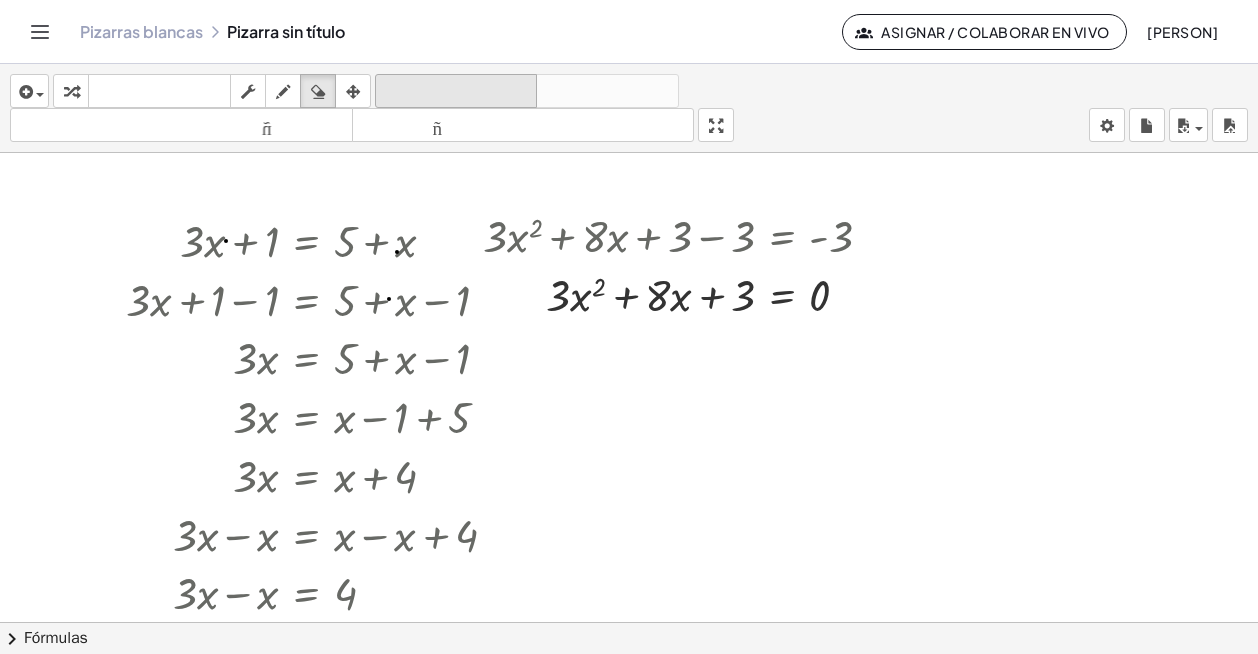 click on "deshacer" at bounding box center [456, 91] 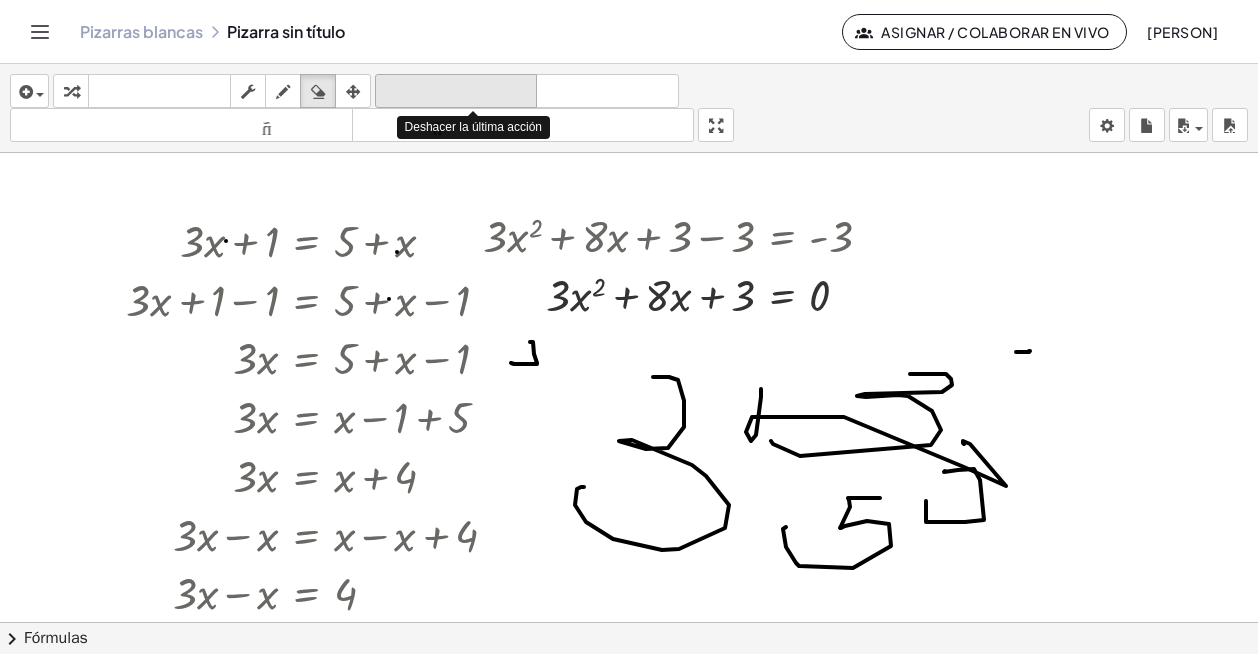 click on "deshacer" at bounding box center (456, 91) 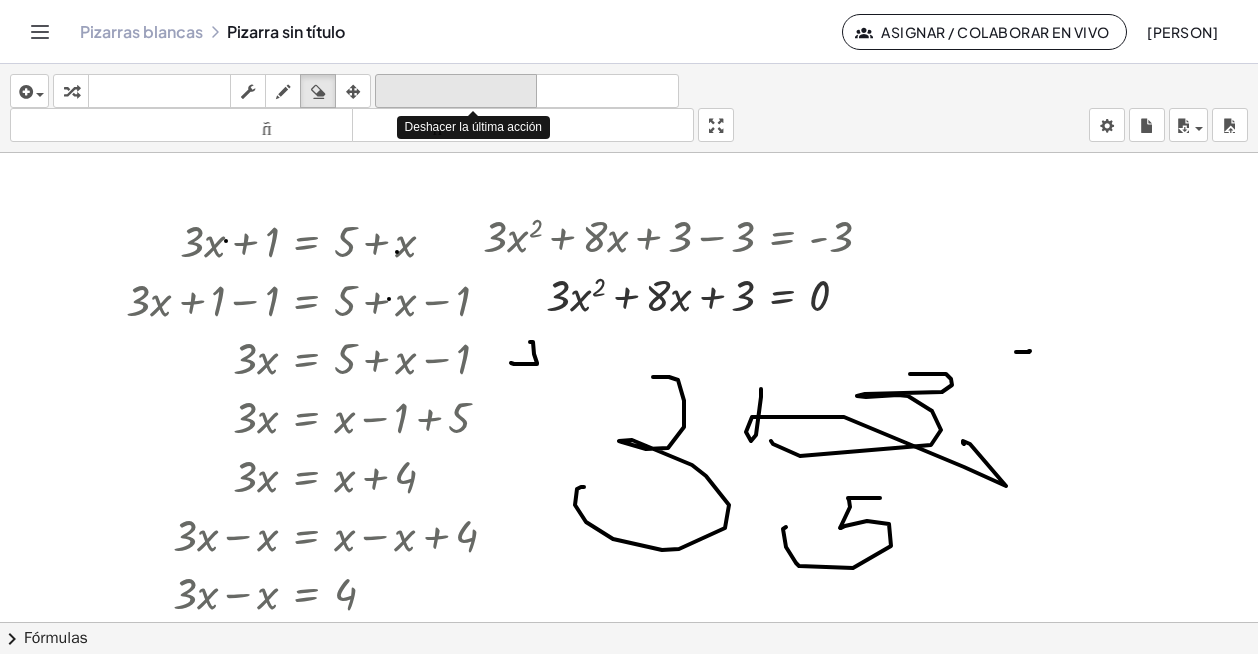 click on "deshacer" at bounding box center (456, 91) 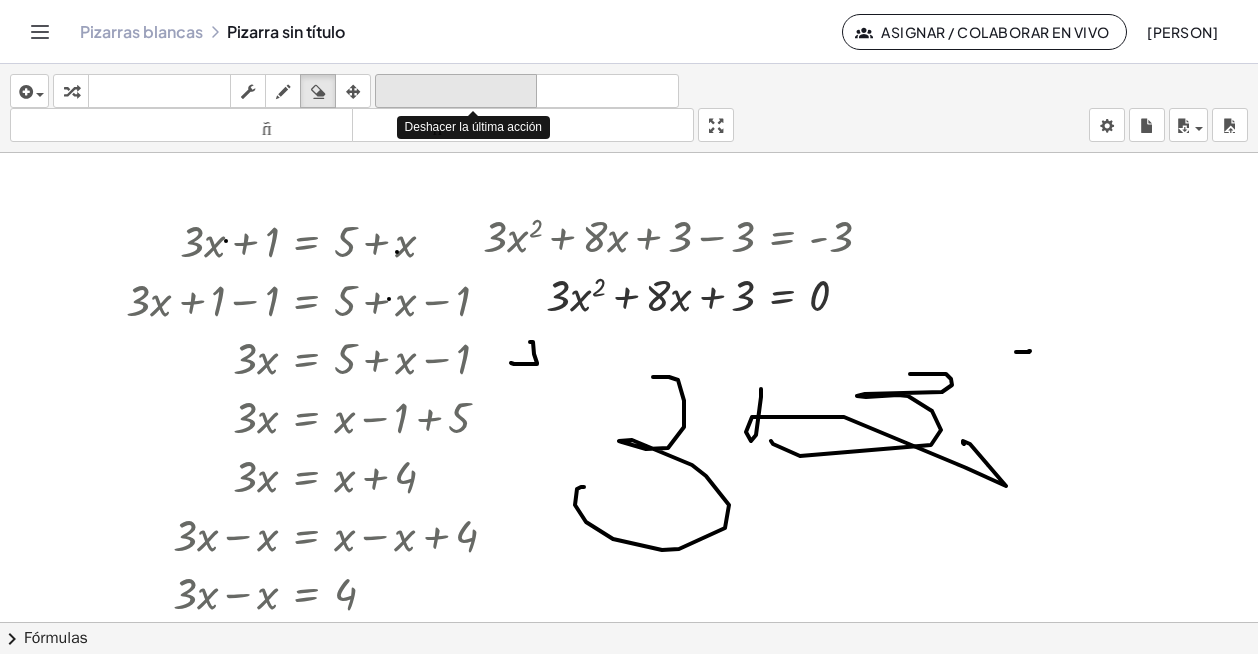 click on "deshacer" at bounding box center [456, 91] 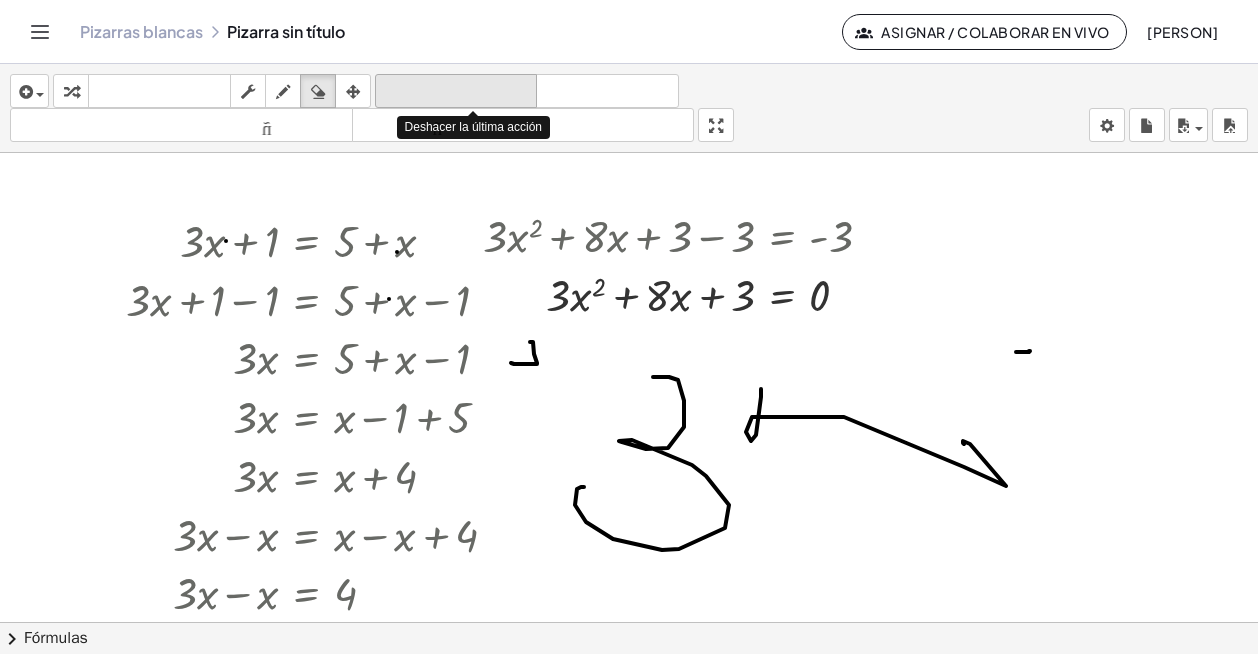 click on "deshacer" at bounding box center [456, 91] 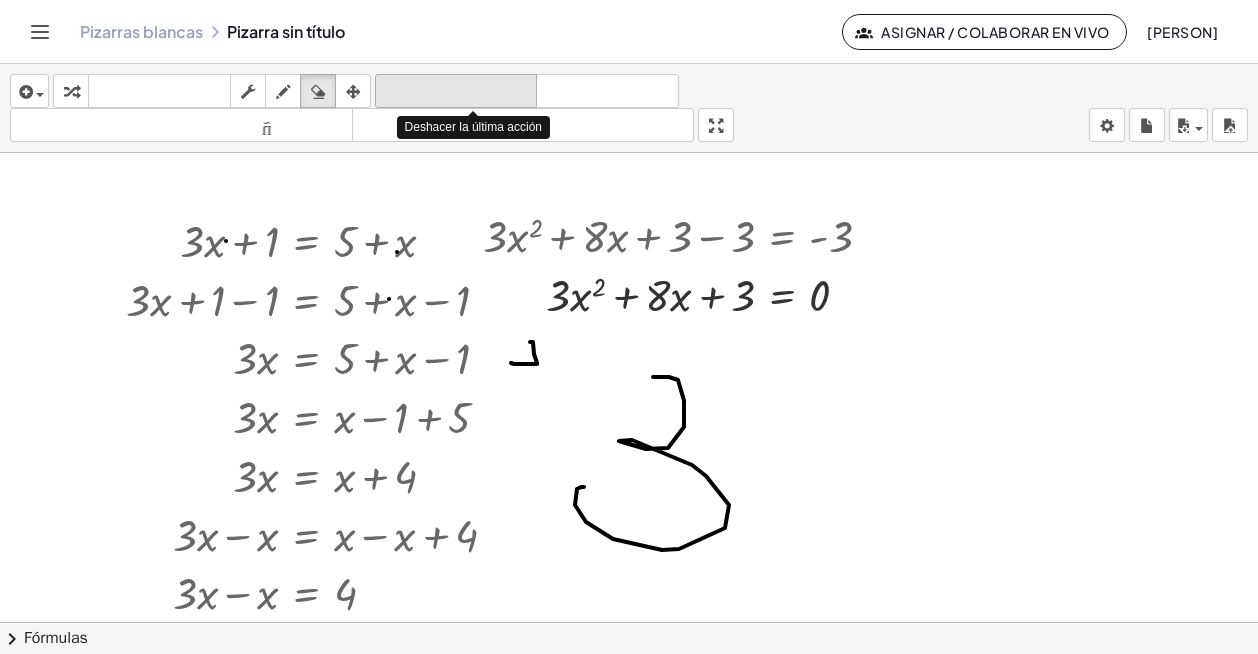 click on "deshacer" at bounding box center (456, 91) 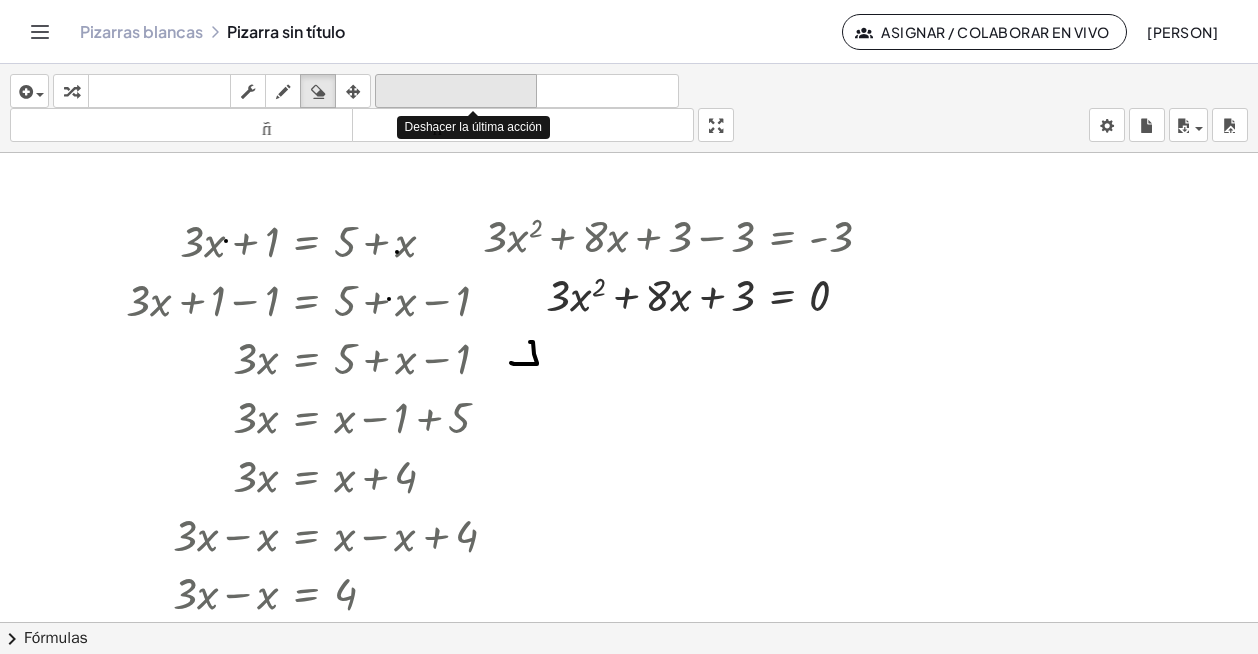 click on "deshacer" at bounding box center [456, 91] 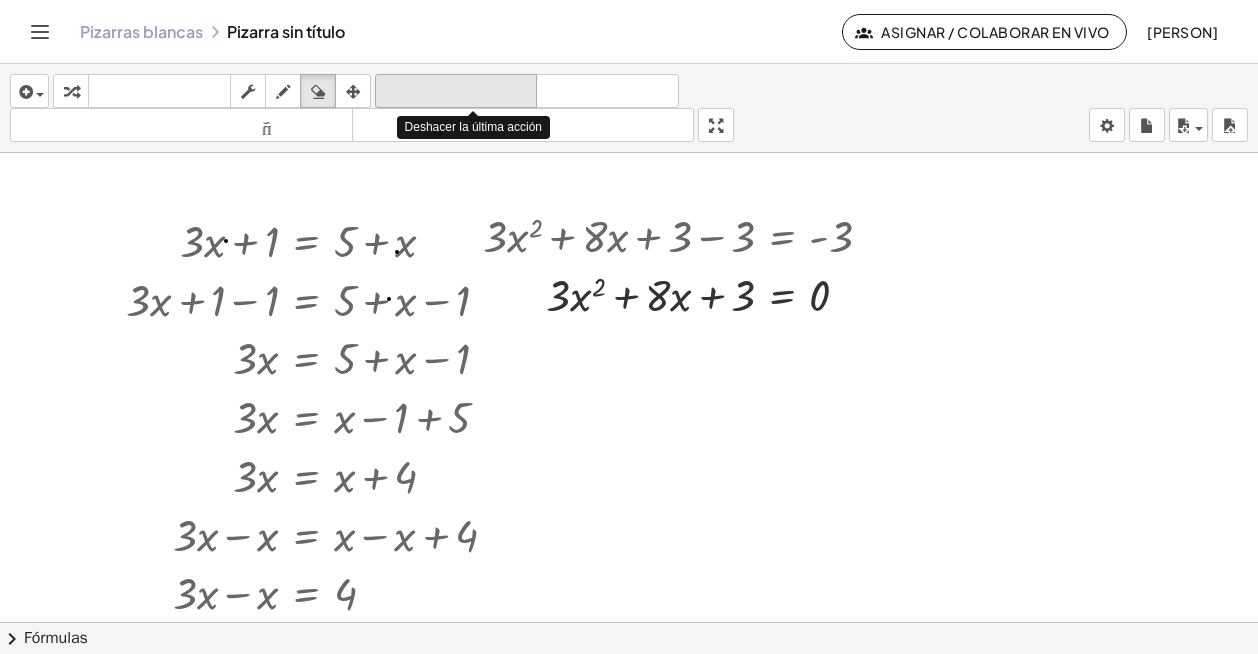 click on "deshacer" at bounding box center (456, 91) 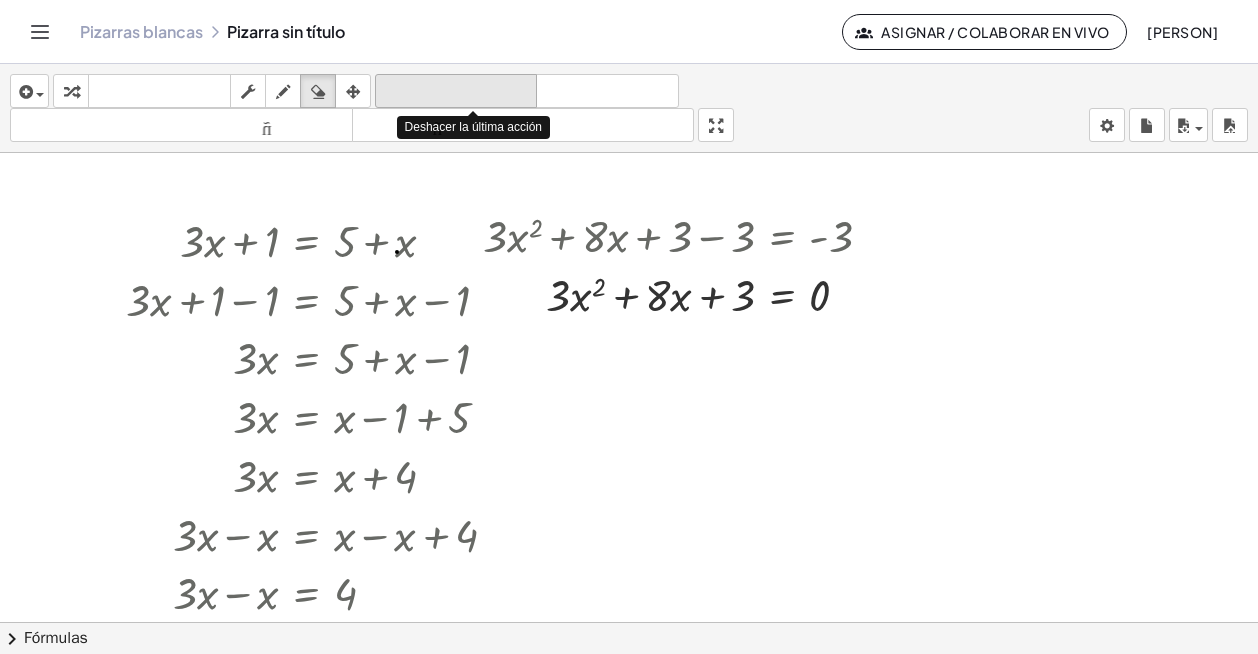 click on "deshacer" at bounding box center [456, 91] 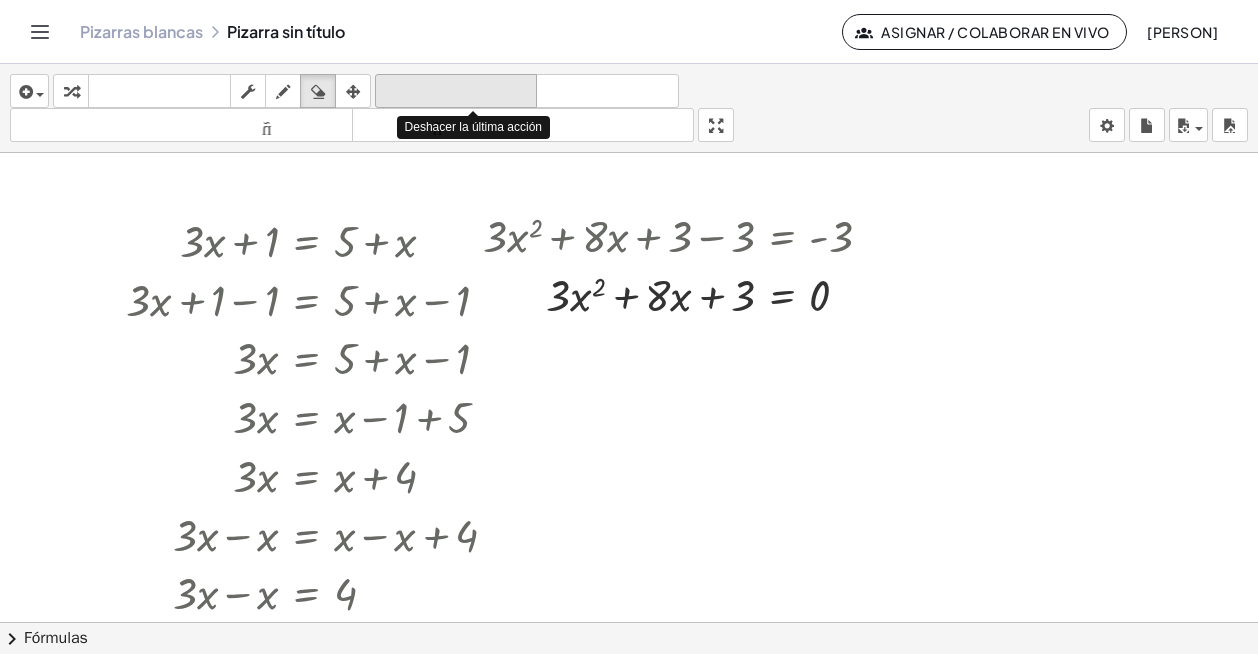 click on "deshacer" at bounding box center (456, 91) 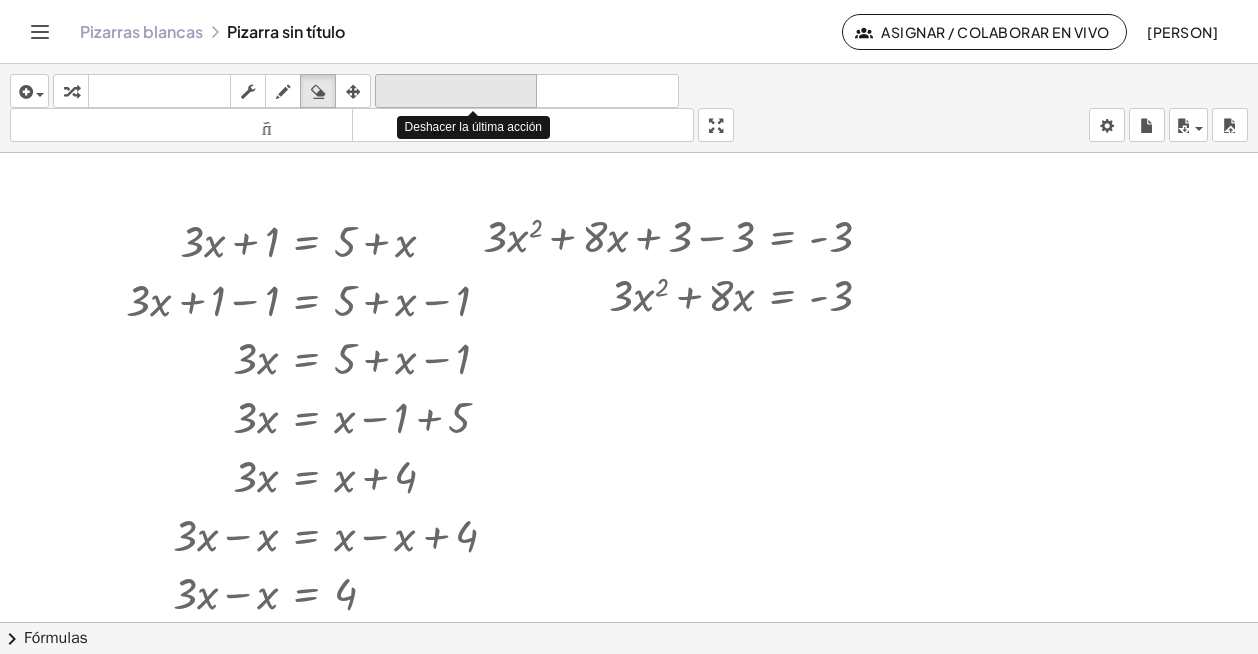 click on "deshacer" at bounding box center [456, 91] 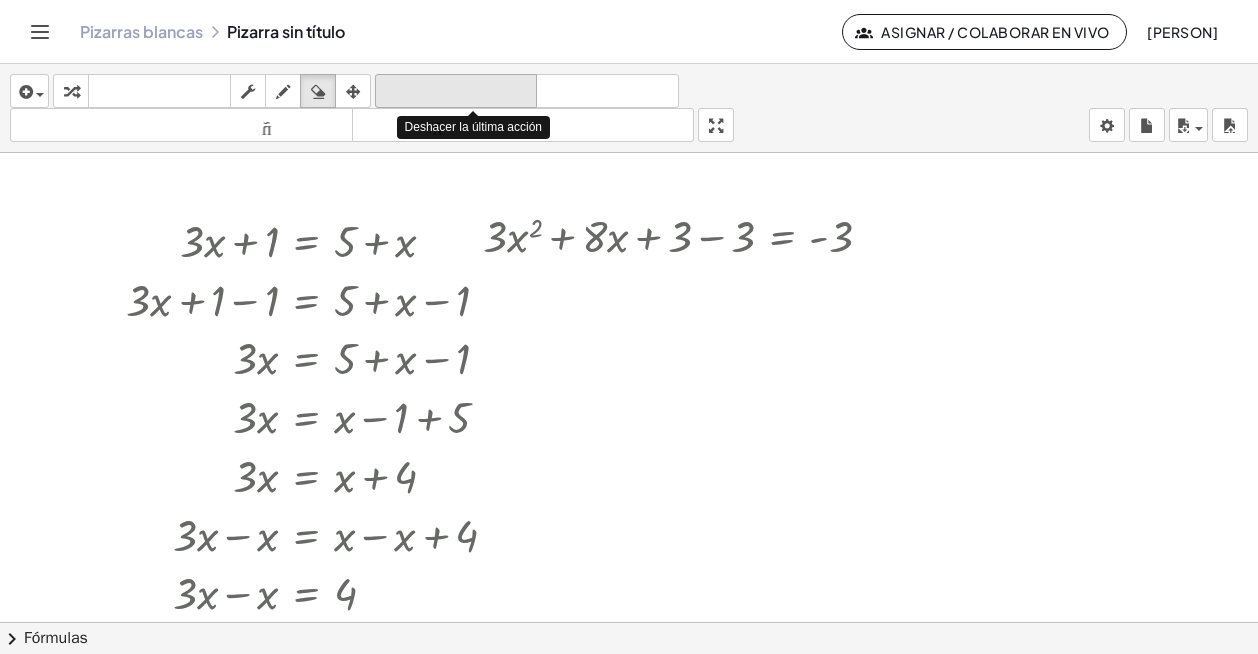 click on "deshacer" at bounding box center [456, 91] 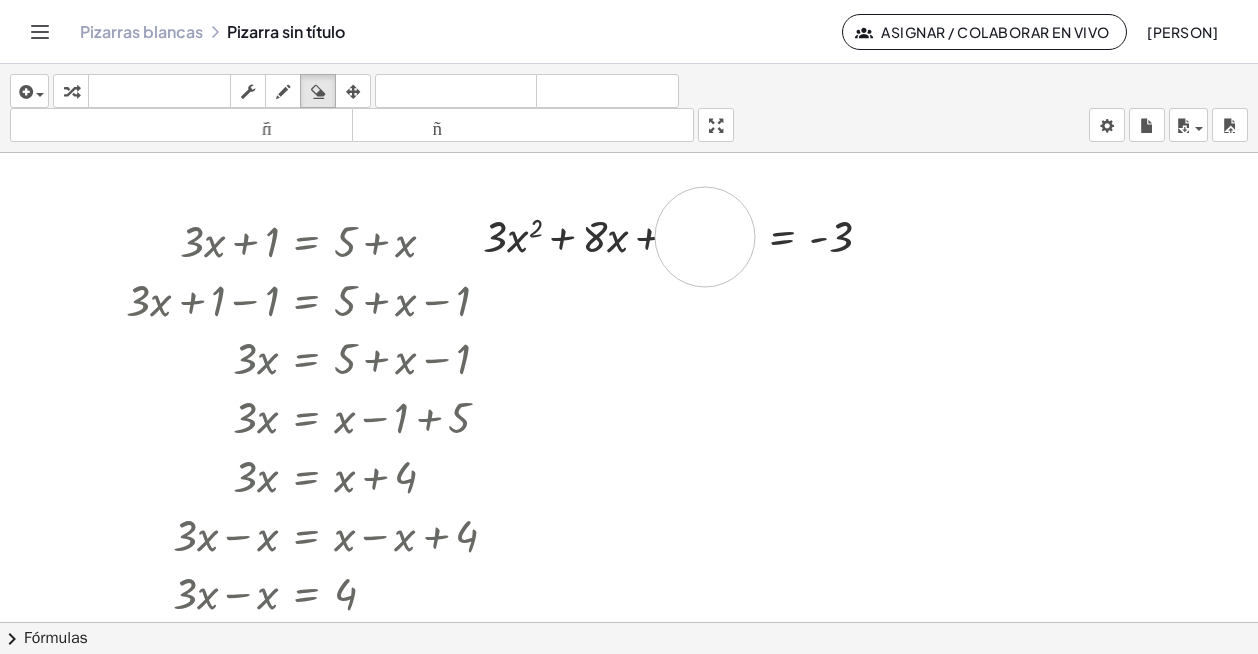 click at bounding box center [629, 636] 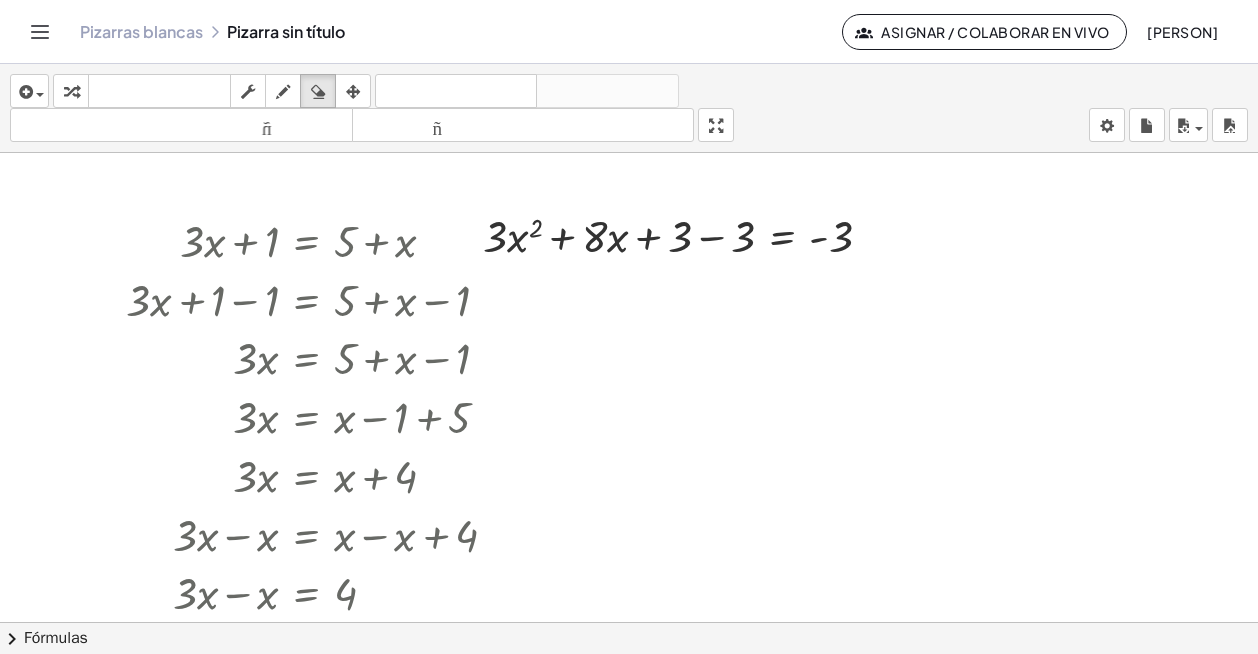 click at bounding box center (629, 636) 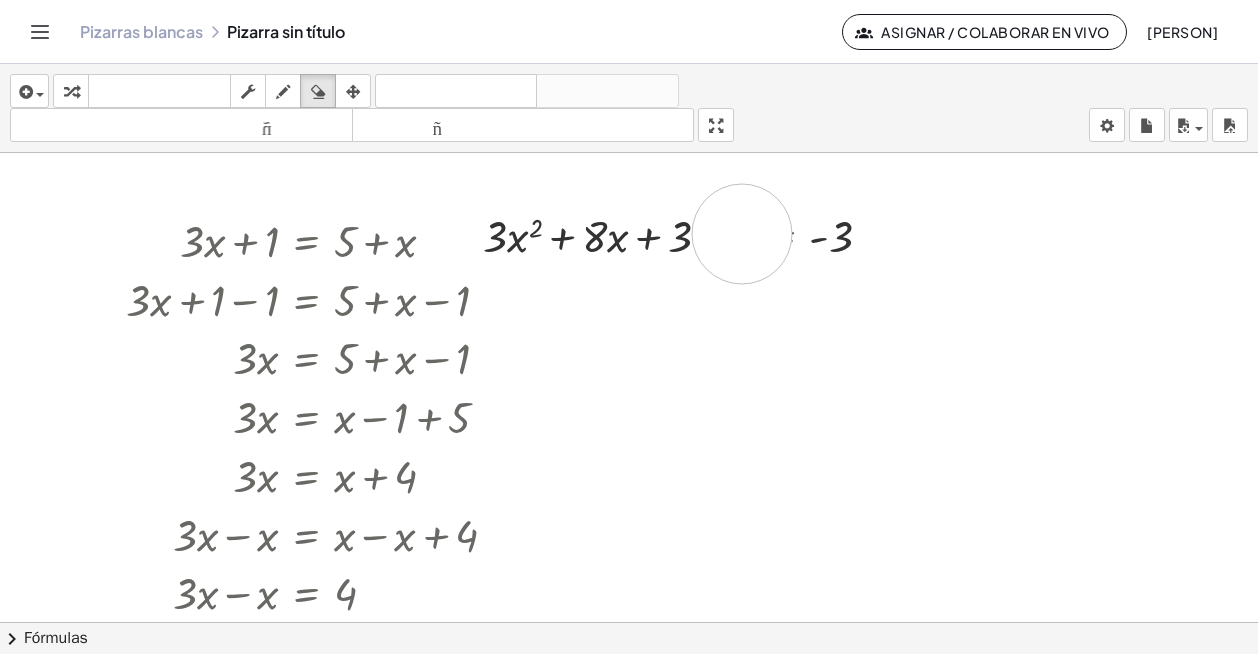 click at bounding box center (629, 636) 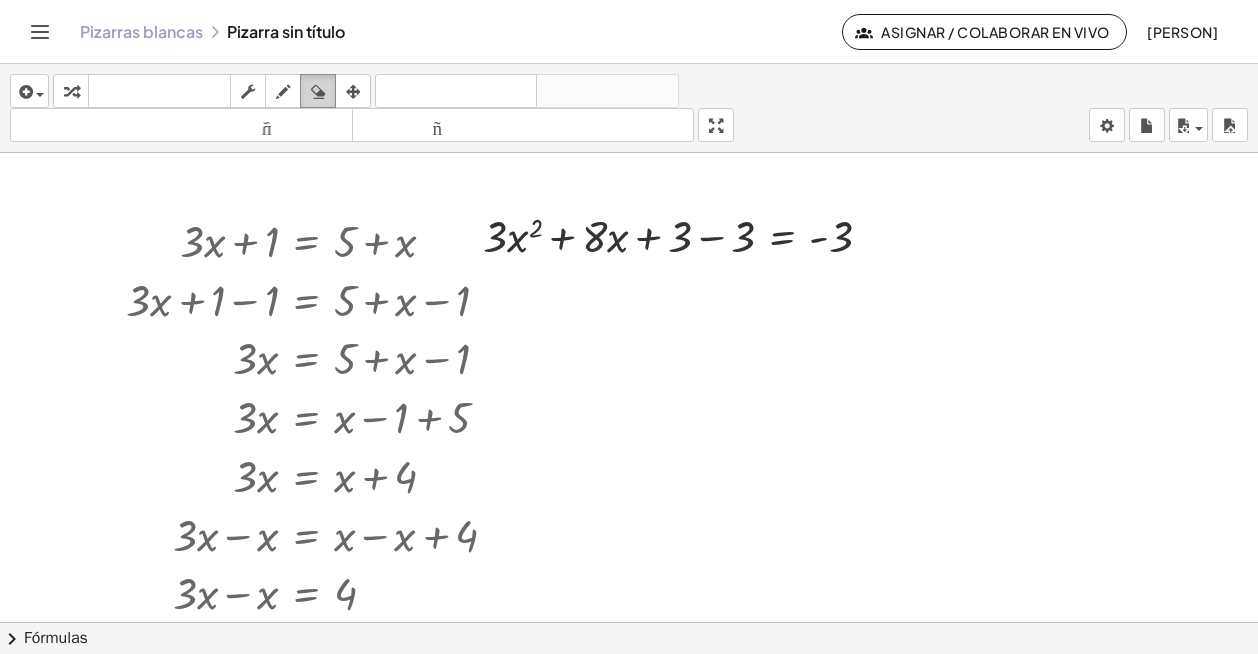 click at bounding box center [318, 91] 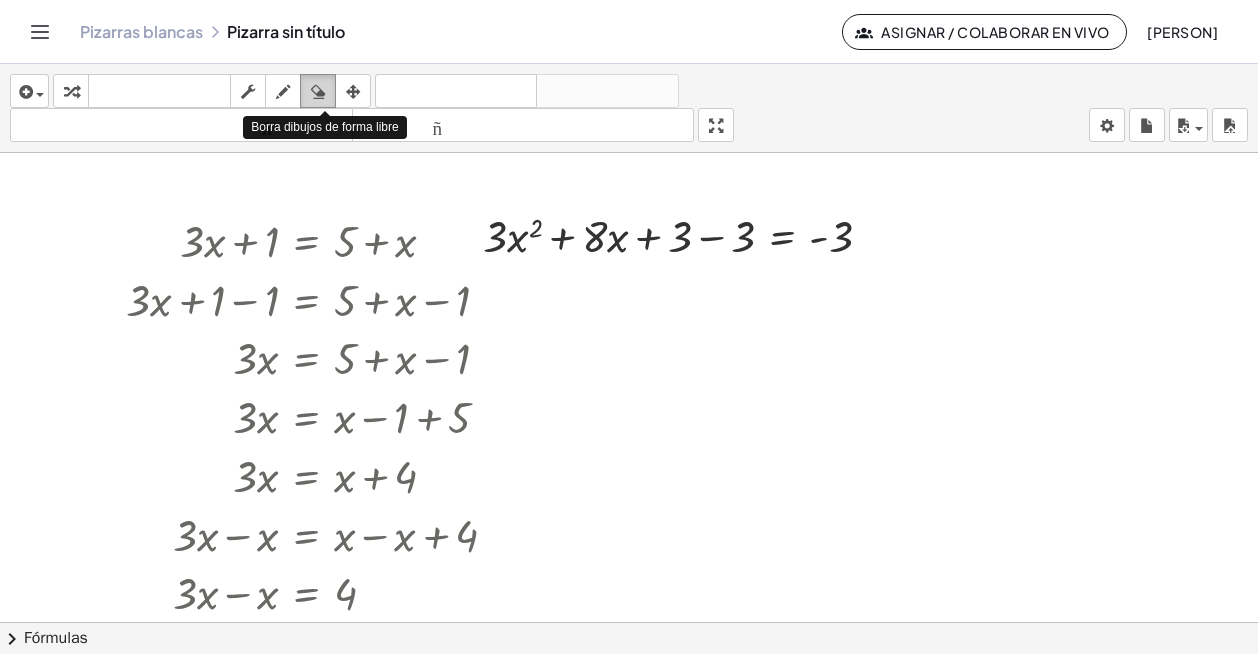 click at bounding box center (318, 91) 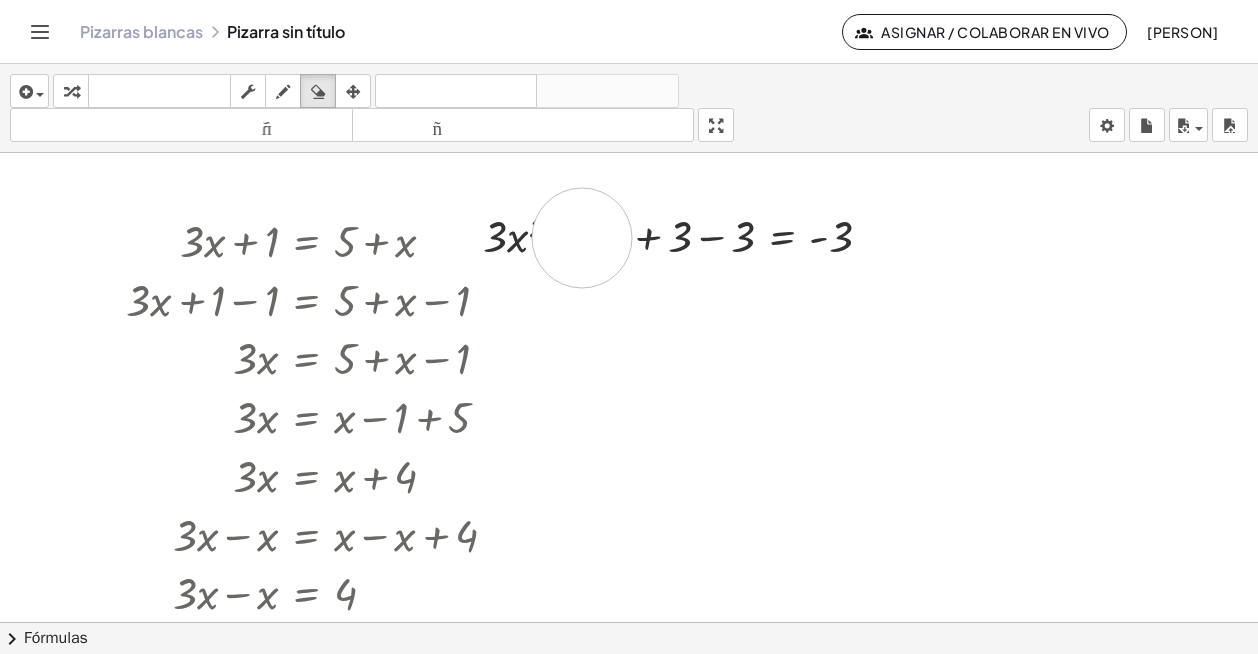 click at bounding box center [629, 636] 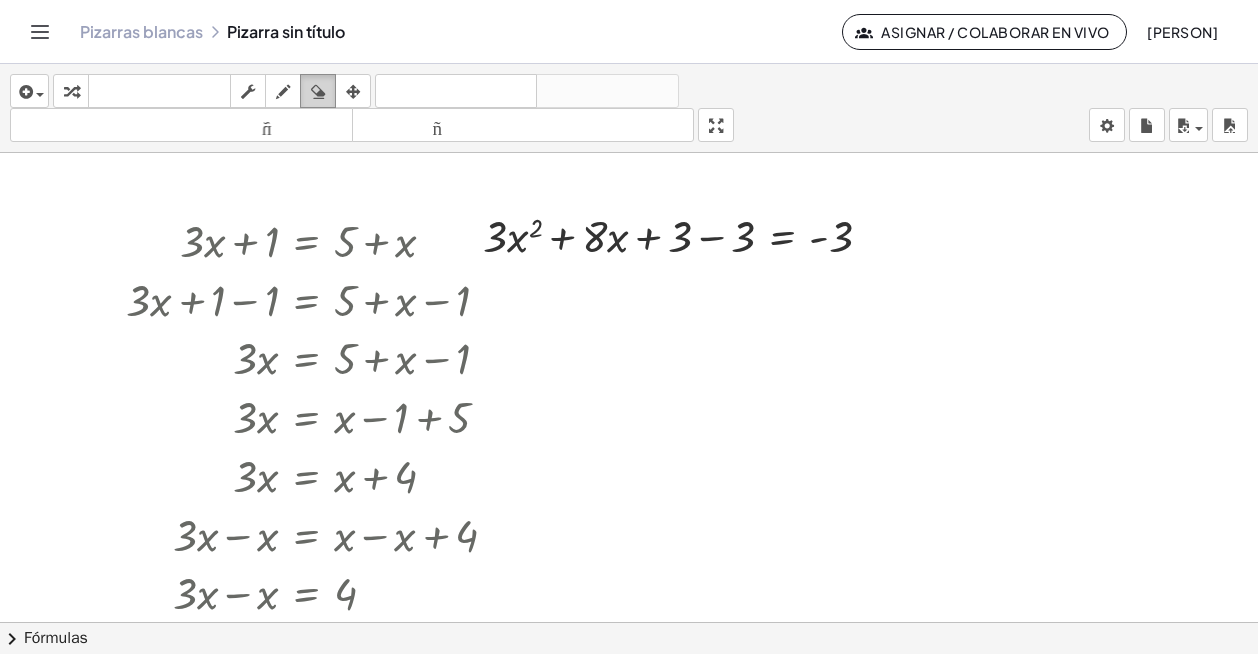 click at bounding box center (318, 92) 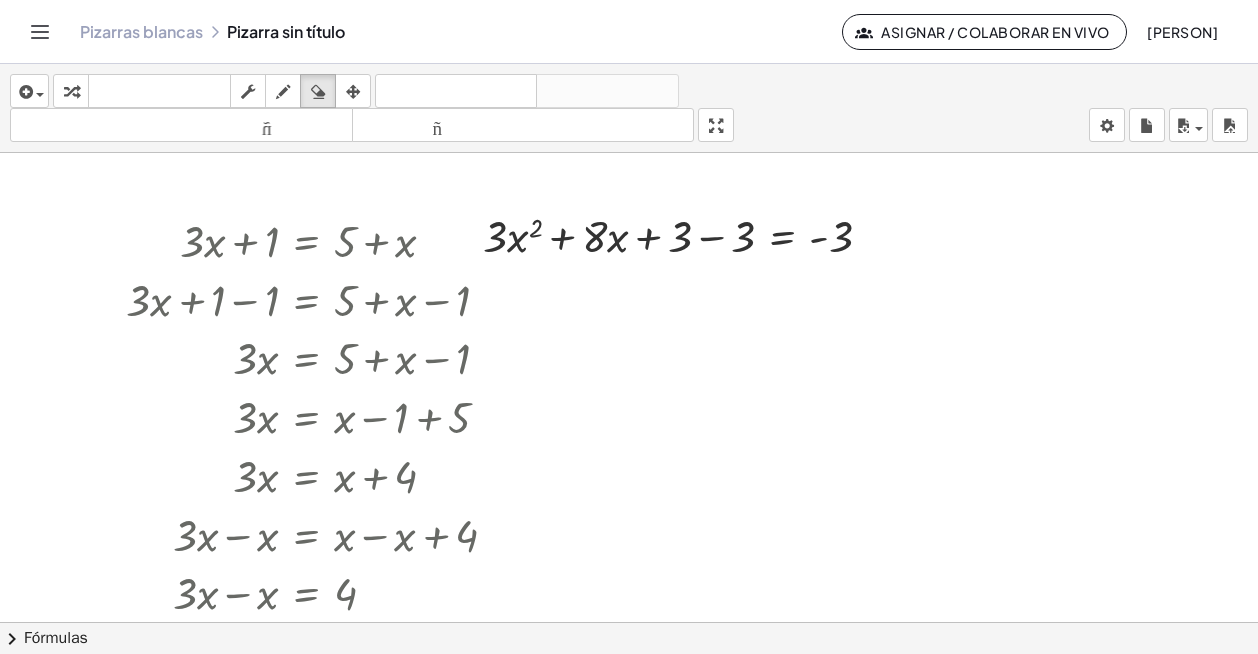 click at bounding box center [629, 636] 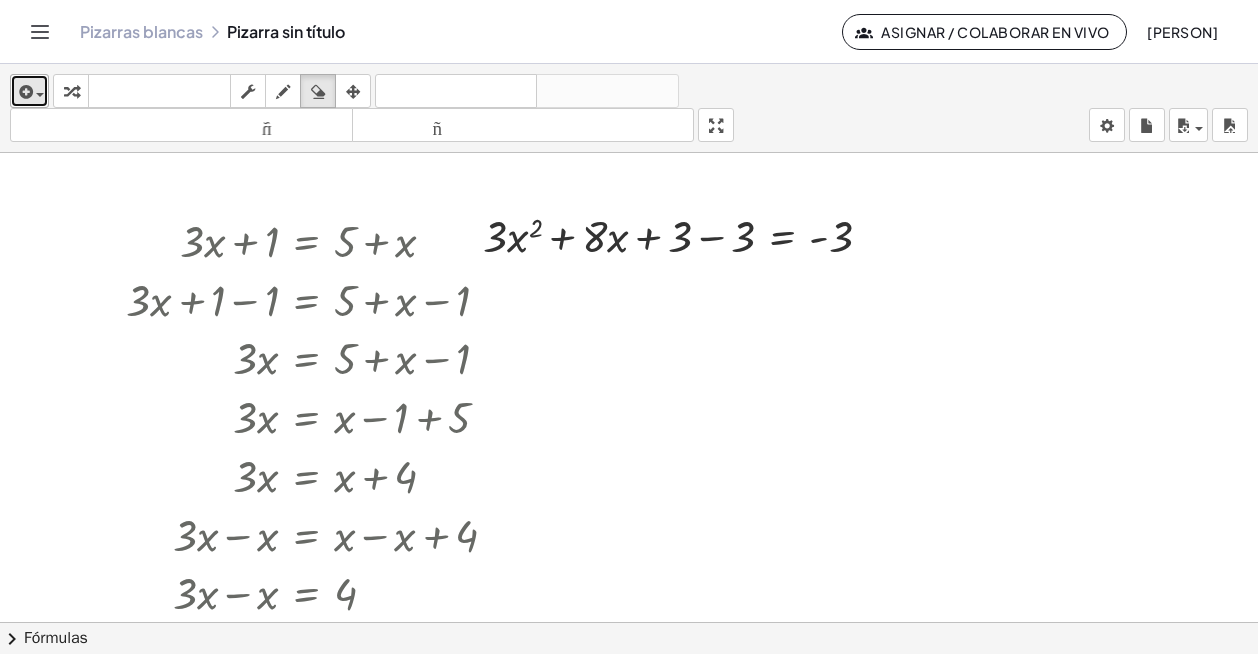 click at bounding box center [24, 92] 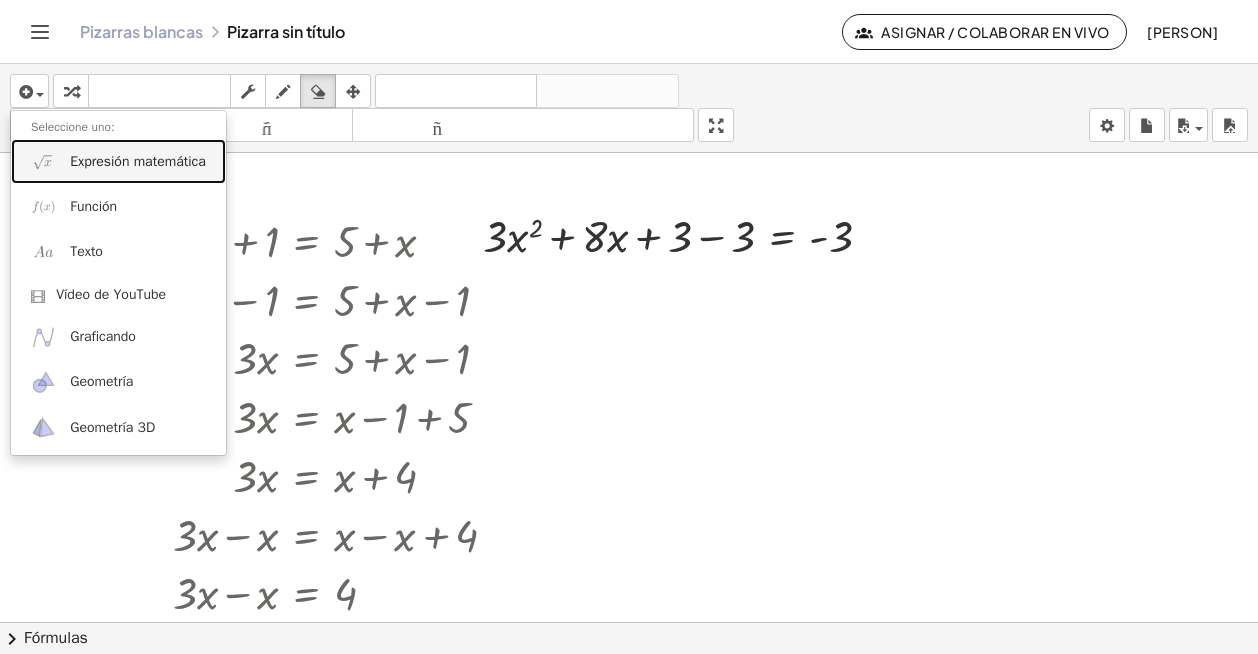 click on "Expresión matemática" at bounding box center [118, 161] 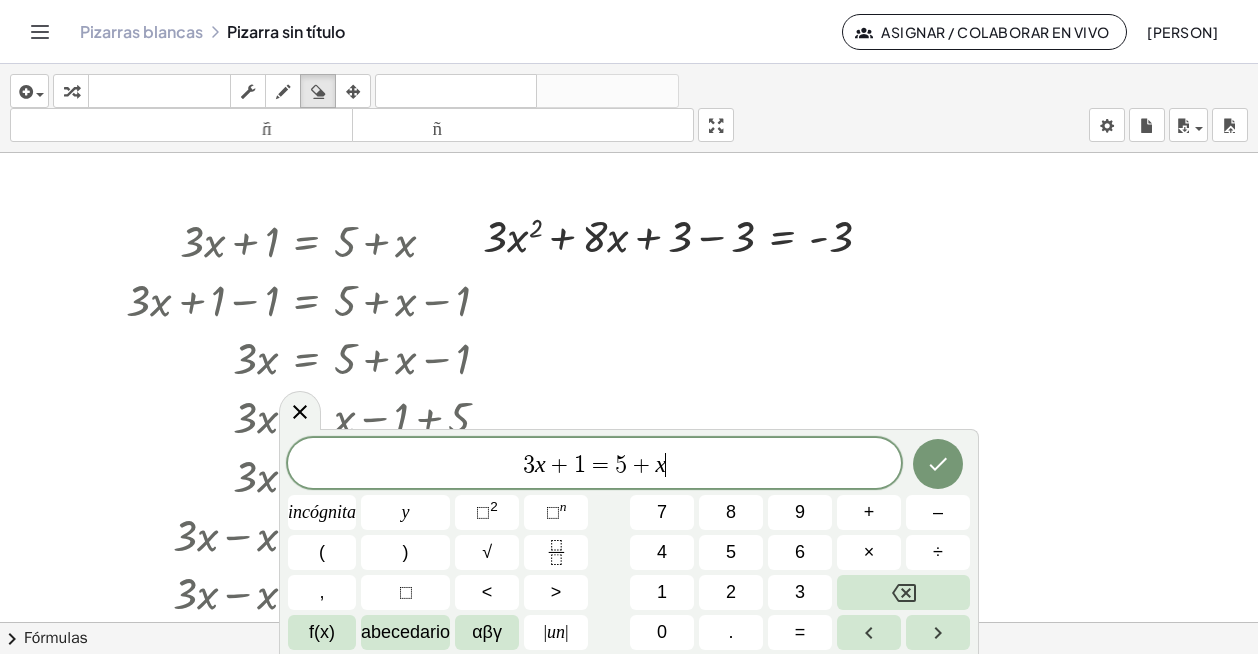 click on "3 x + 1 = 5 + x ​" at bounding box center (594, 465) 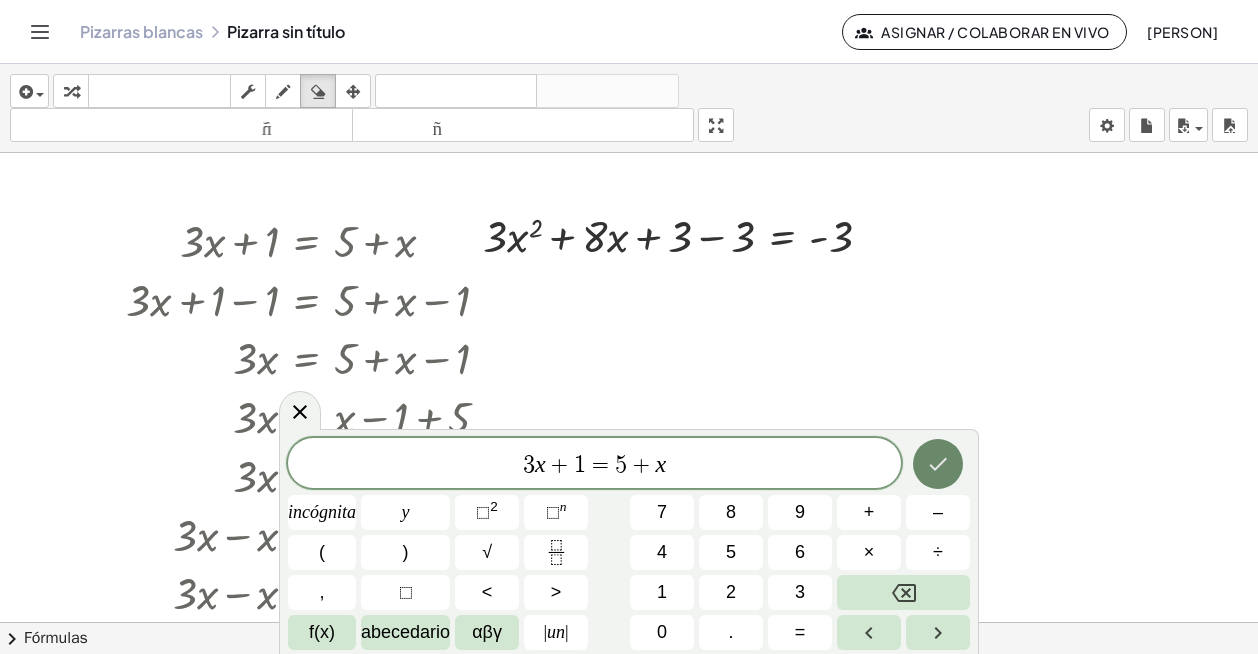 click 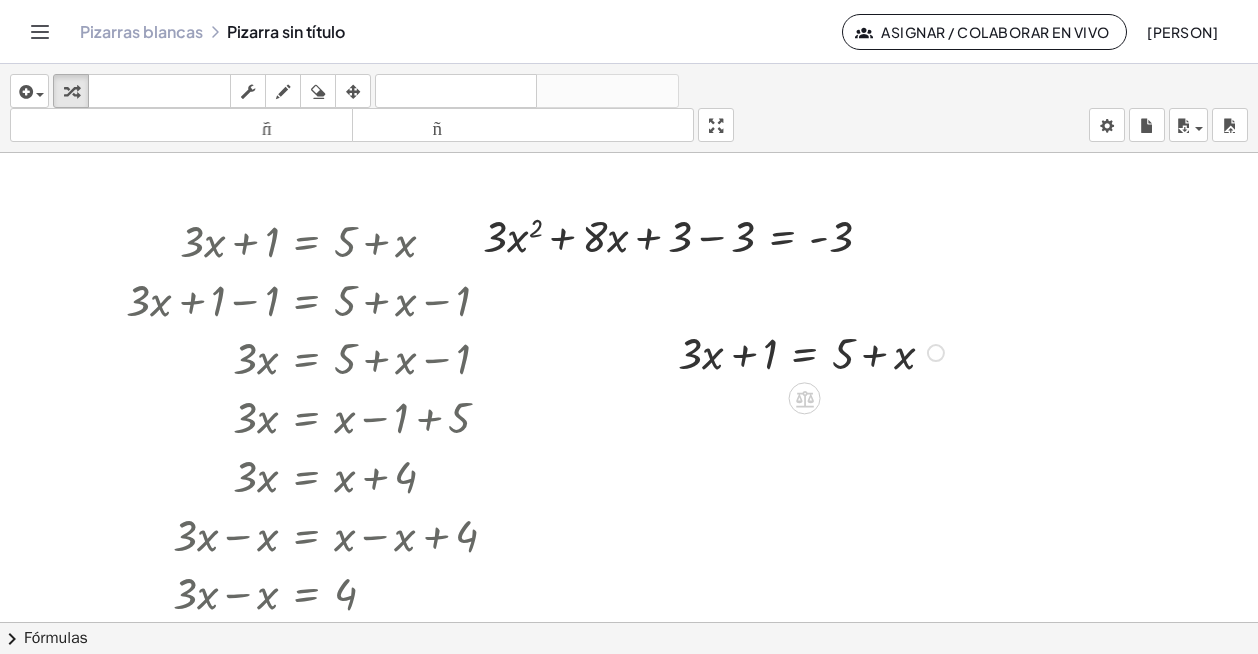 click at bounding box center [814, 351] 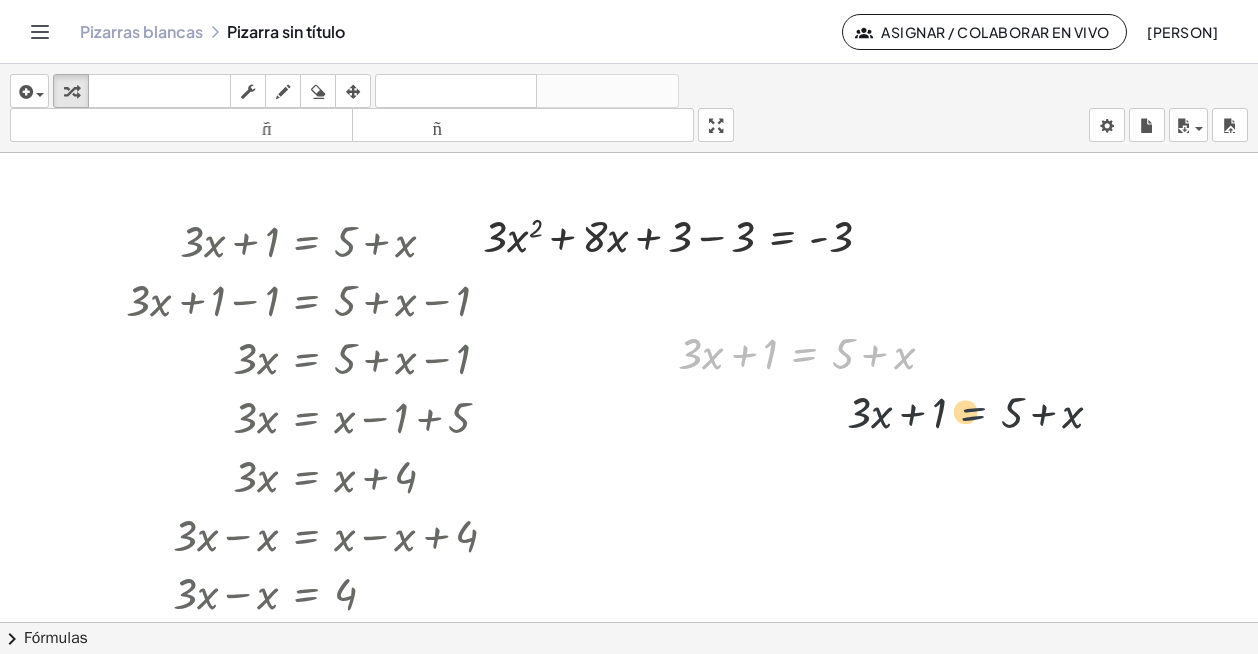 drag, startPoint x: 782, startPoint y: 343, endPoint x: 991, endPoint y: 434, distance: 227.95175 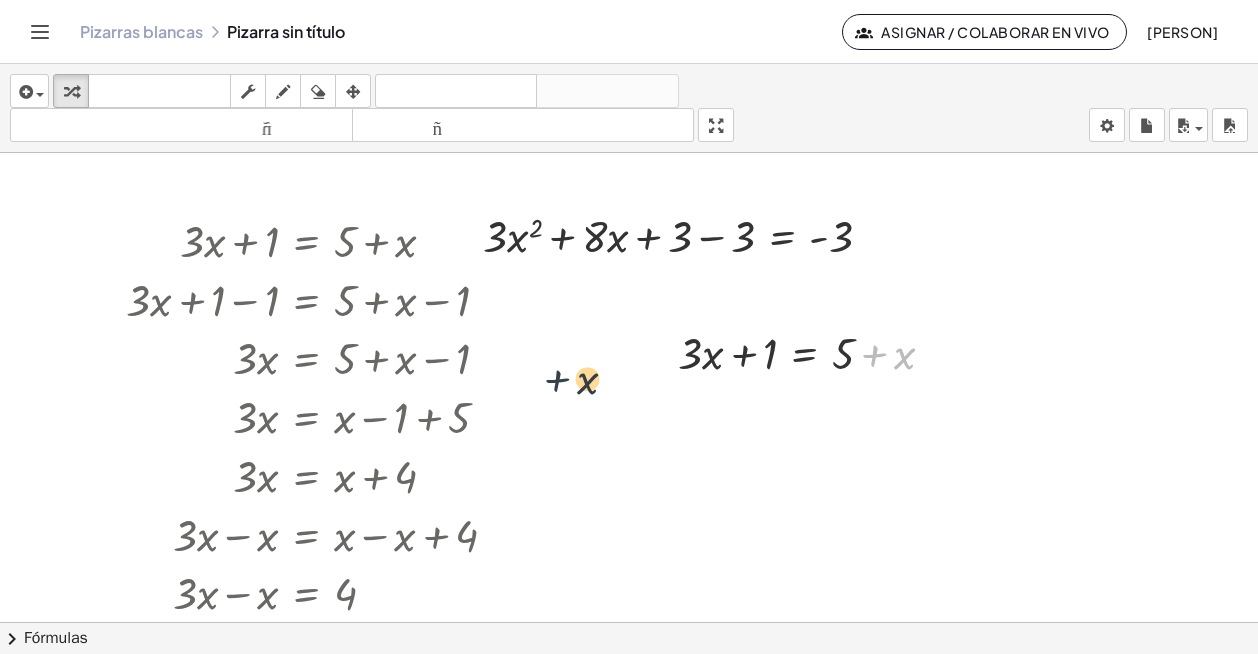 drag, startPoint x: 874, startPoint y: 355, endPoint x: 543, endPoint y: 380, distance: 331.94278 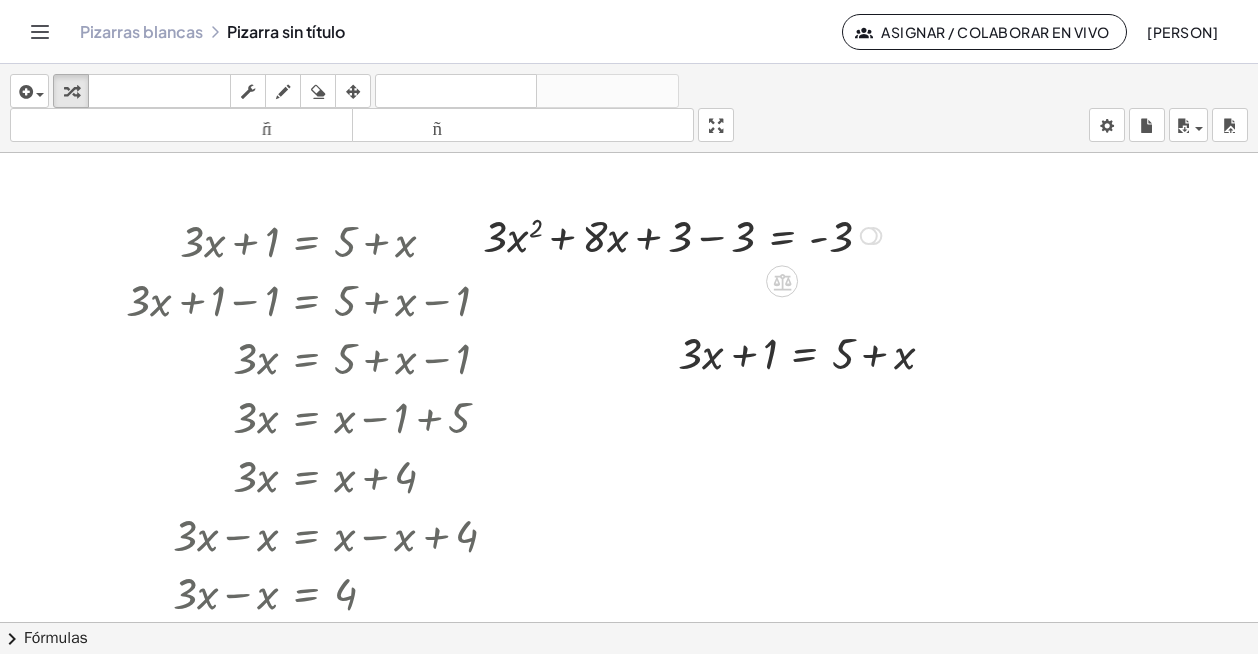 click at bounding box center (685, 234) 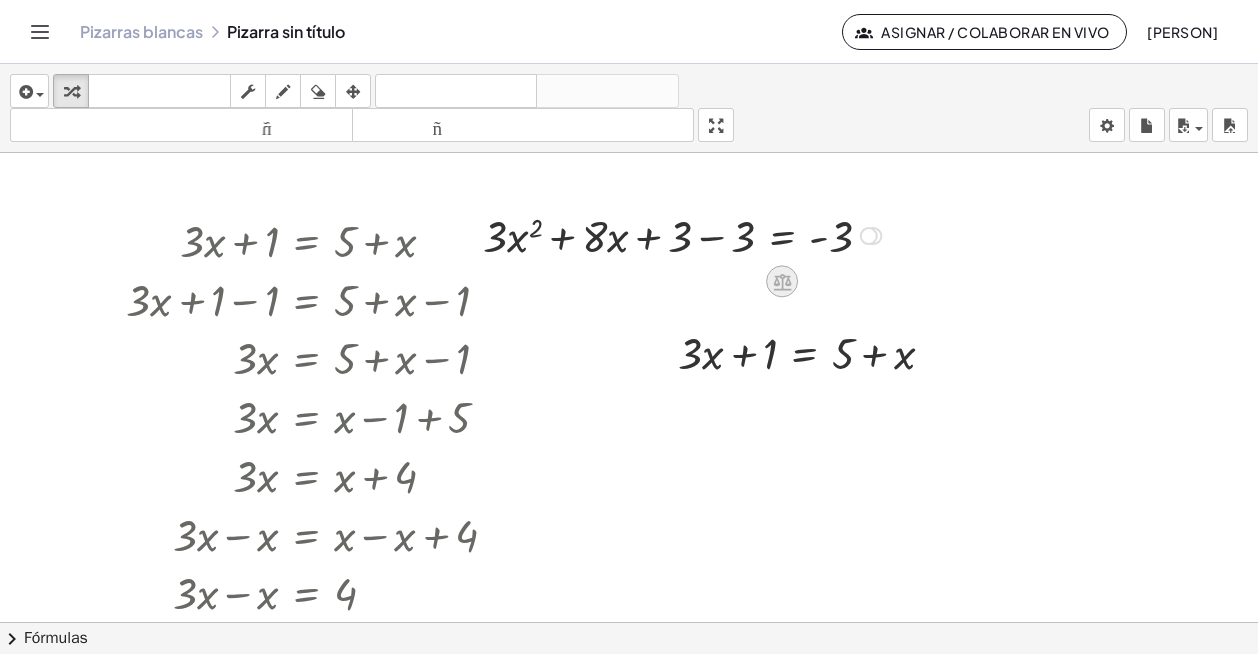 click 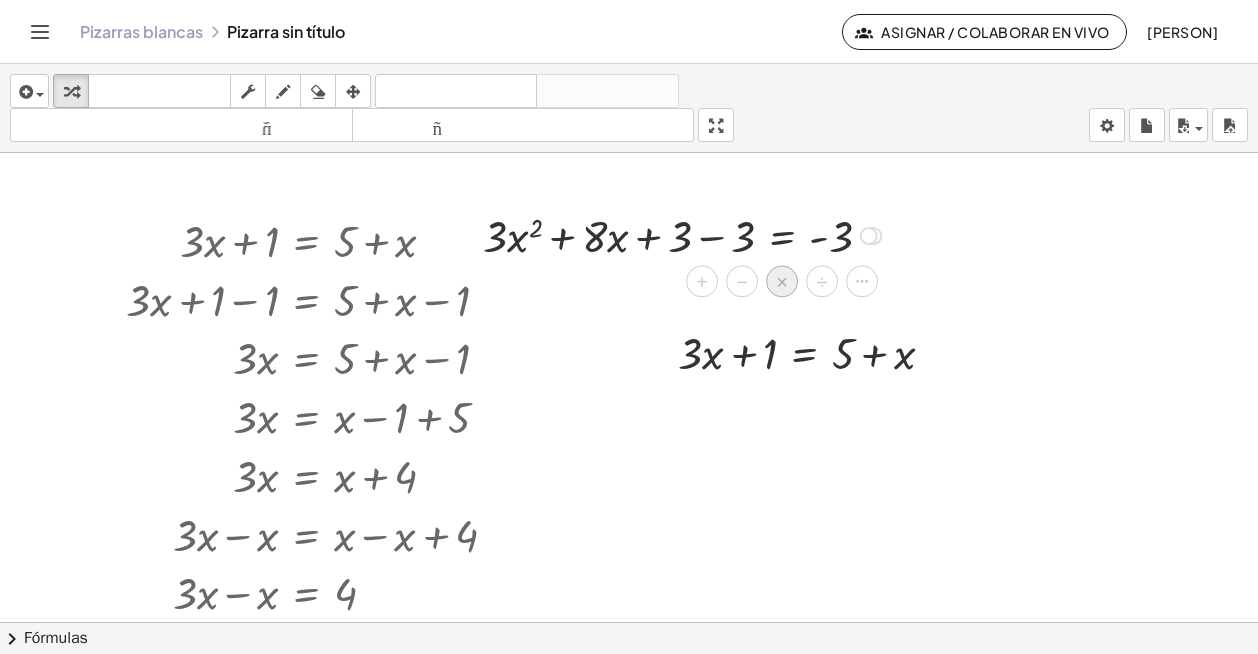 click on "×" at bounding box center [782, 282] 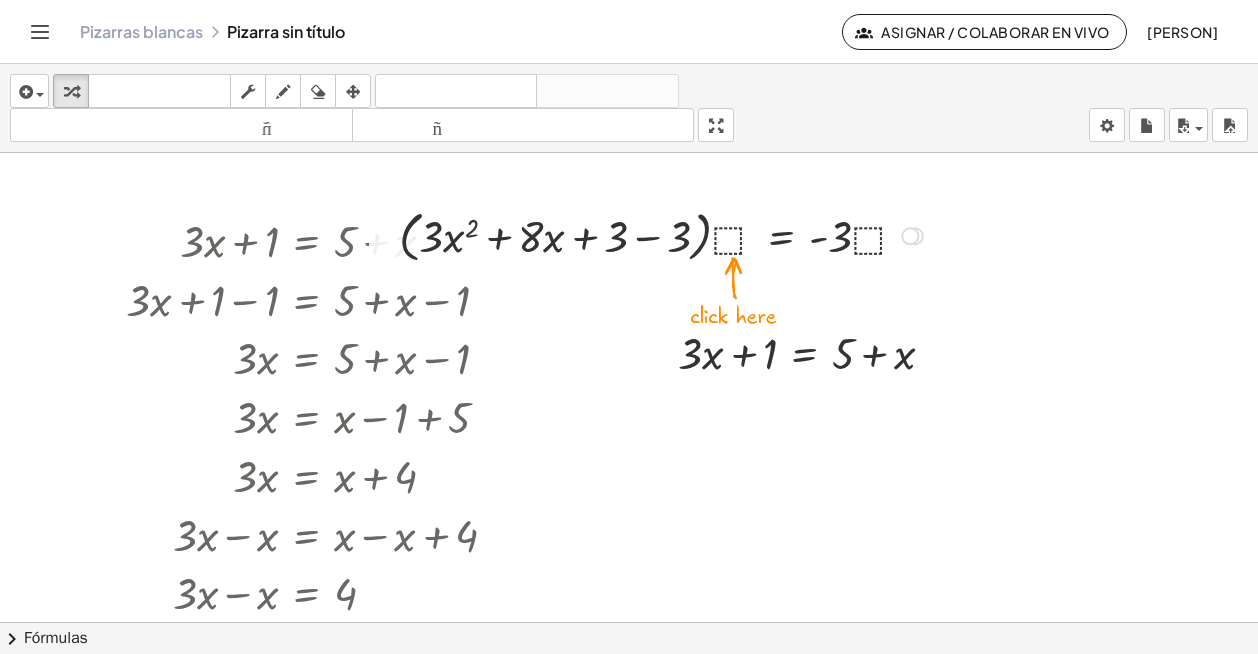 click at bounding box center (664, 234) 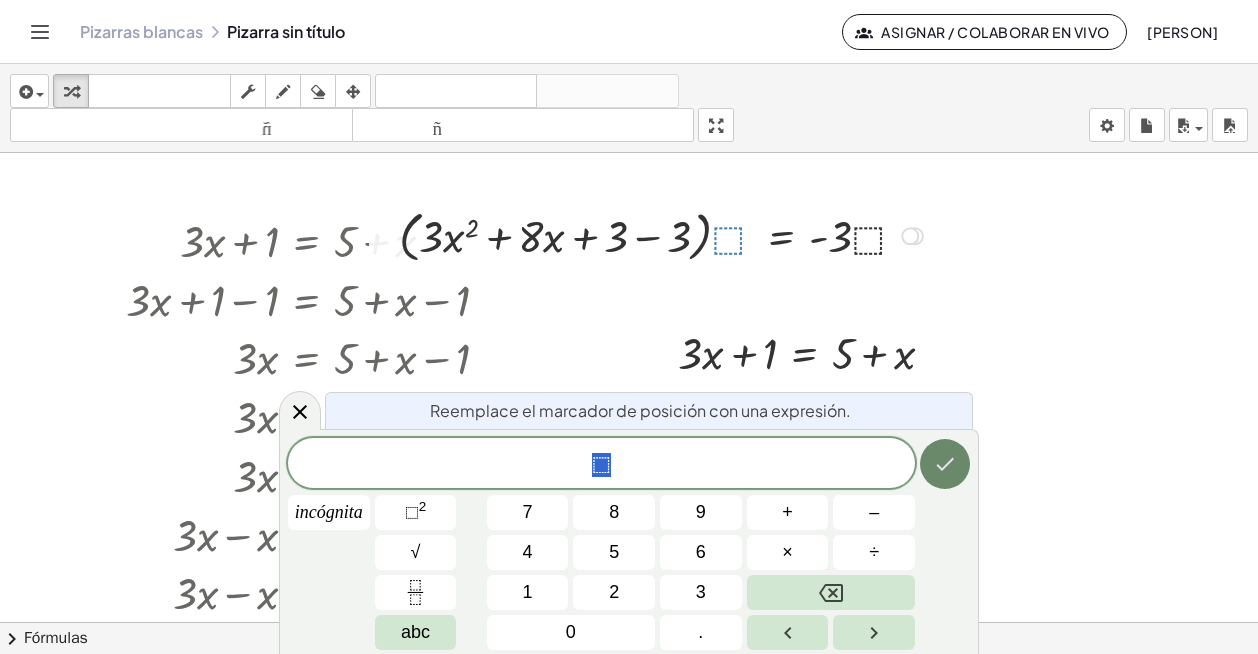 click at bounding box center [945, 464] 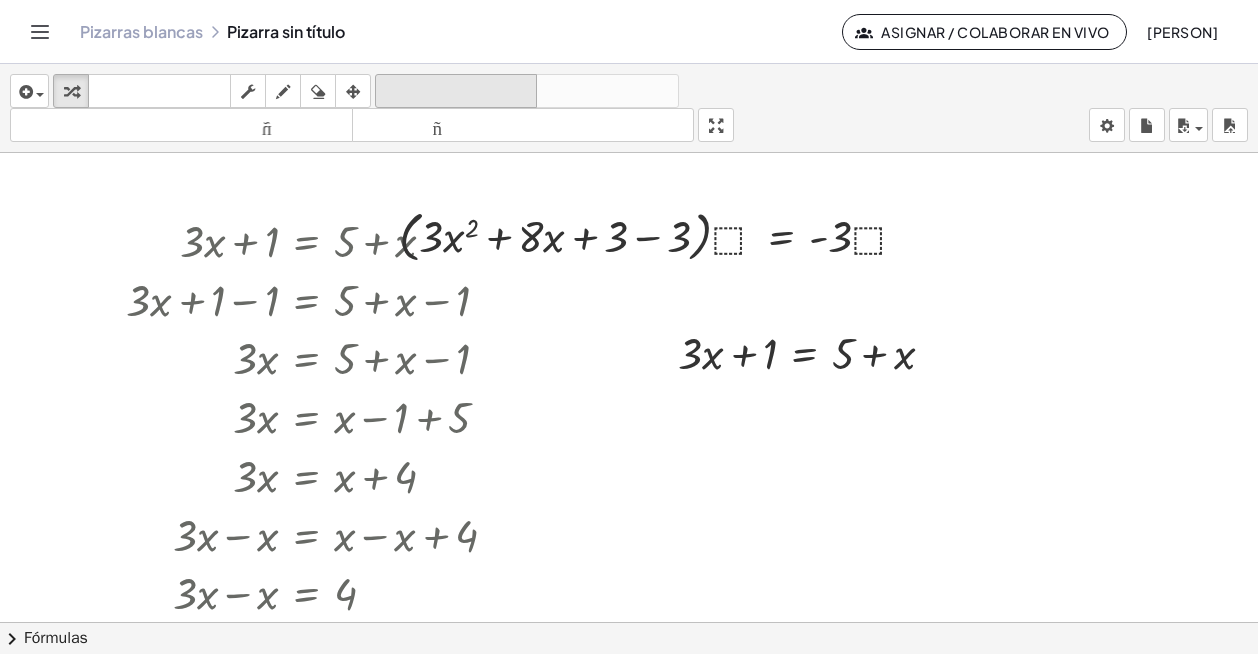 click on "deshacer" at bounding box center [456, 91] 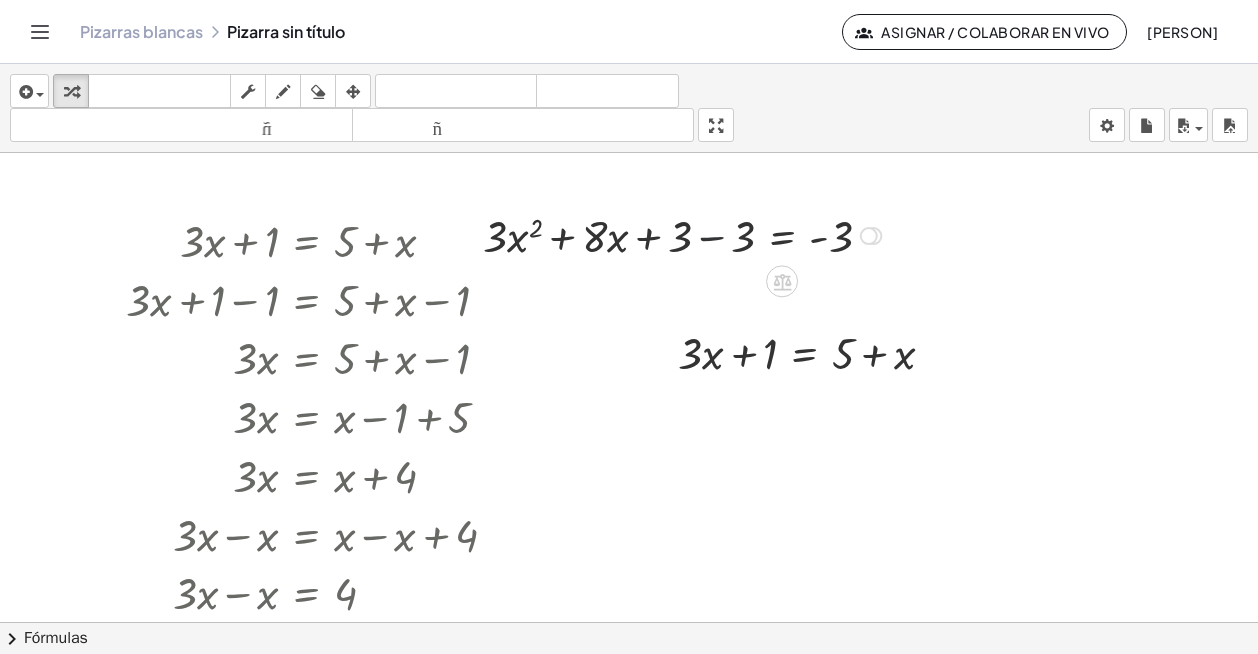 click at bounding box center (685, 234) 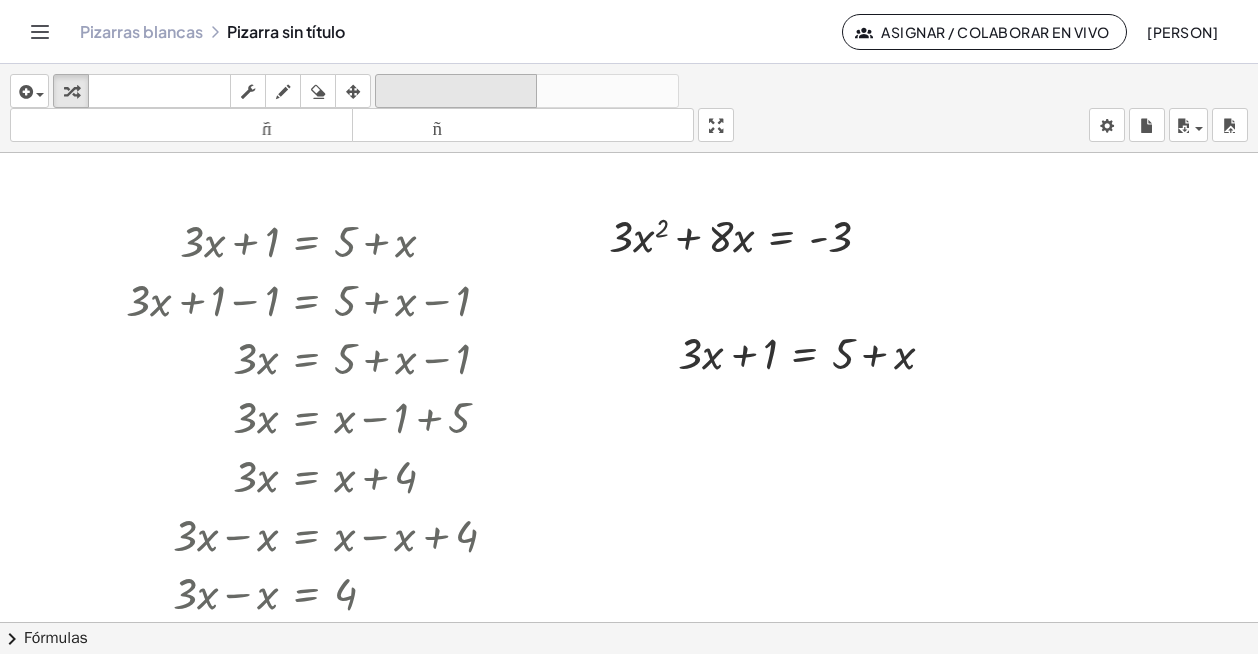 click on "deshacer" at bounding box center [456, 91] 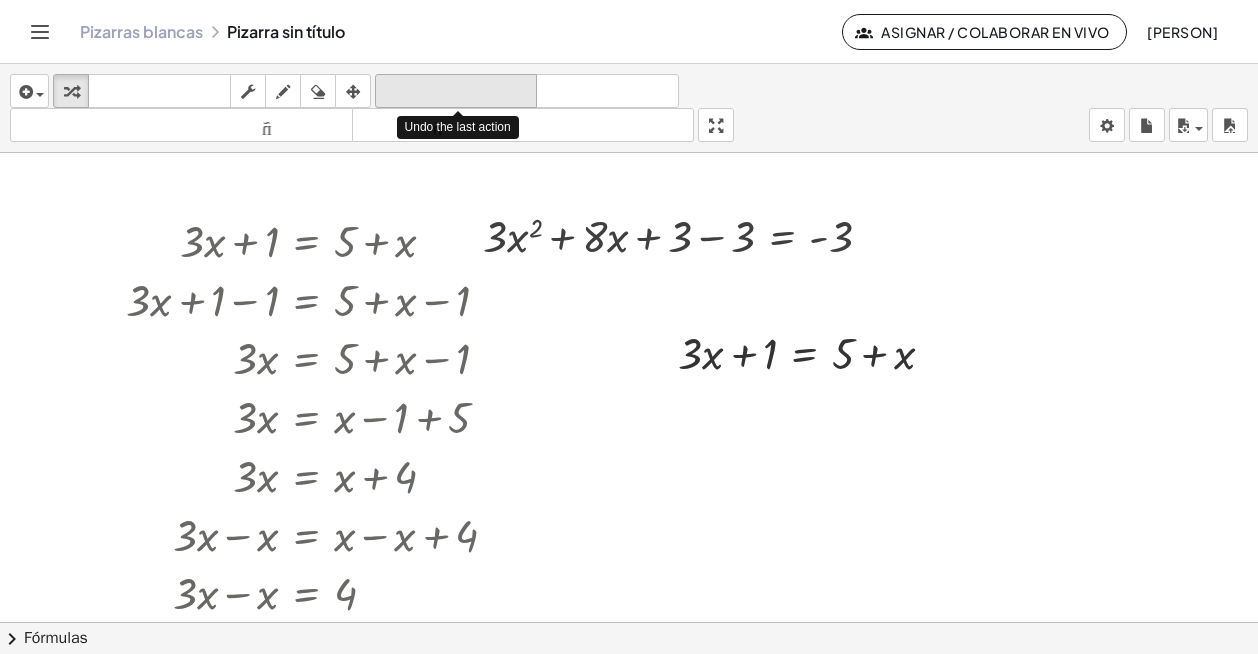 click on "deshacer" at bounding box center [456, 91] 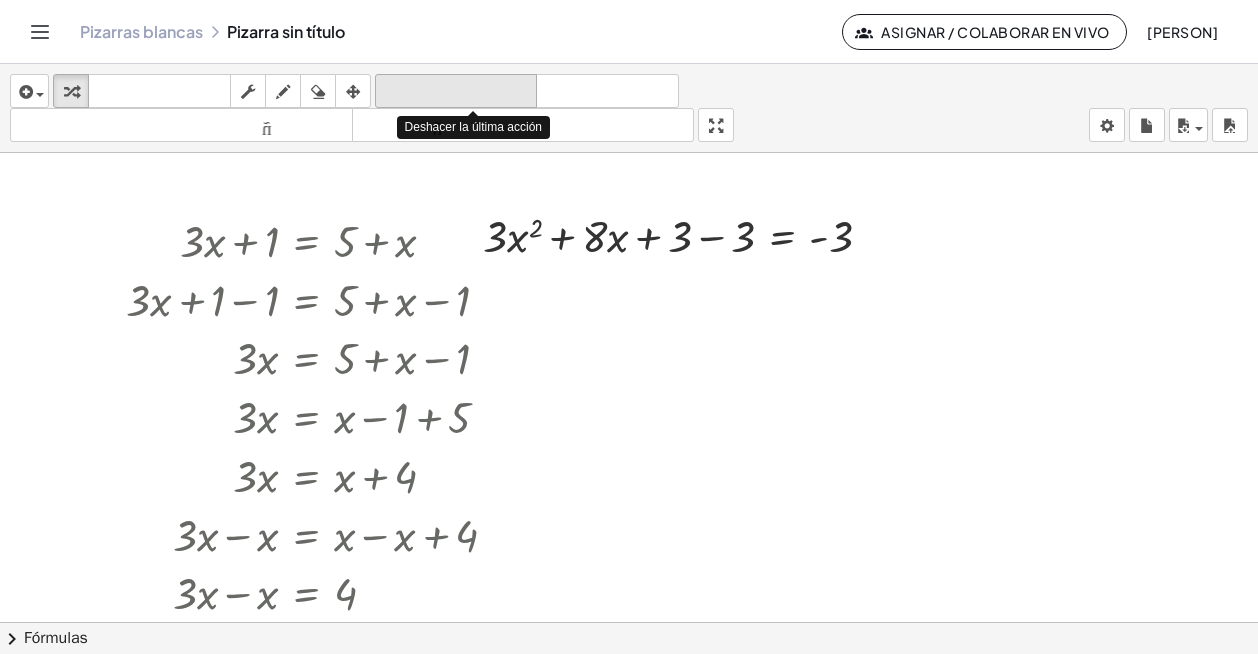 click on "deshacer" at bounding box center (456, 91) 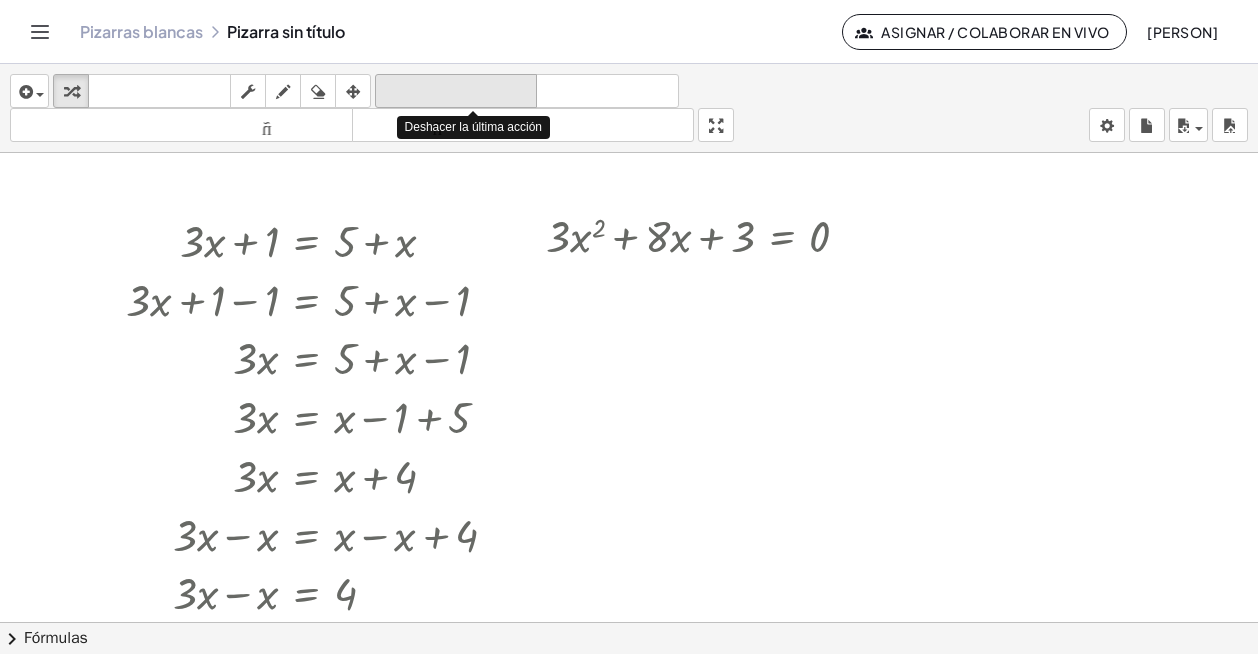 click on "deshacer" at bounding box center [456, 91] 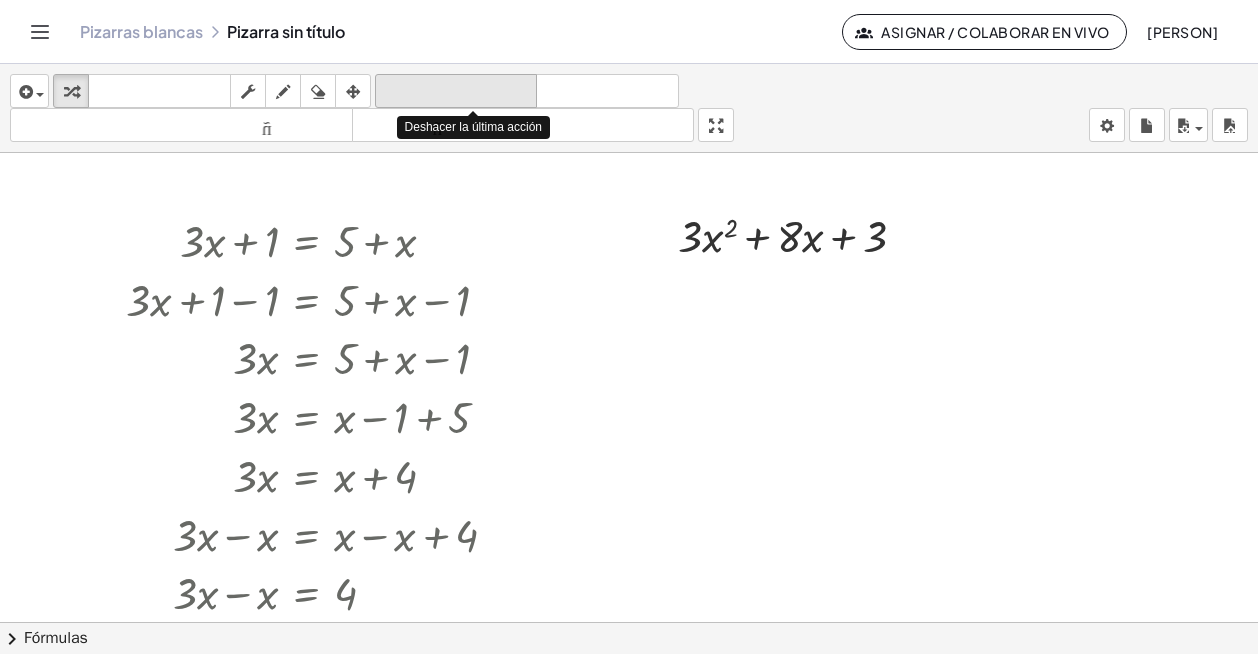 click on "deshacer" at bounding box center [456, 91] 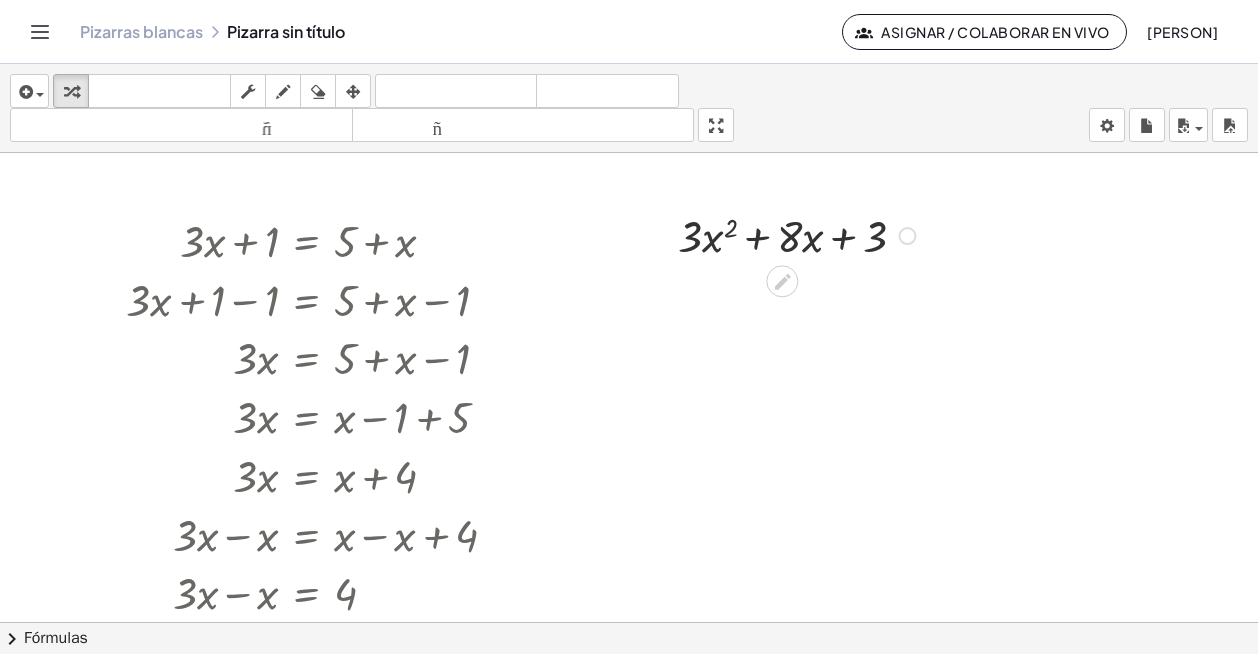 click at bounding box center (800, 234) 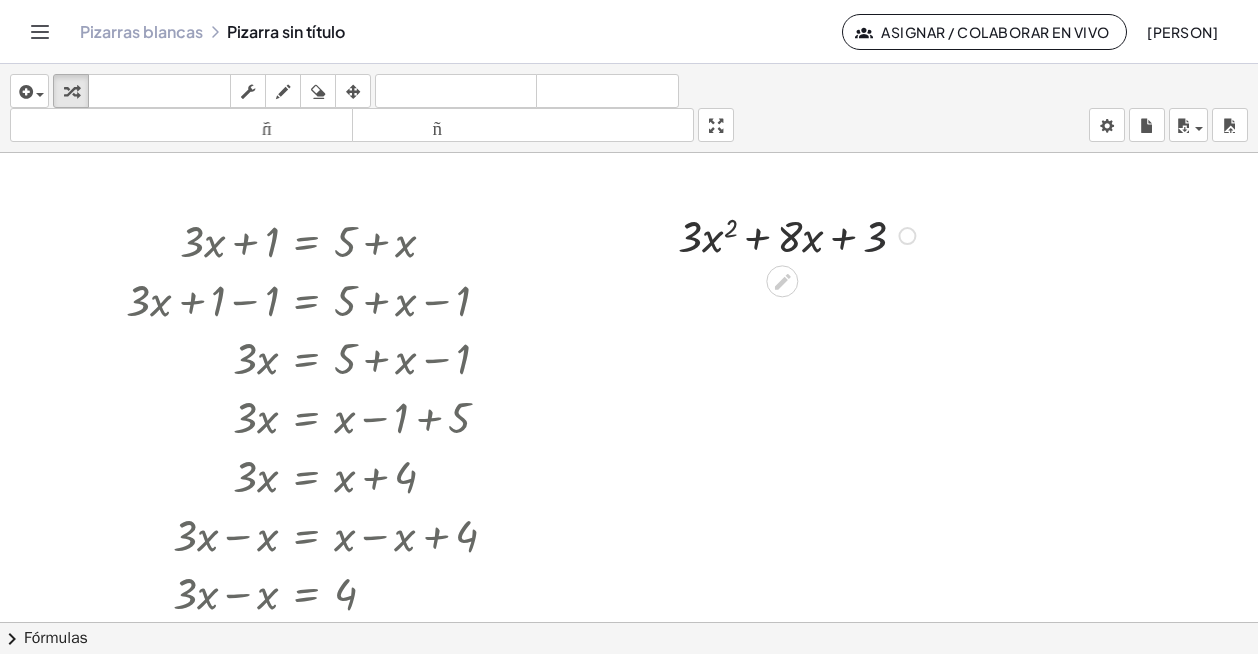 click at bounding box center (800, 234) 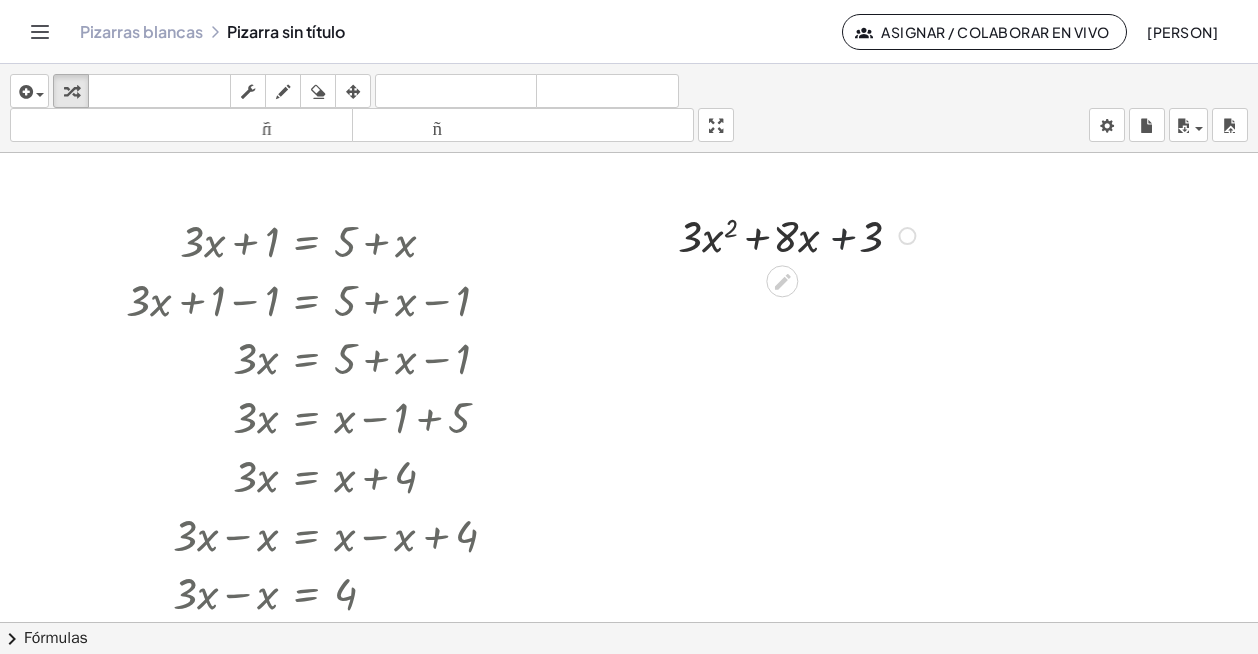 click at bounding box center (800, 234) 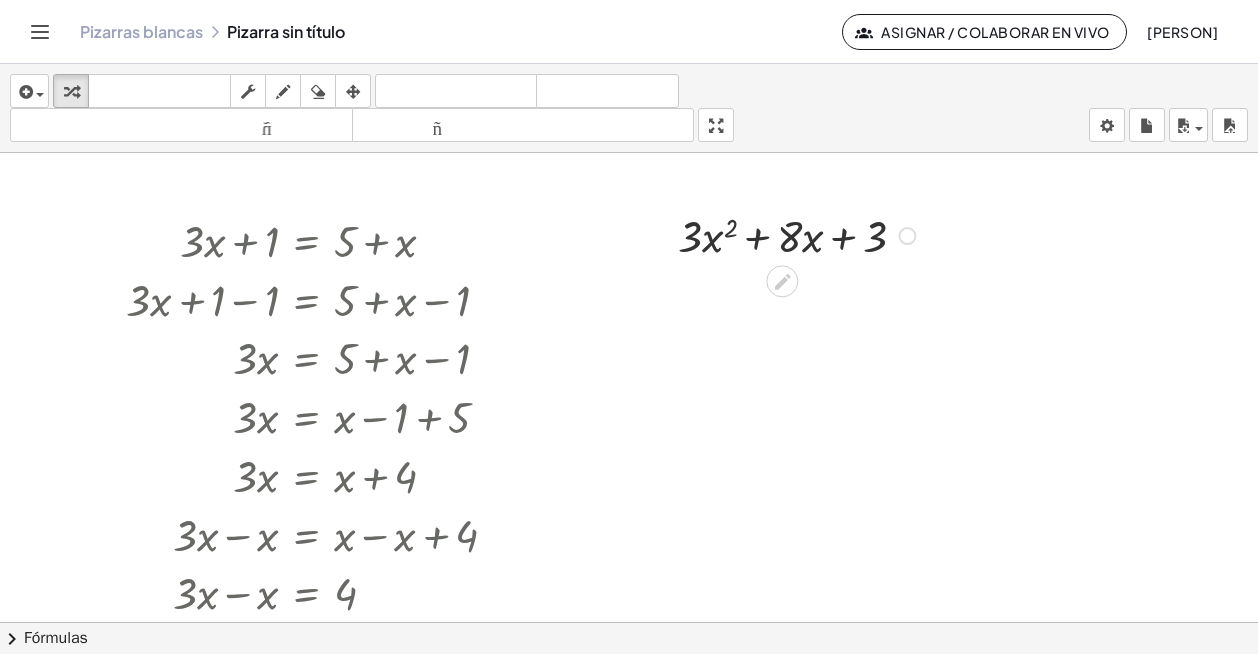 click at bounding box center [800, 234] 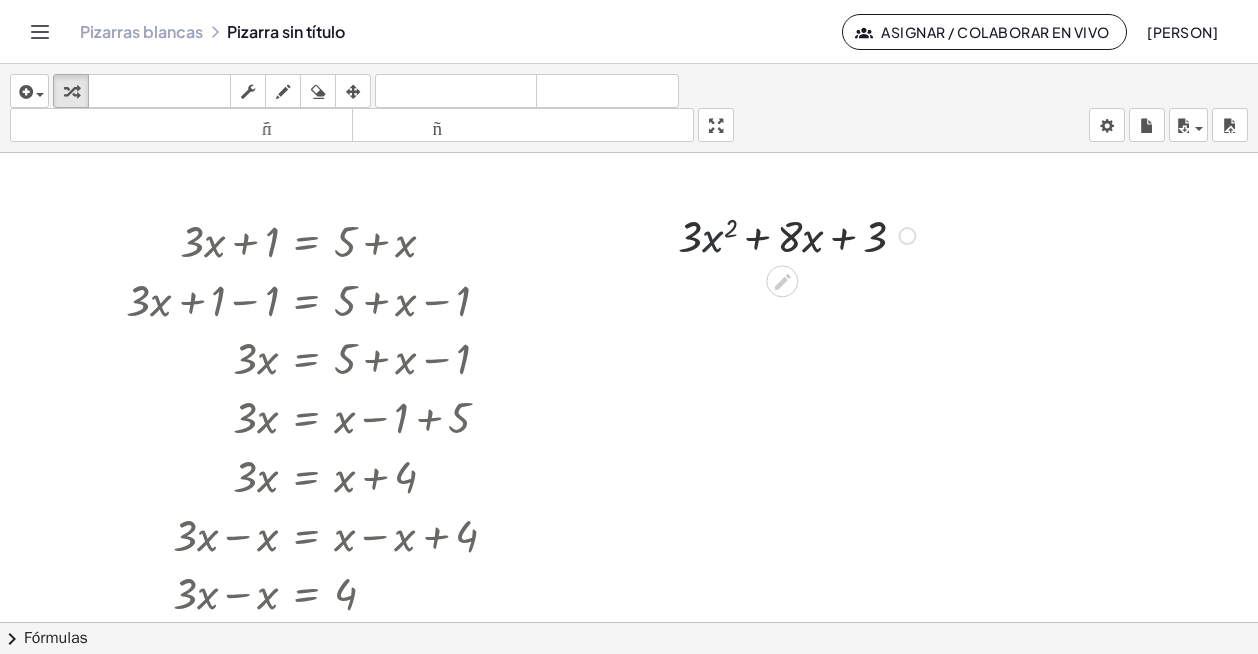 click at bounding box center (800, 234) 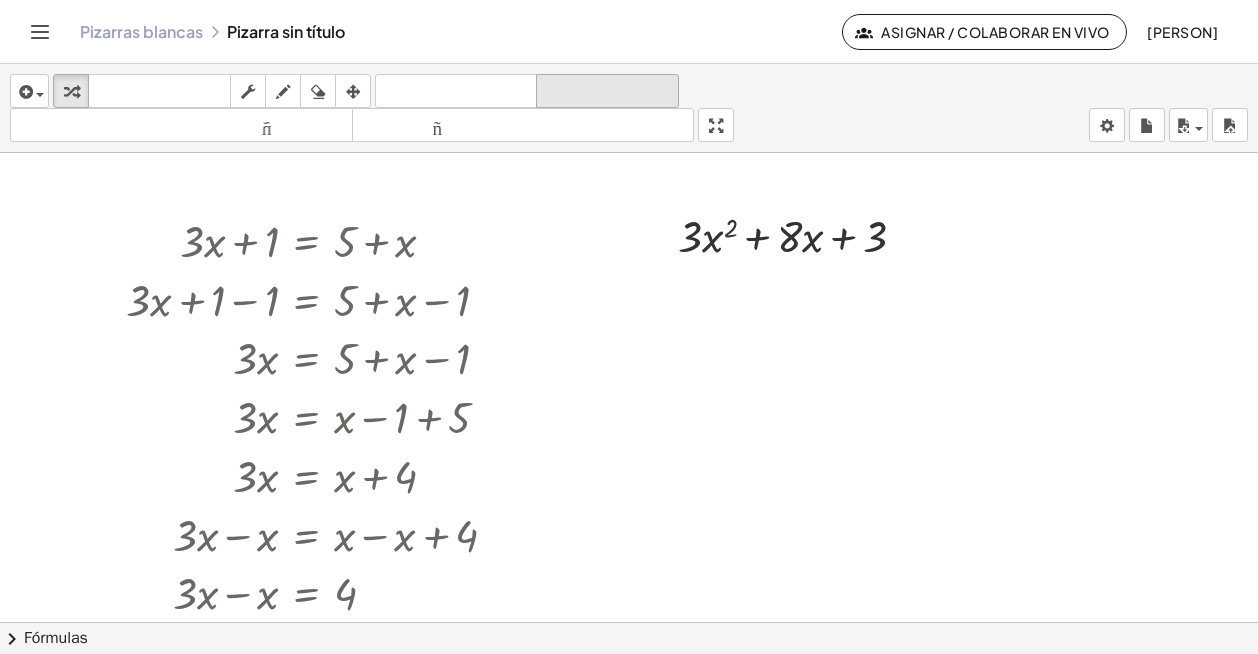 click on "rehacer" at bounding box center (607, 91) 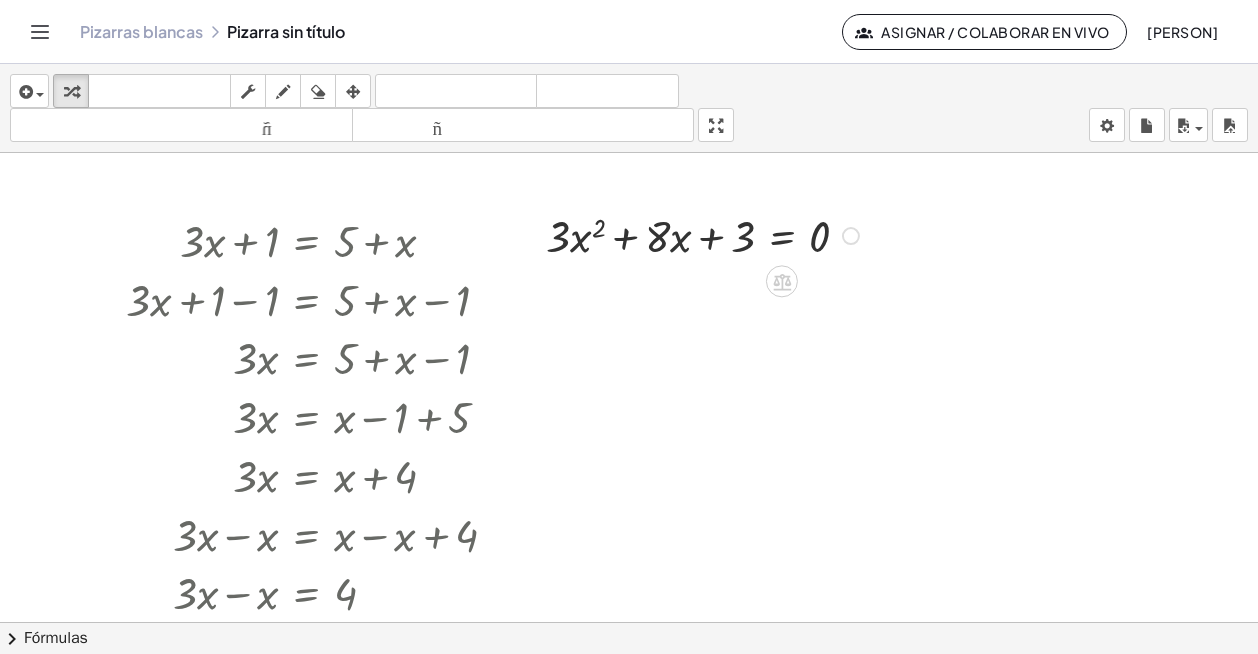 click at bounding box center (705, 234) 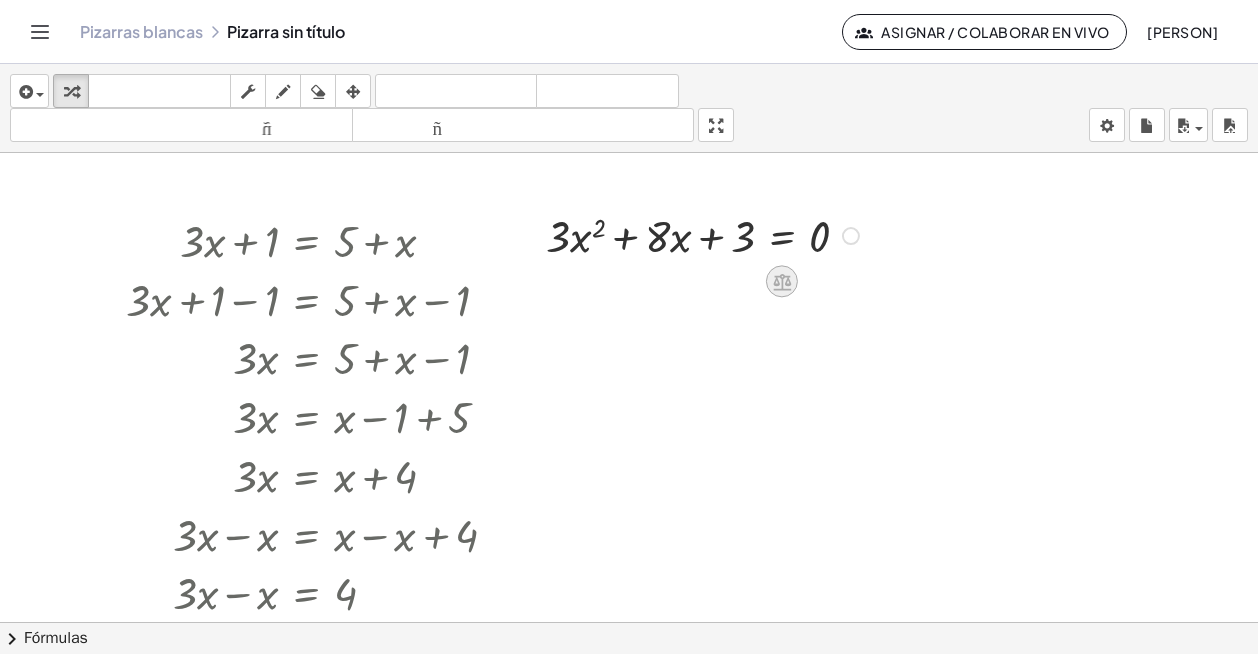 drag, startPoint x: 763, startPoint y: 276, endPoint x: 777, endPoint y: 272, distance: 14.56022 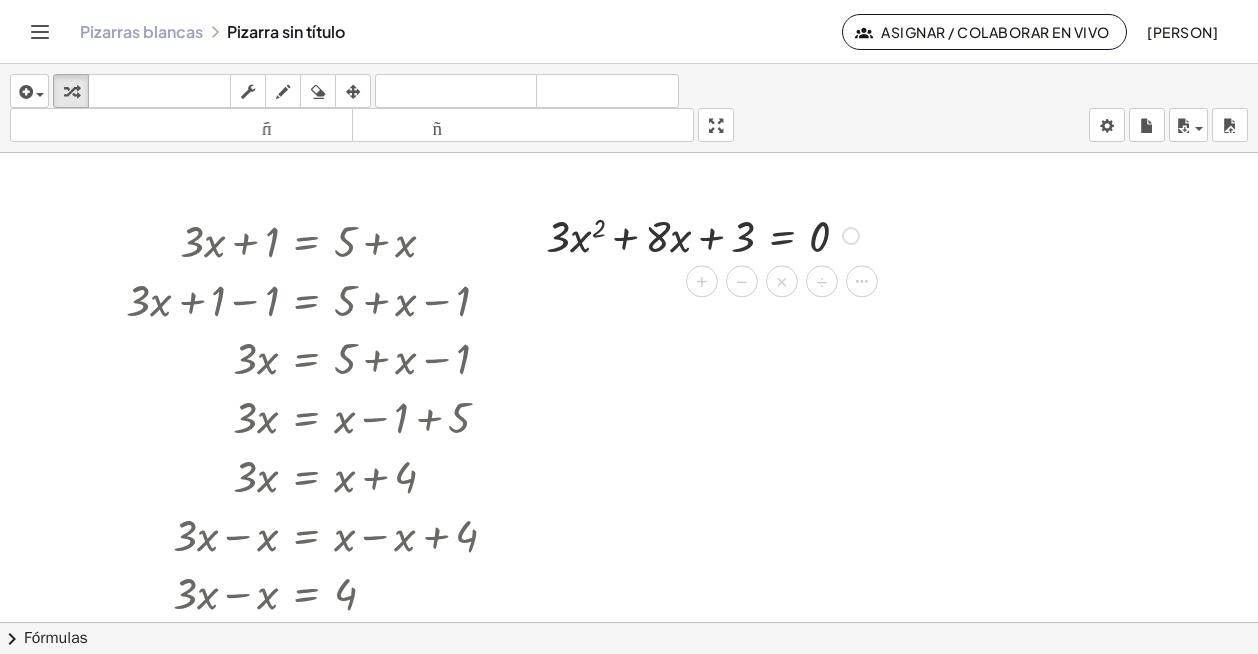 click at bounding box center (705, 234) 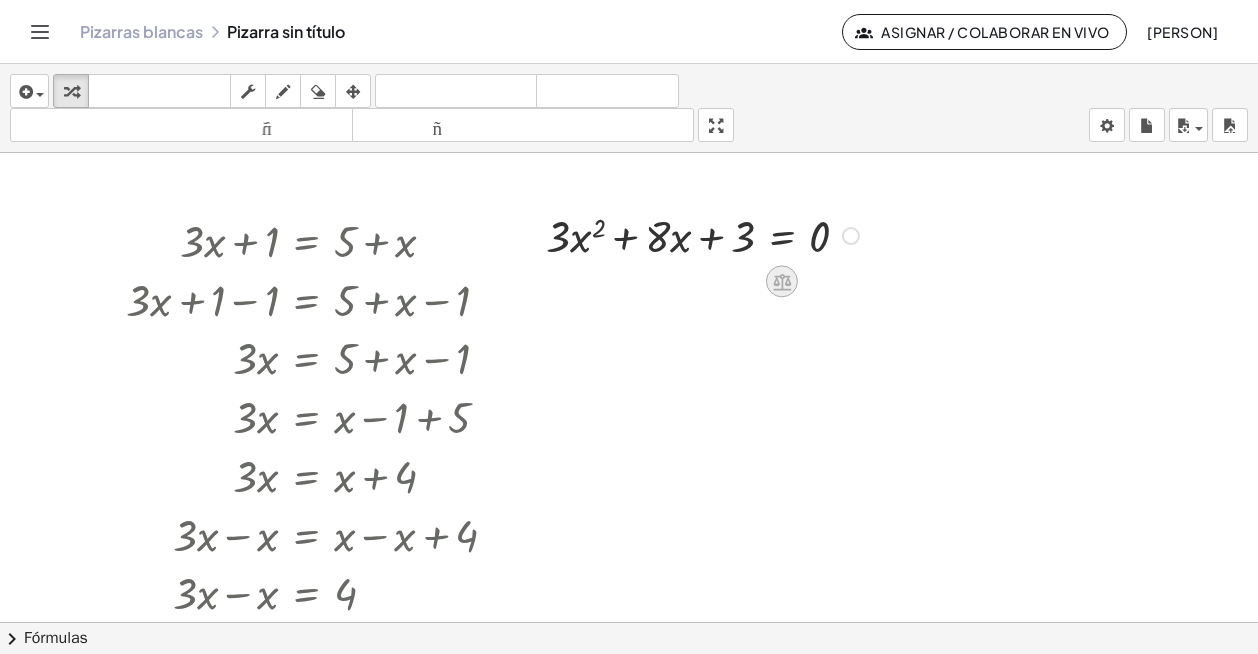 click 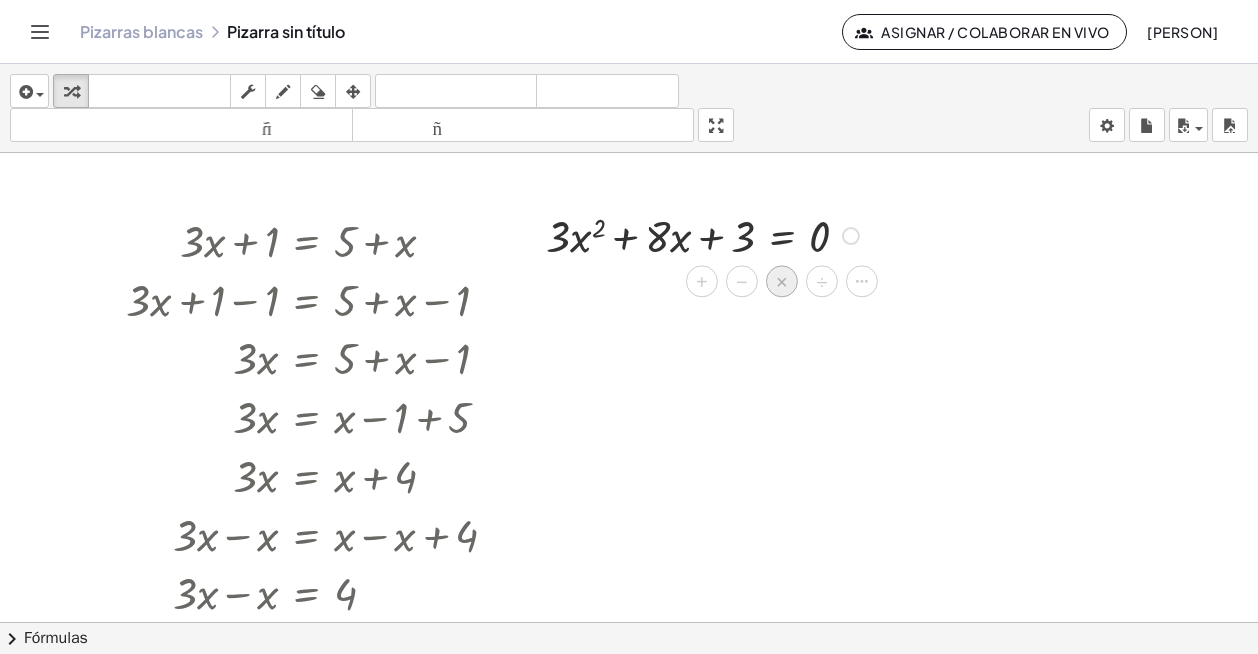 click on "×" at bounding box center [782, 282] 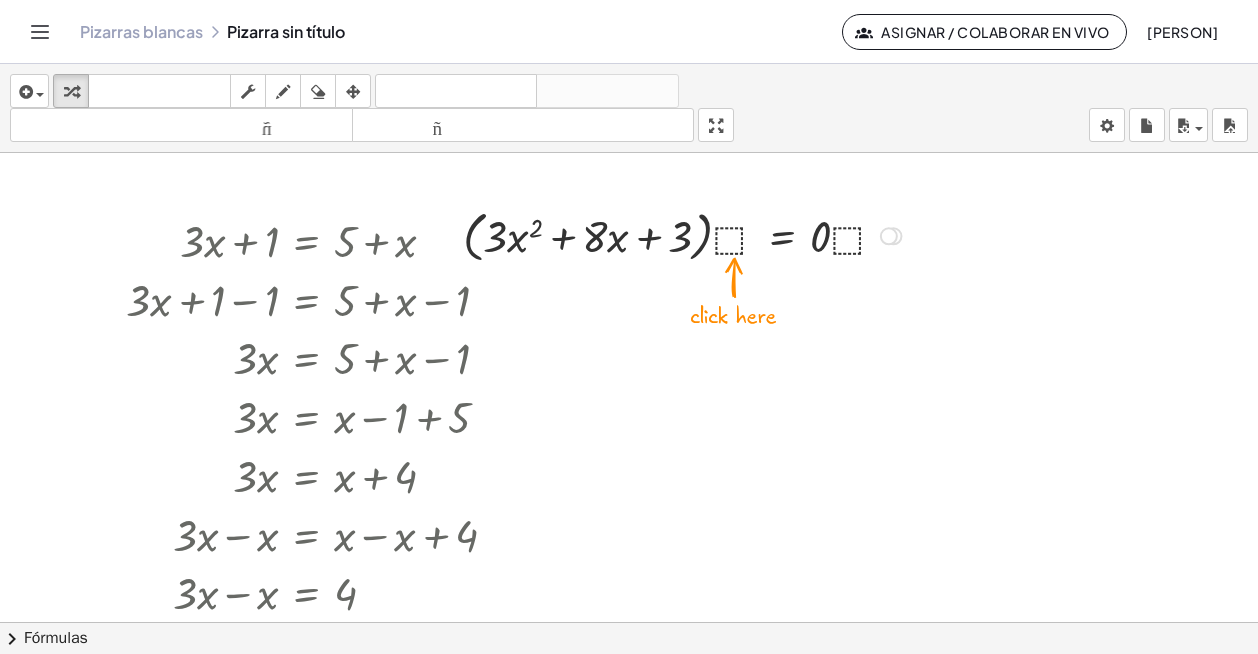 click at bounding box center [685, 234] 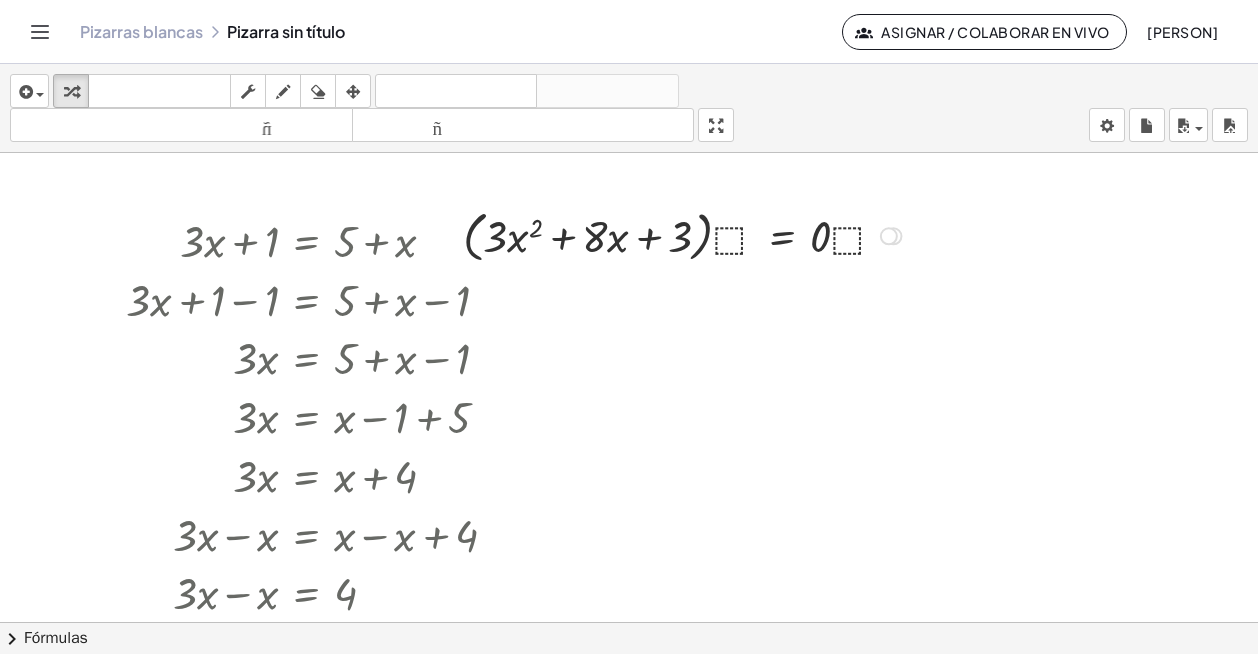 click at bounding box center [685, 234] 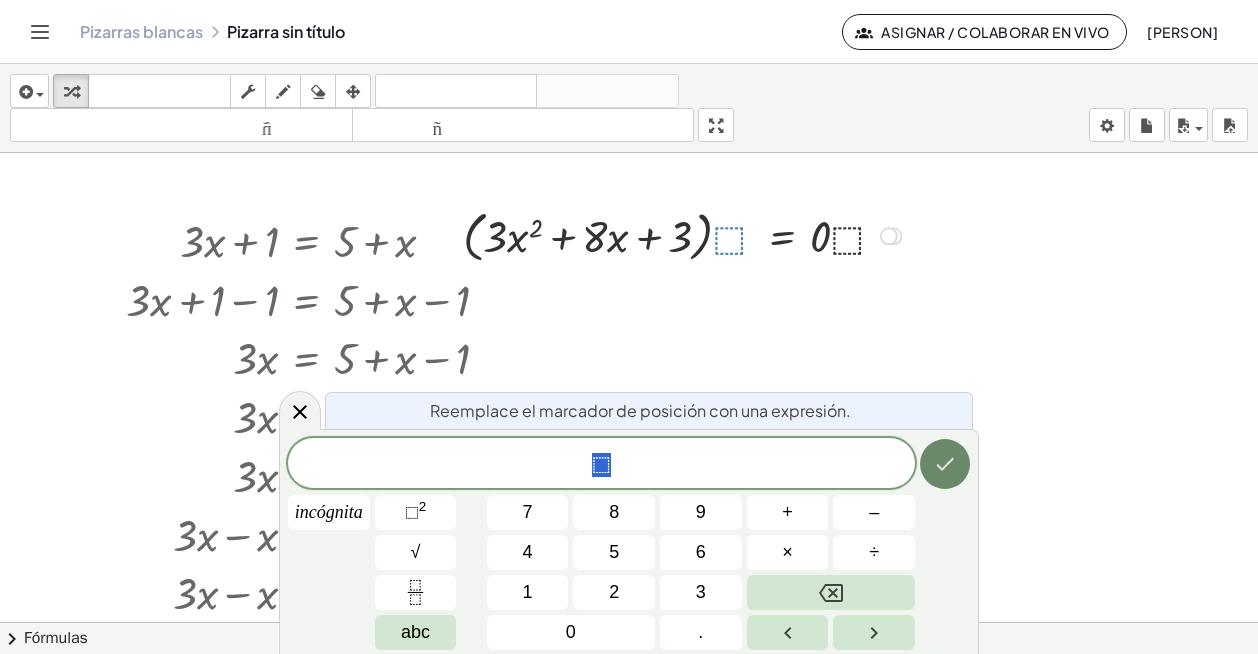 click 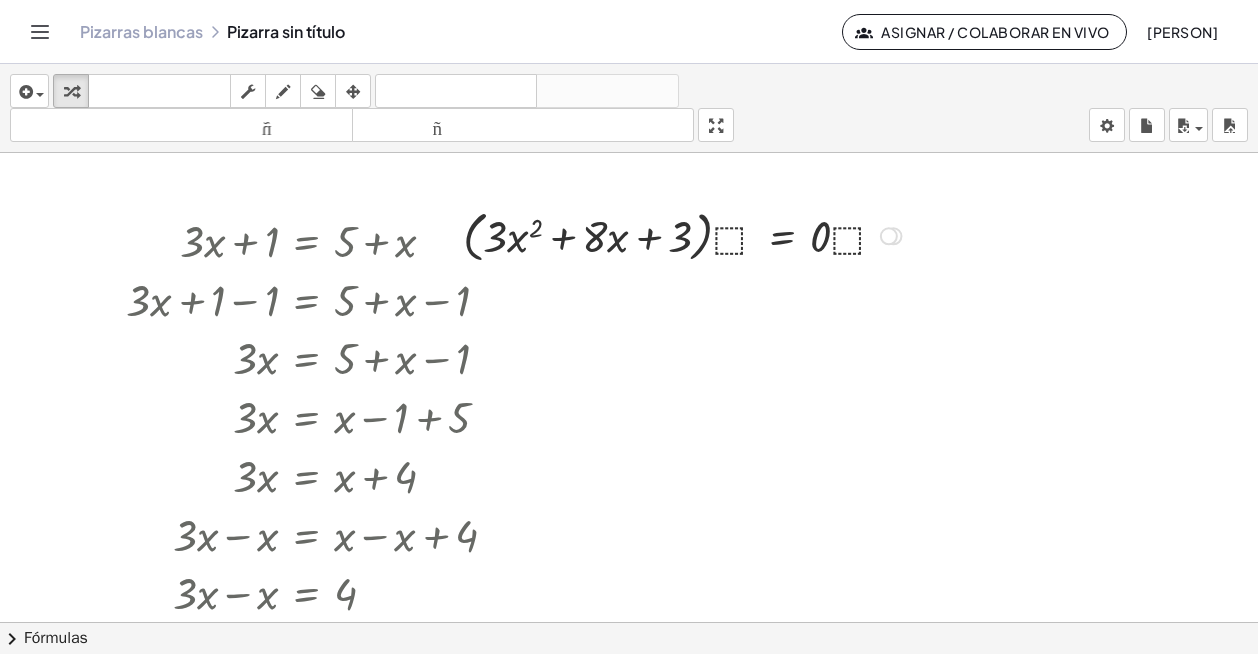 click at bounding box center (685, 234) 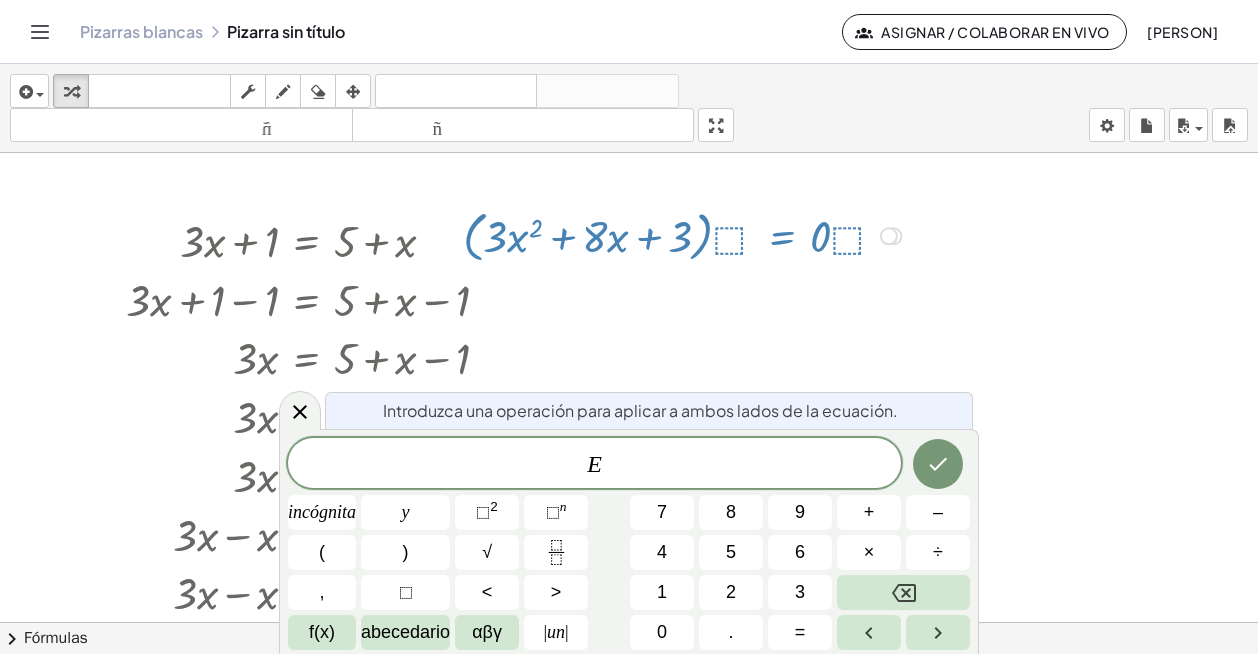 drag, startPoint x: 723, startPoint y: 236, endPoint x: 760, endPoint y: 337, distance: 107.563934 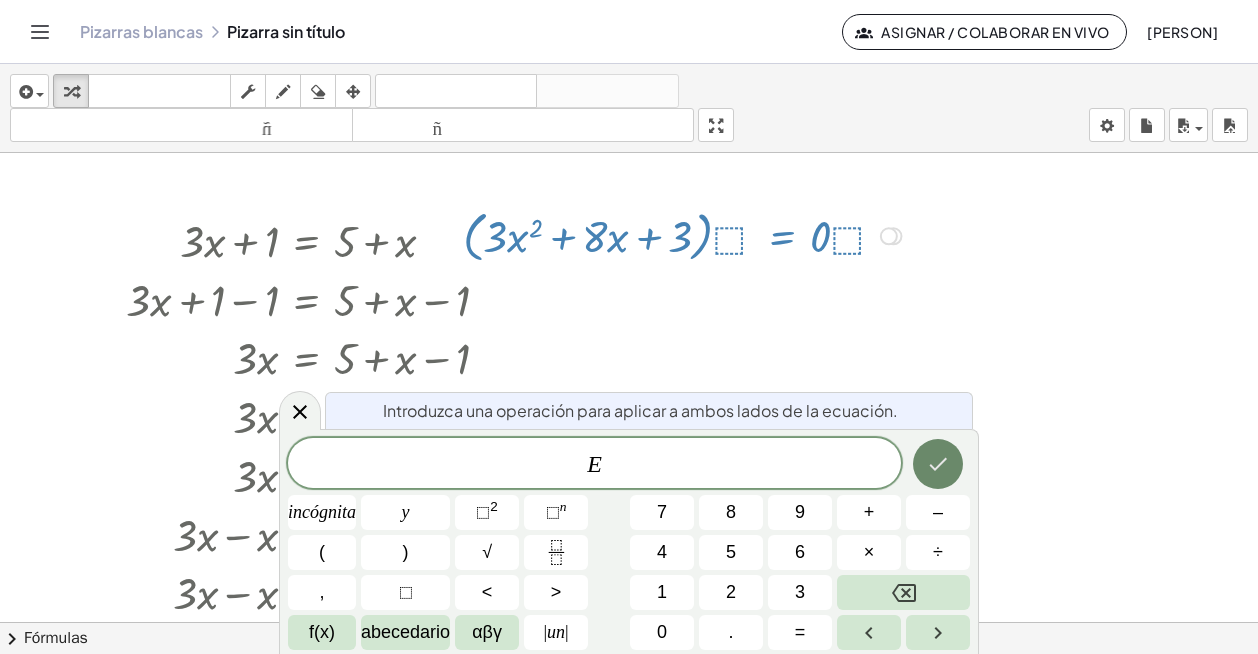 click 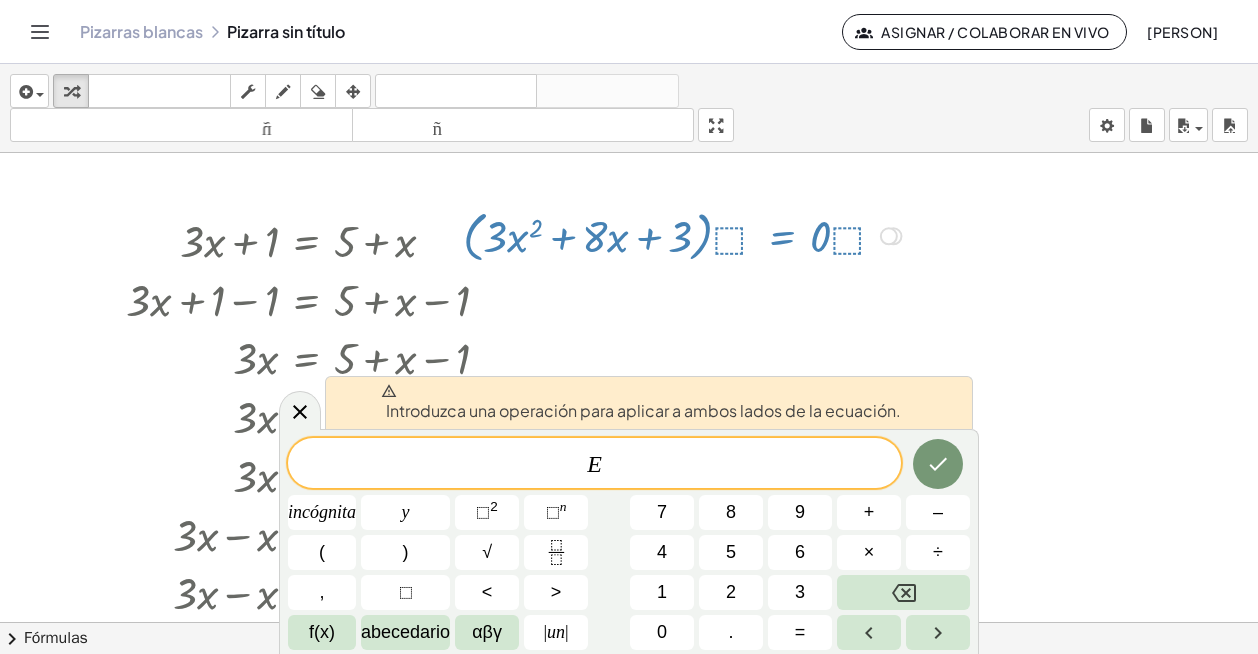 click on "insertar Seleccione uno: Expresión matemática Función Texto Vídeo de YouTube Graficando Geometría Geometría 3D transformar teclado teclado fregar dibujar borrar arreglar deshacer deshacer rehacer rehacer tamaño_del_formato menor tamaño_del_formato más grande pantalla completa carga   ahorrar nuevo ajustes" at bounding box center [629, 108] 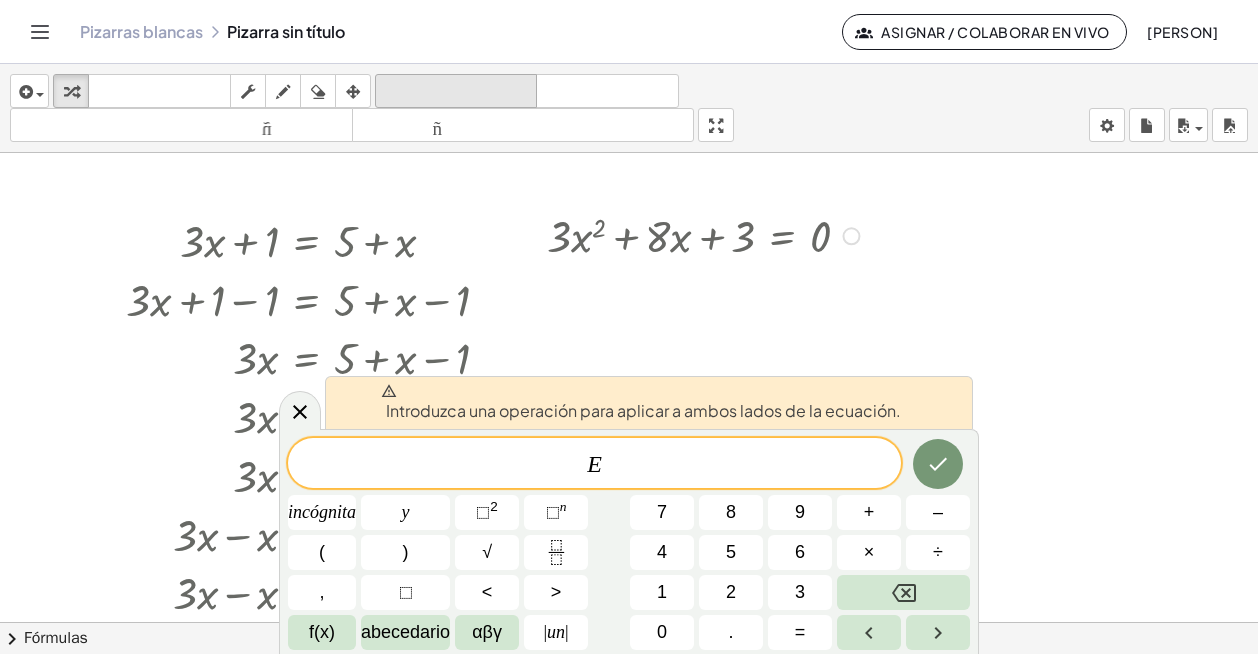 click on "deshacer" at bounding box center [456, 91] 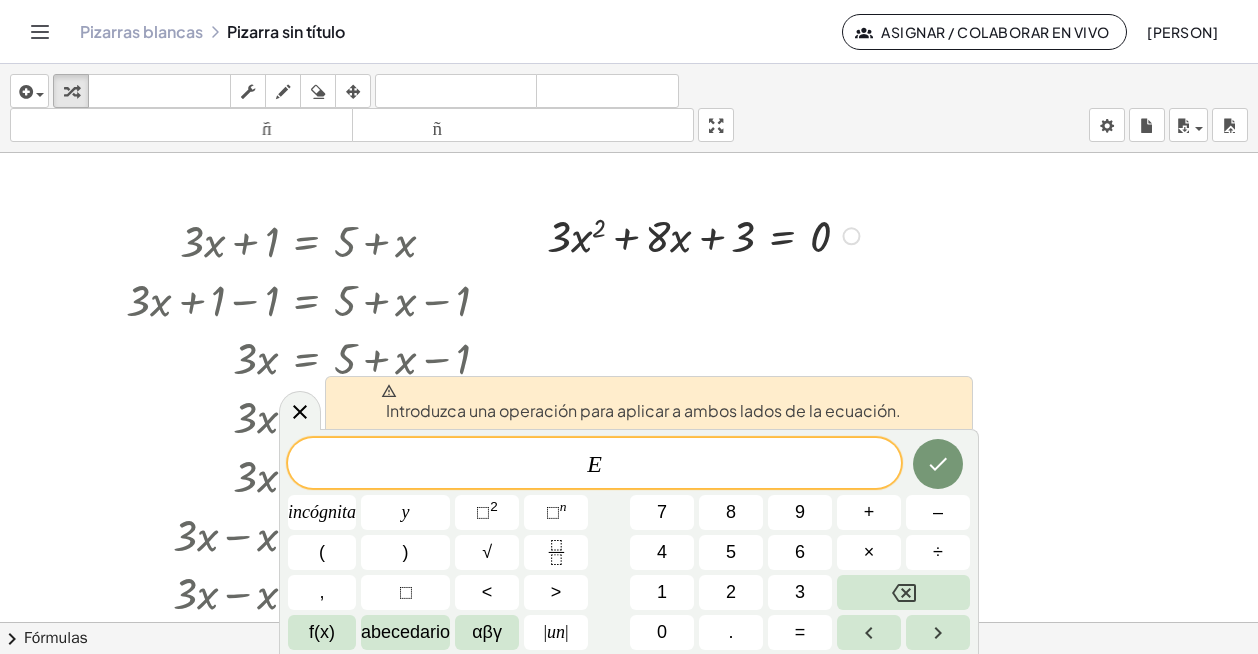 click at bounding box center [629, 636] 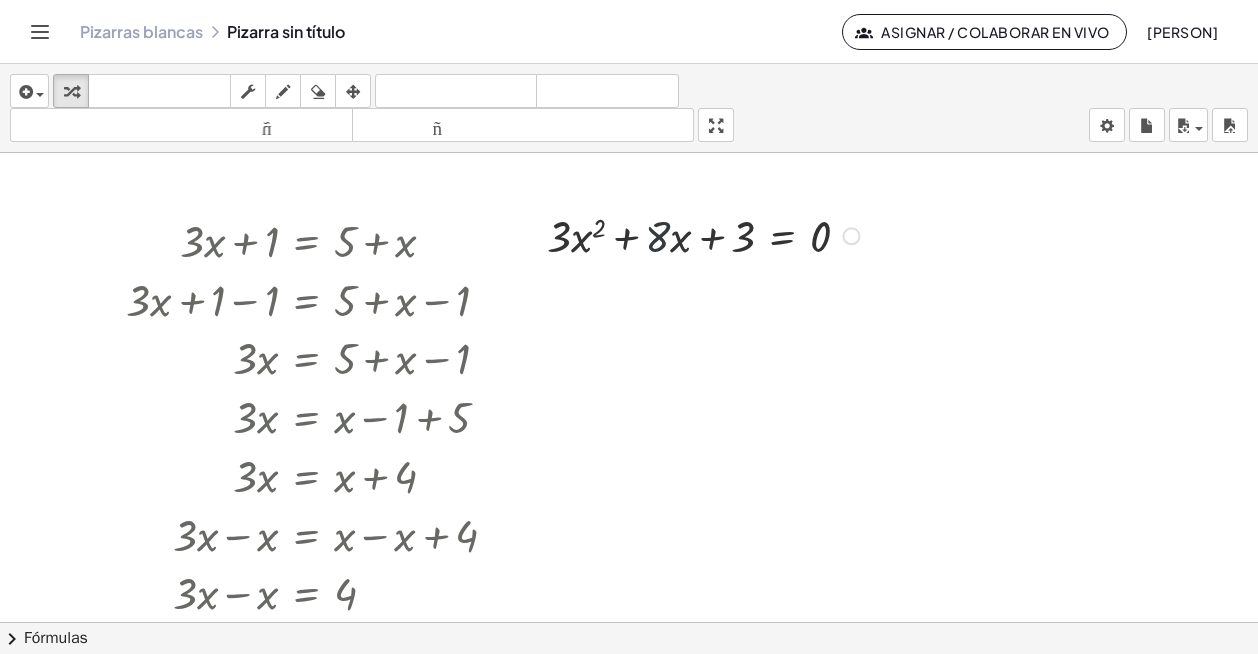click at bounding box center (685, 234) 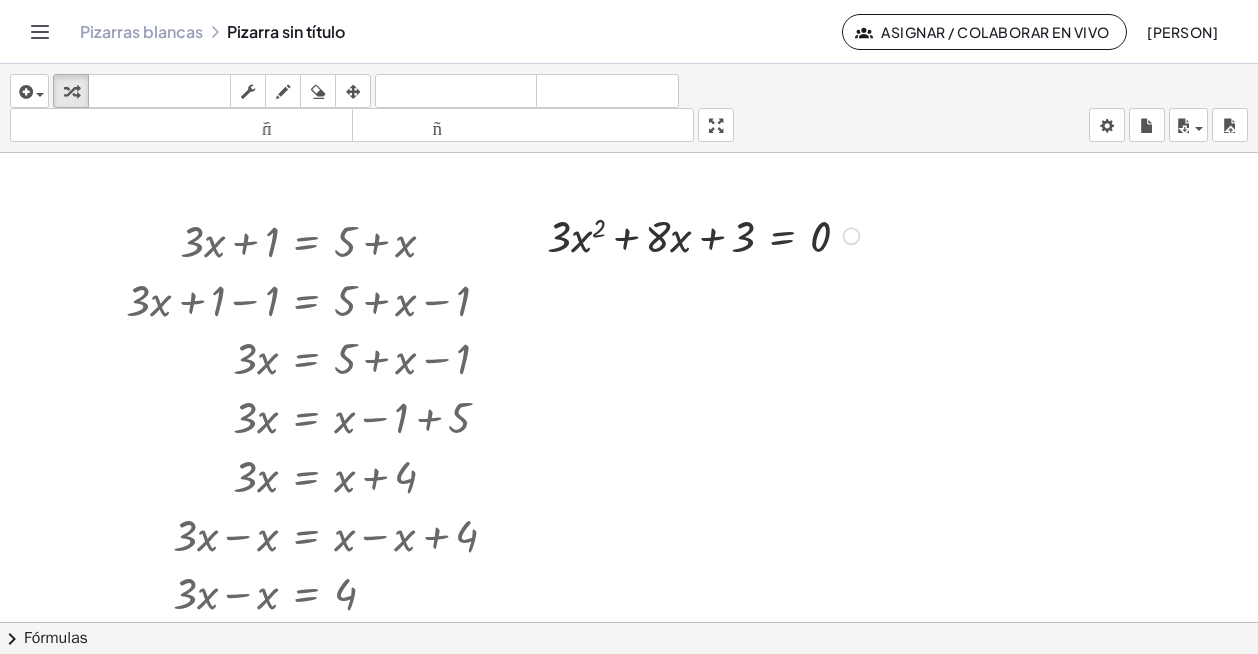 click at bounding box center (685, 234) 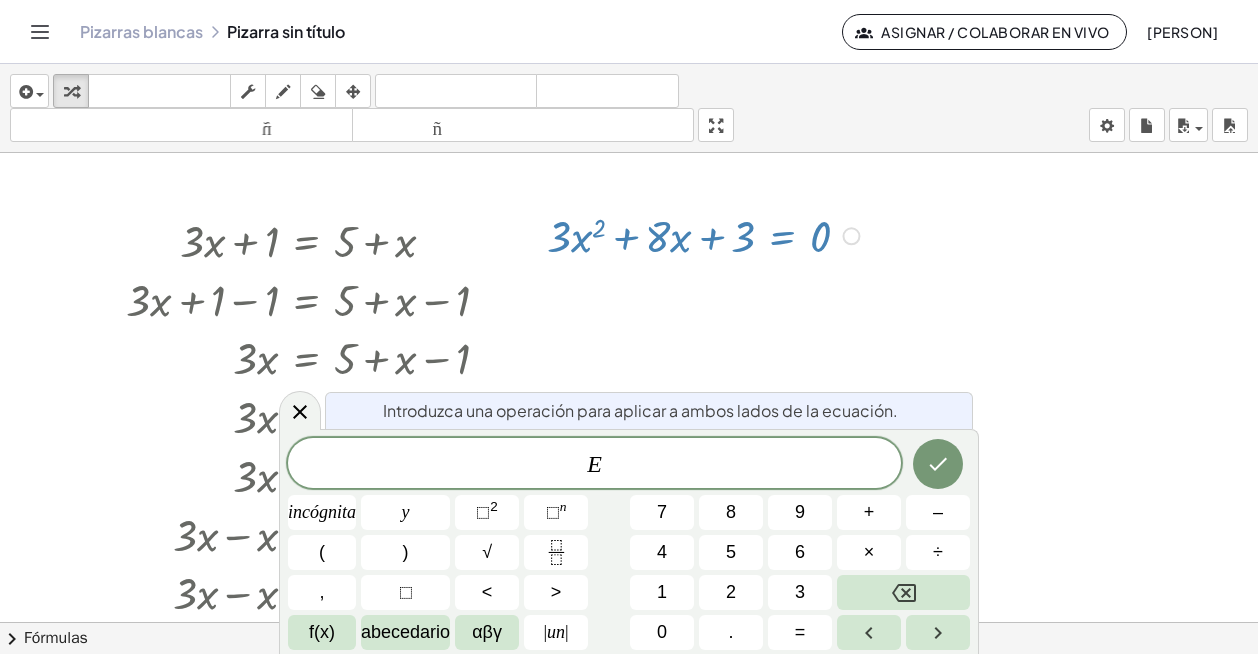 click at bounding box center [685, 234] 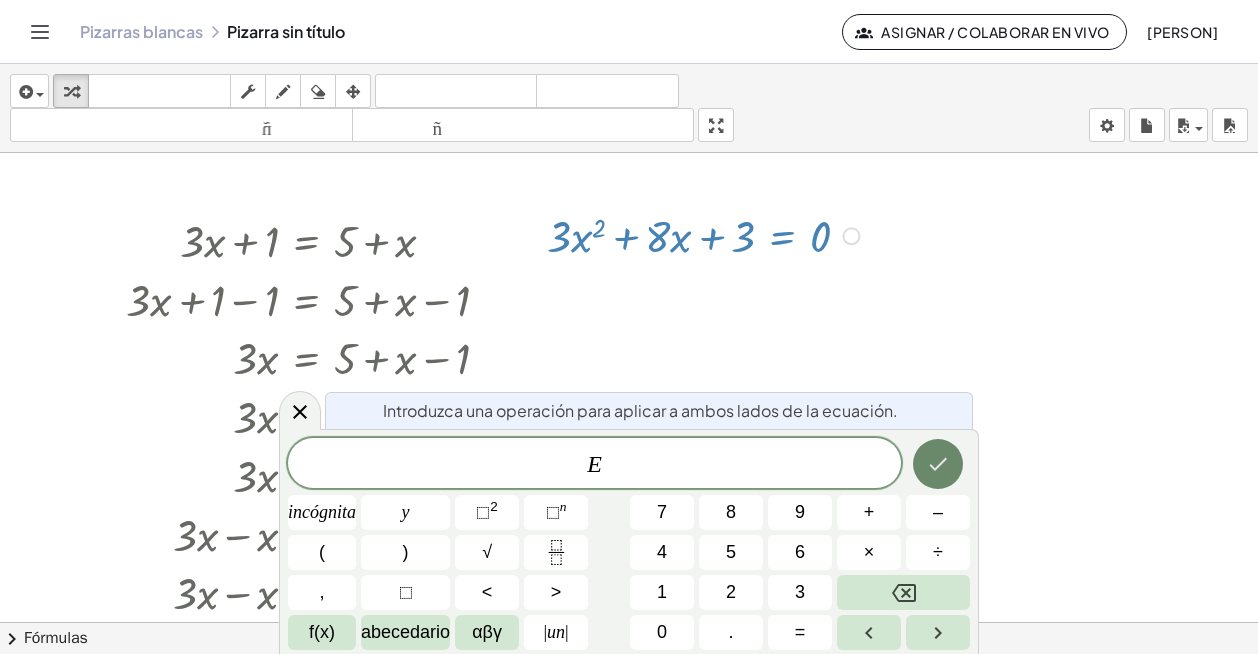 click 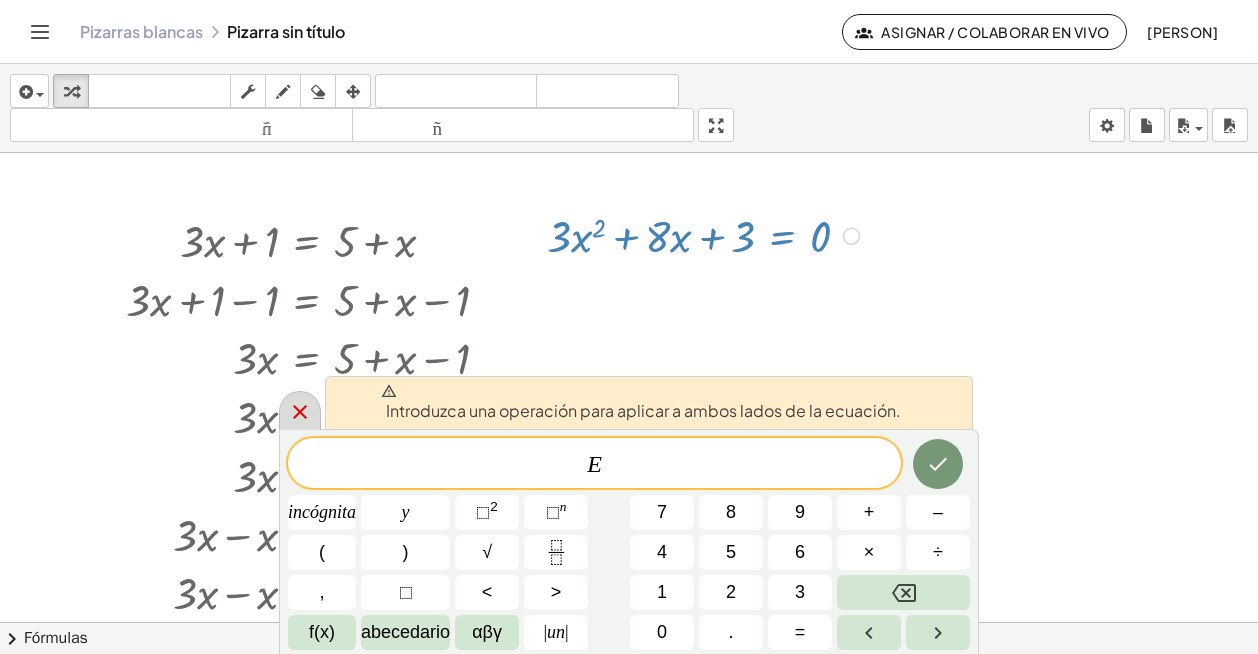 click 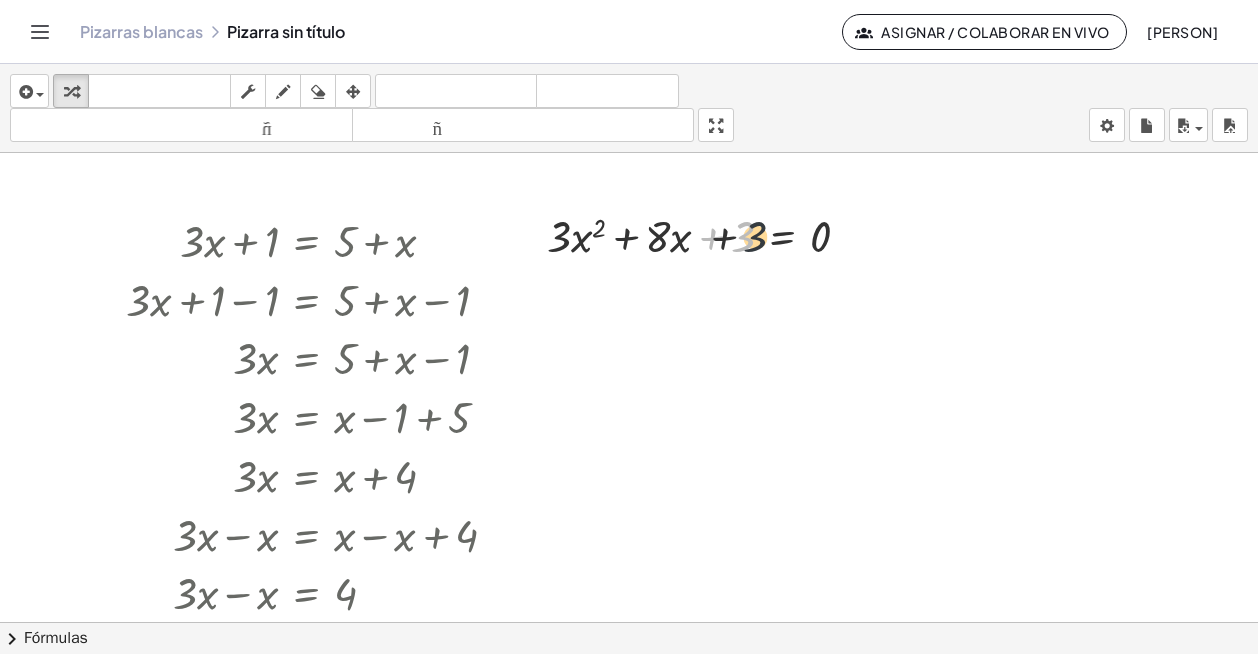 drag, startPoint x: 734, startPoint y: 240, endPoint x: 861, endPoint y: 240, distance: 127 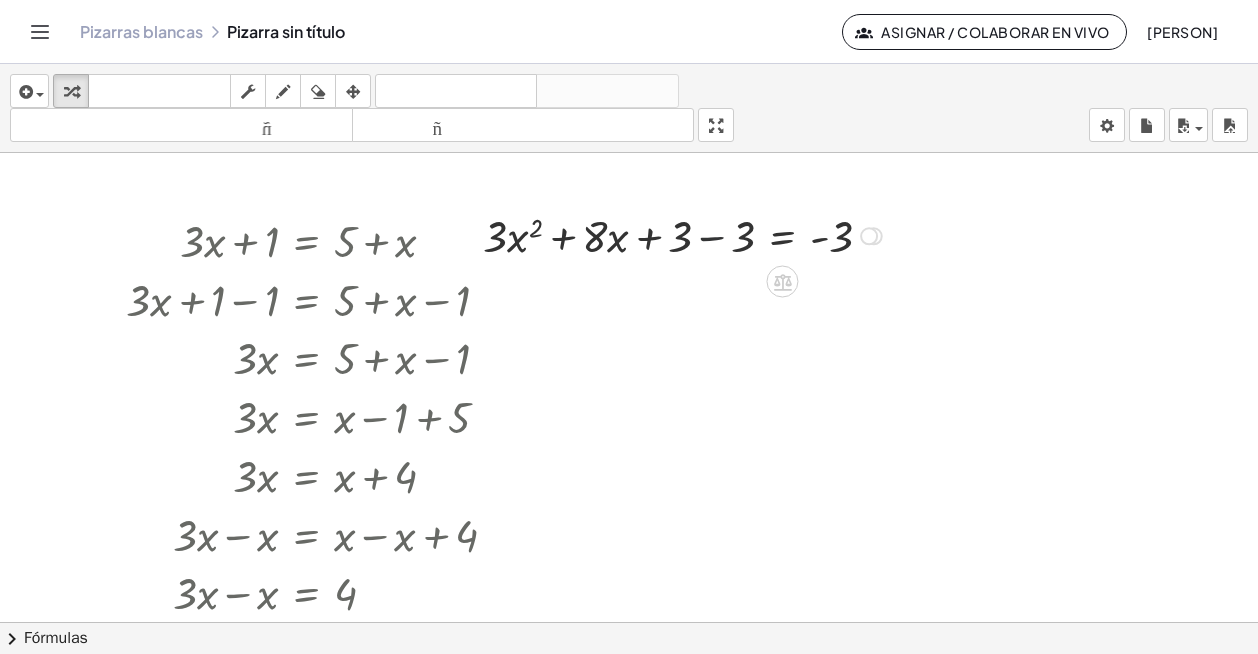 click at bounding box center (685, 234) 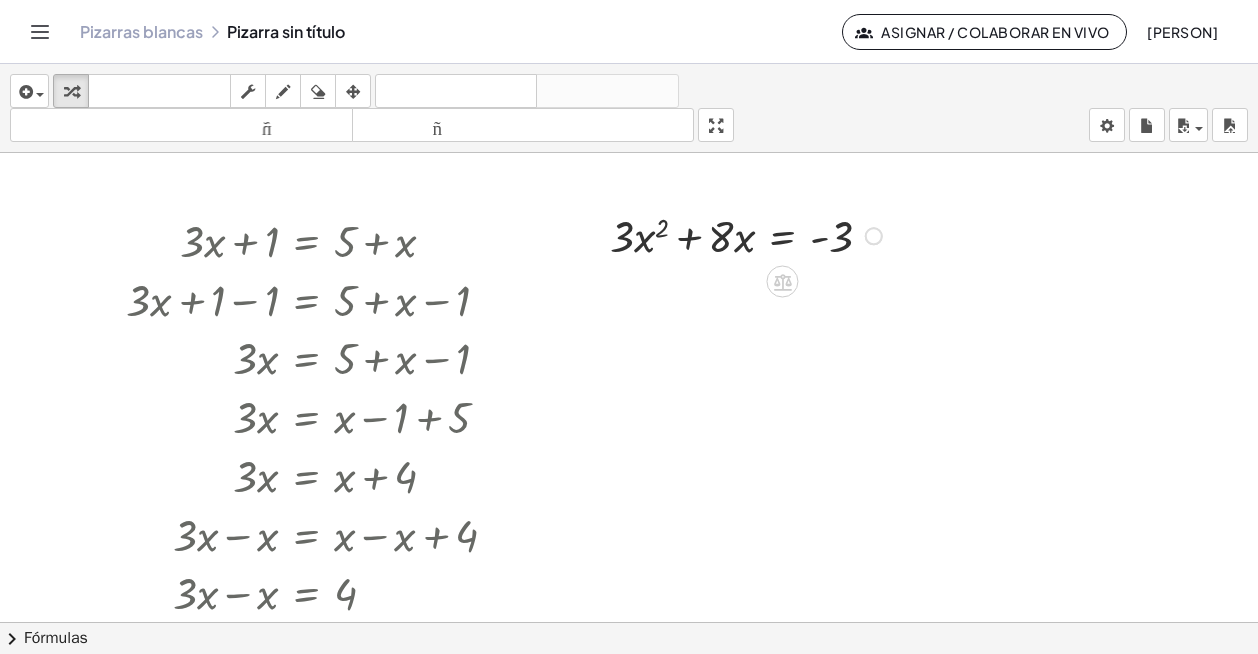 click at bounding box center [685, 234] 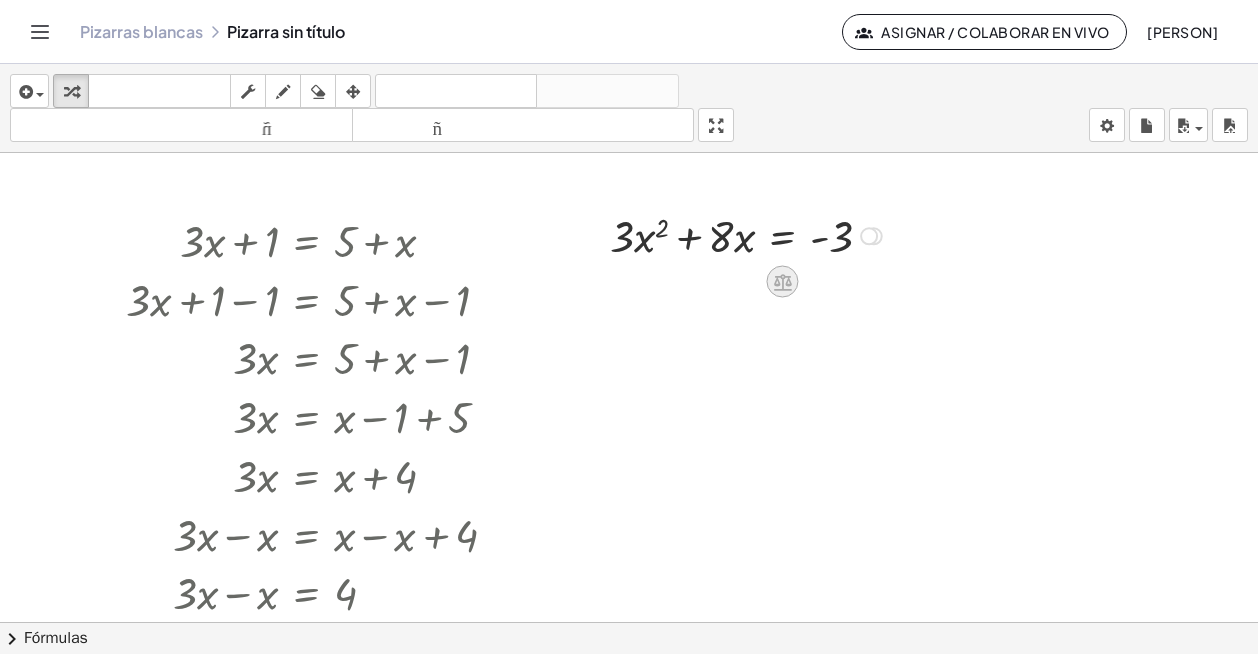 click 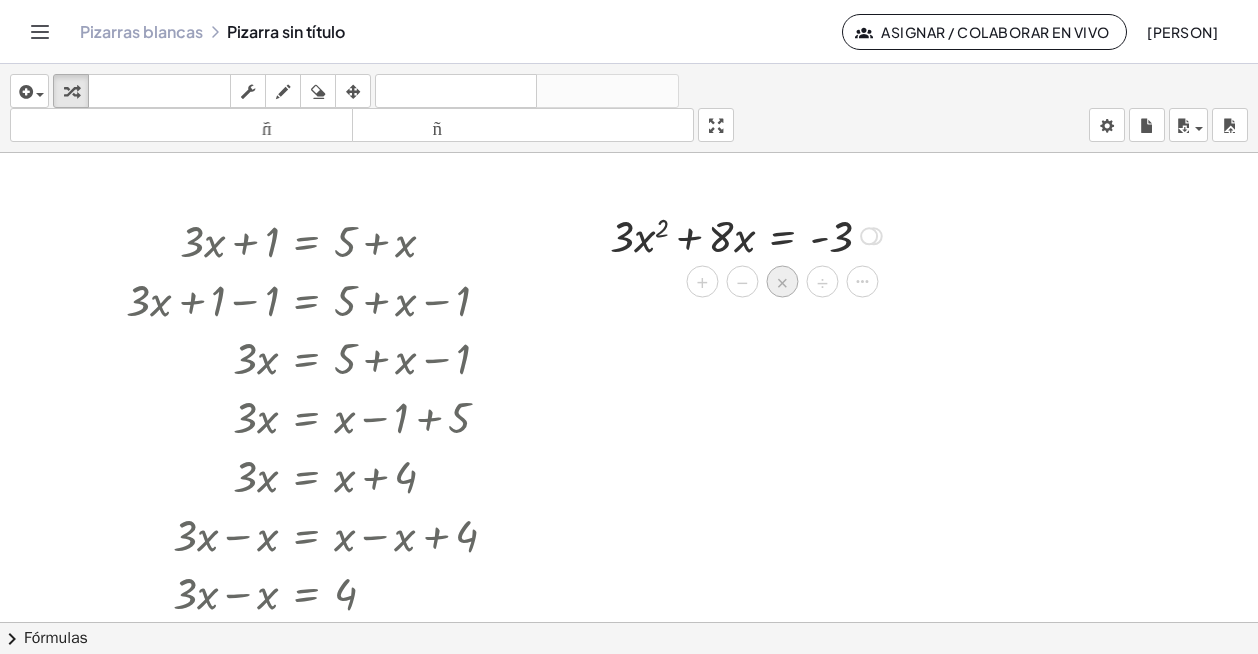 click on "×" at bounding box center [783, 282] 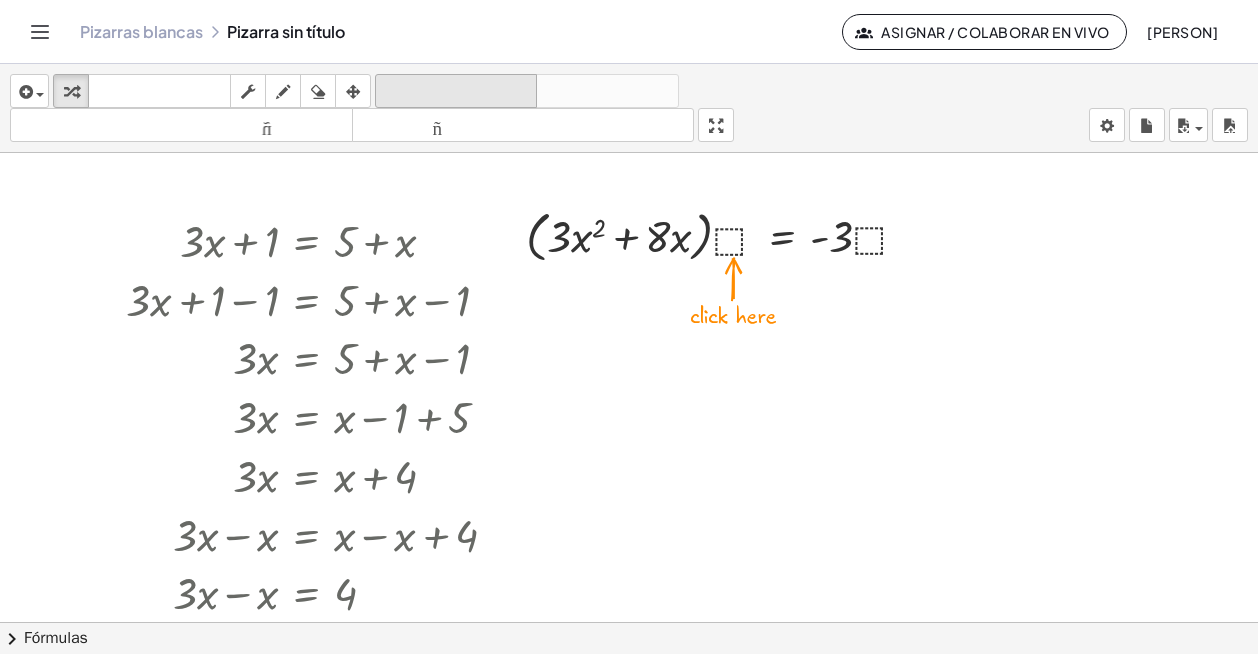 click on "deshacer" at bounding box center [456, 91] 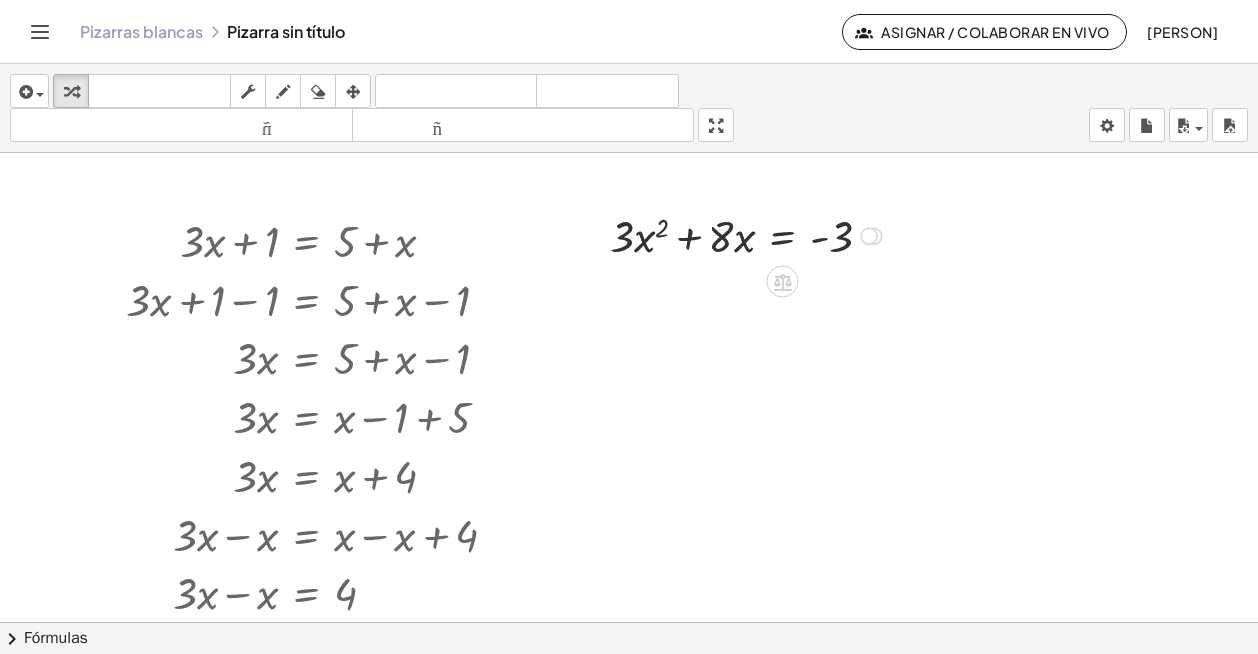 click at bounding box center (706, 234) 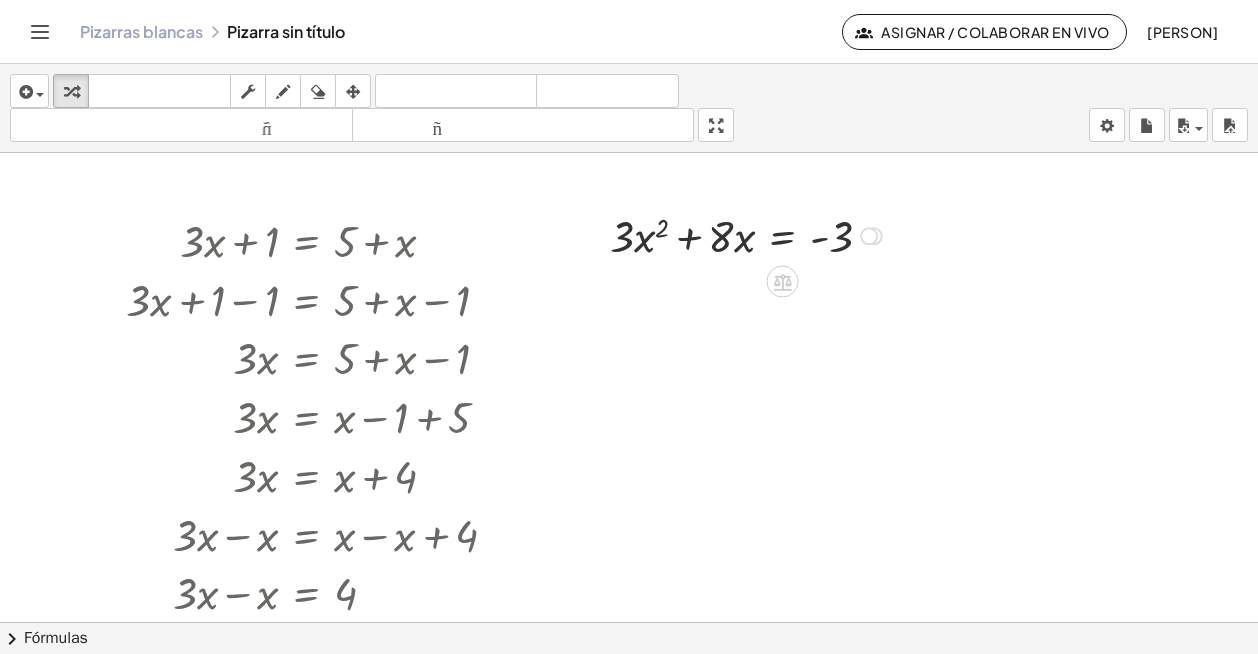 click at bounding box center (706, 234) 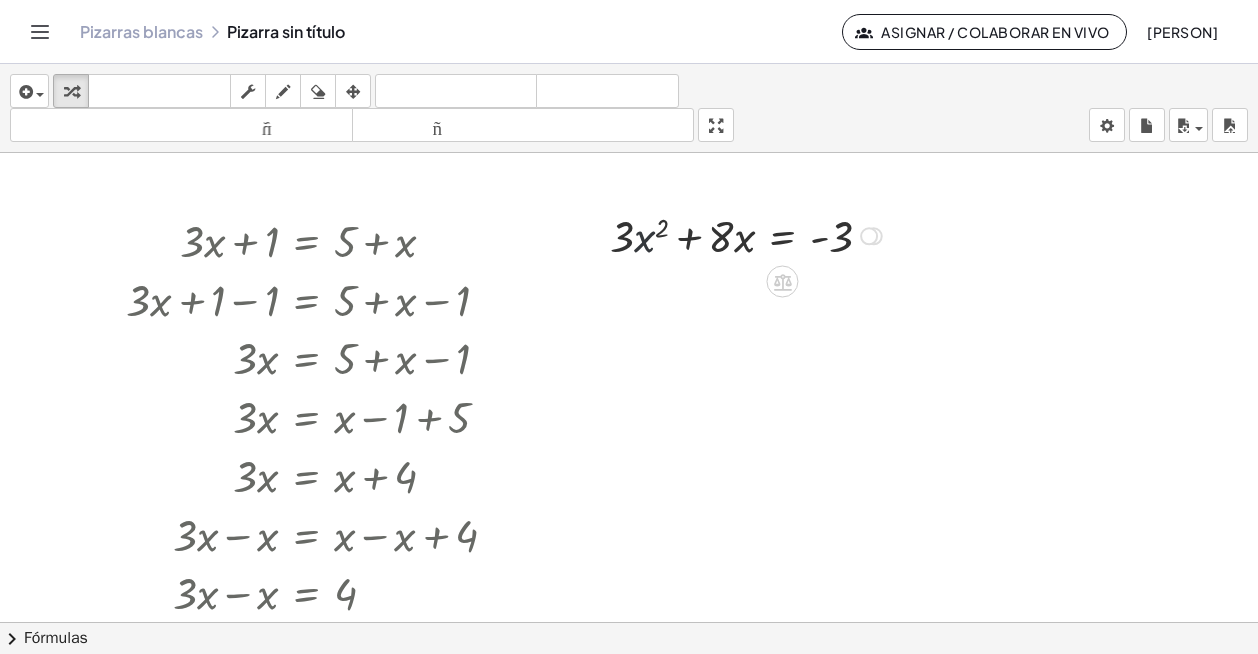 click at bounding box center [706, 234] 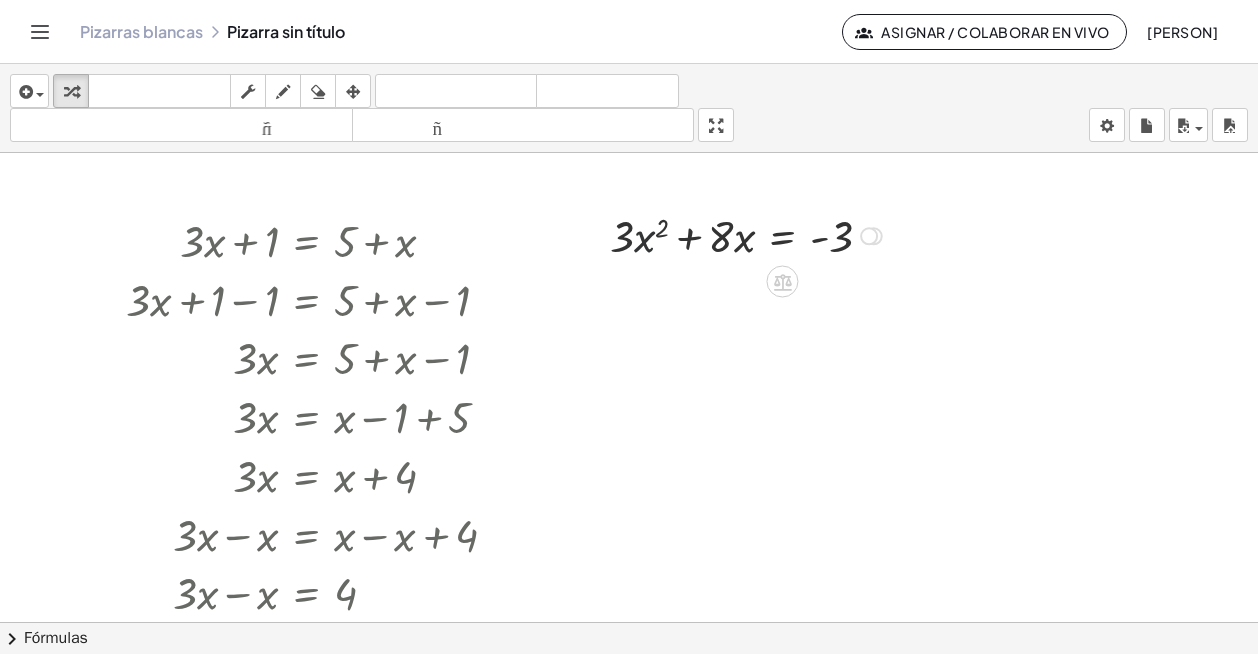 click on "+ · 3 · x 2 + · 8 · x + 3 = 0 + · 3 · x 2 + · 8 · x + 3 − 3 = + 0 − 3 + · 3 · x 2 + · 8 · x + 3 − 3 = - 3 + · 3 · x 2 + · 8 · x + 0 = - 3 + · 3 · x 2 + · 8 · x = - 3" at bounding box center (674, 234) 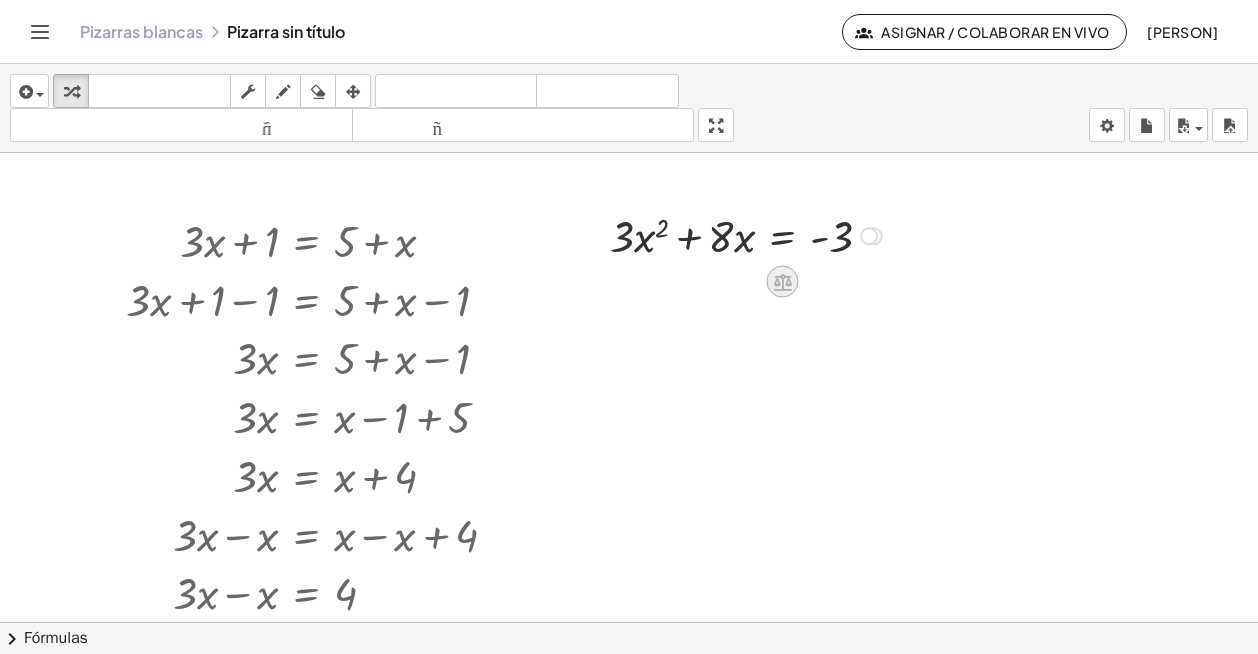 click 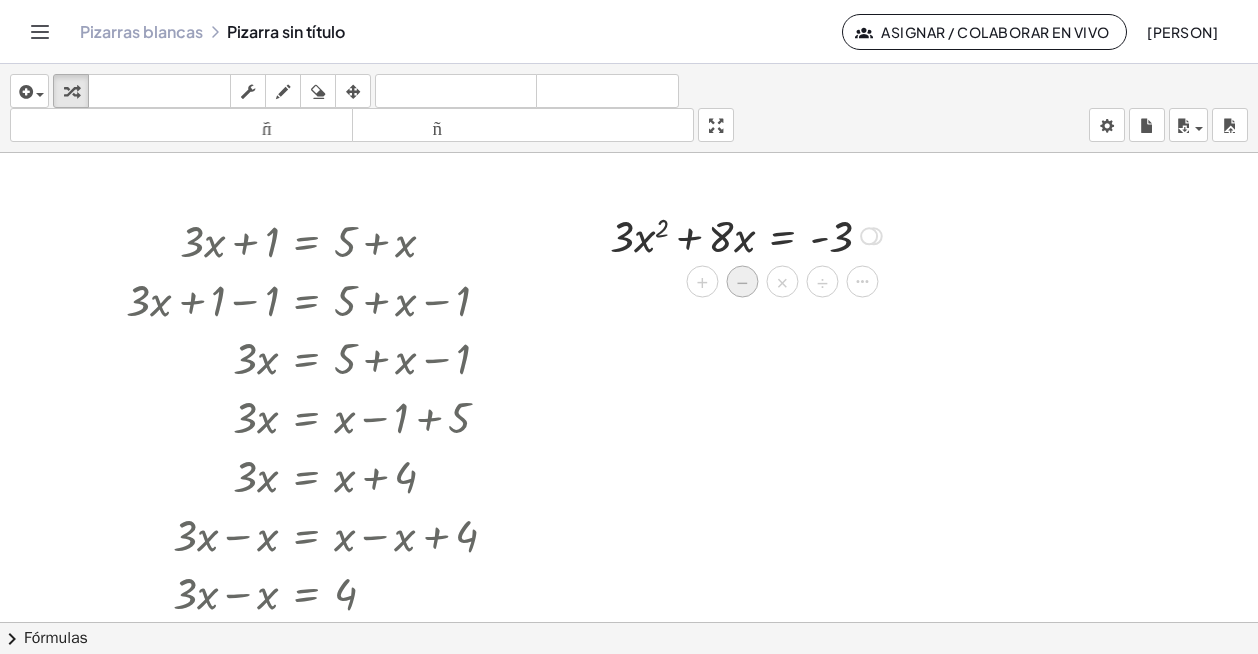 click on "−" at bounding box center [742, 282] 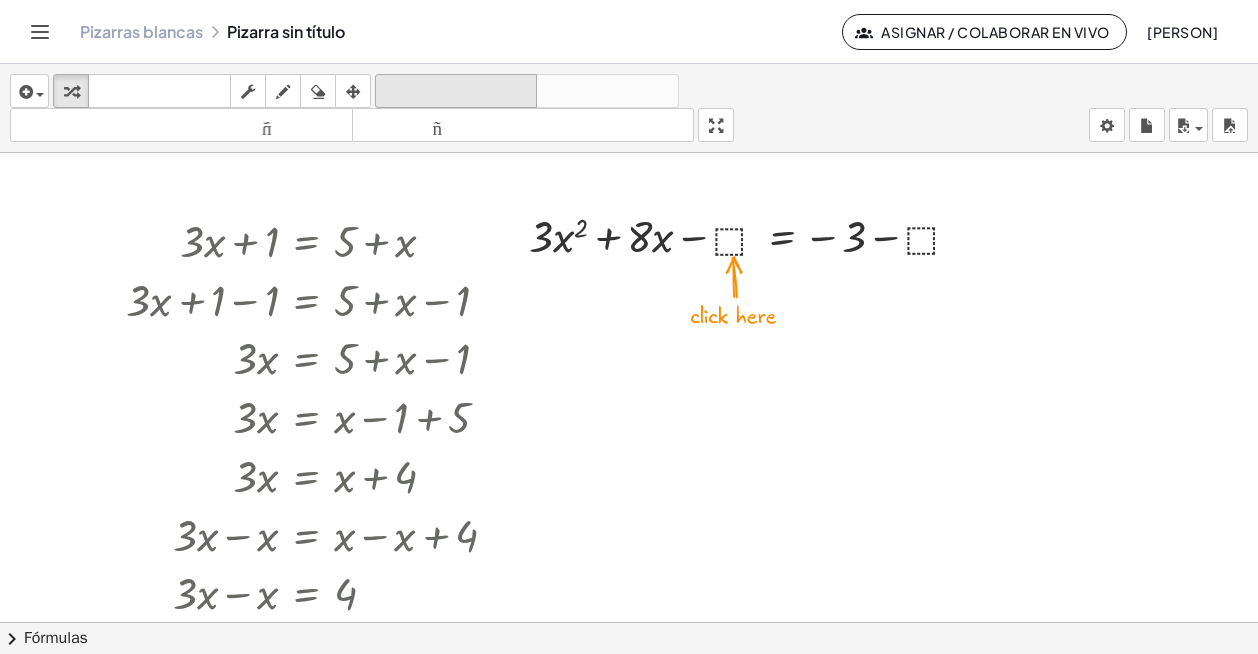 click on "deshacer" at bounding box center (456, 91) 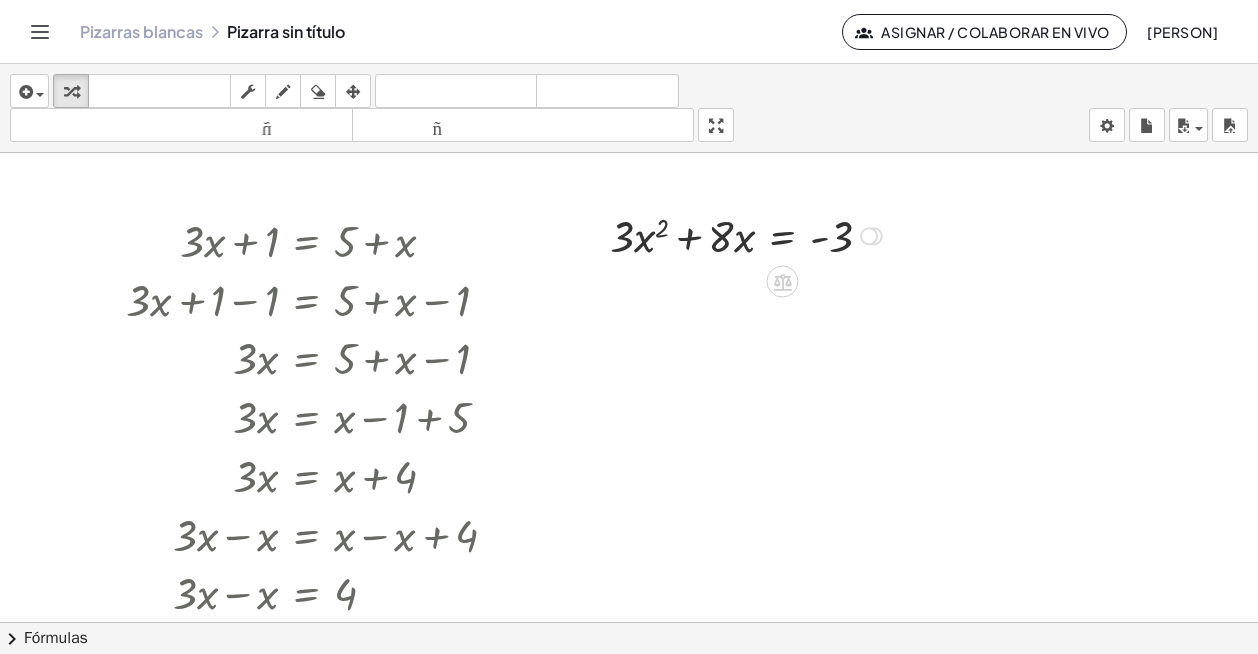 click at bounding box center [678, 234] 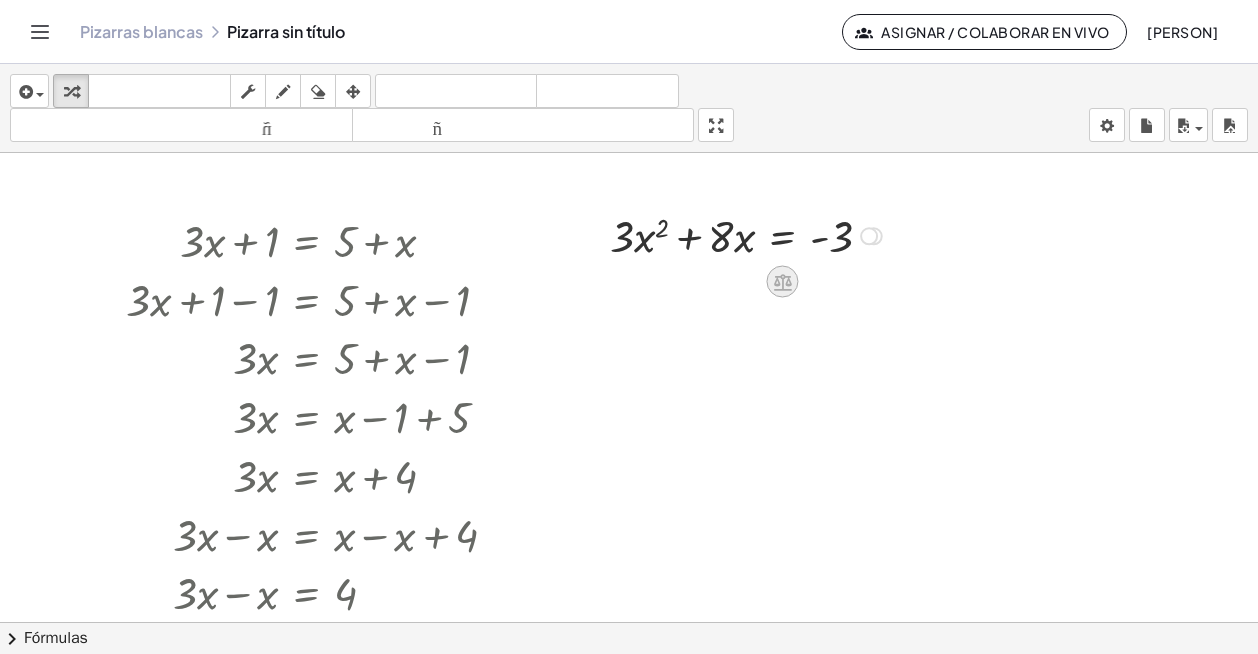 click at bounding box center [782, 282] 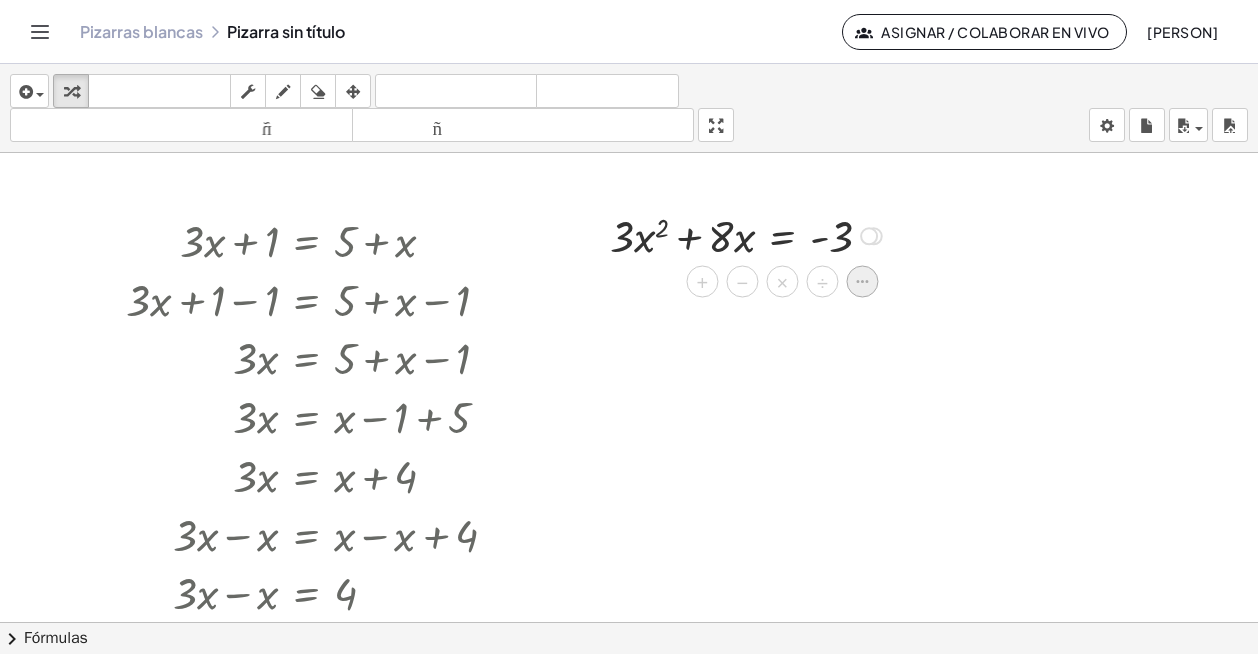 click at bounding box center (862, 282) 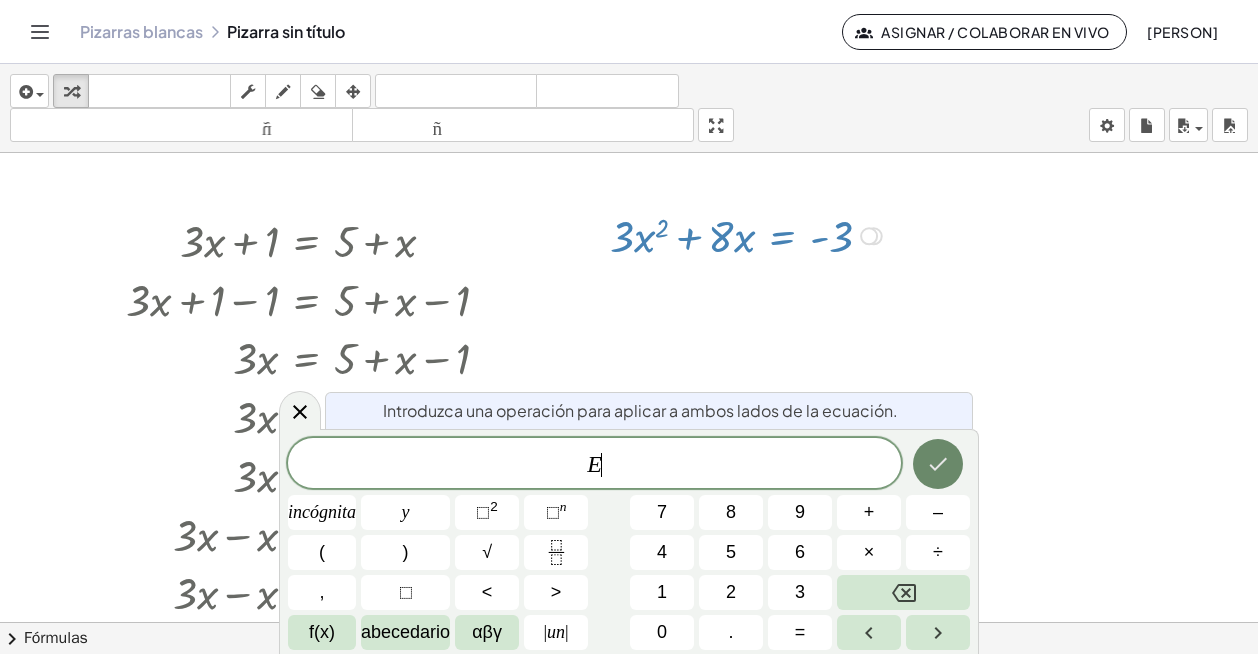 click 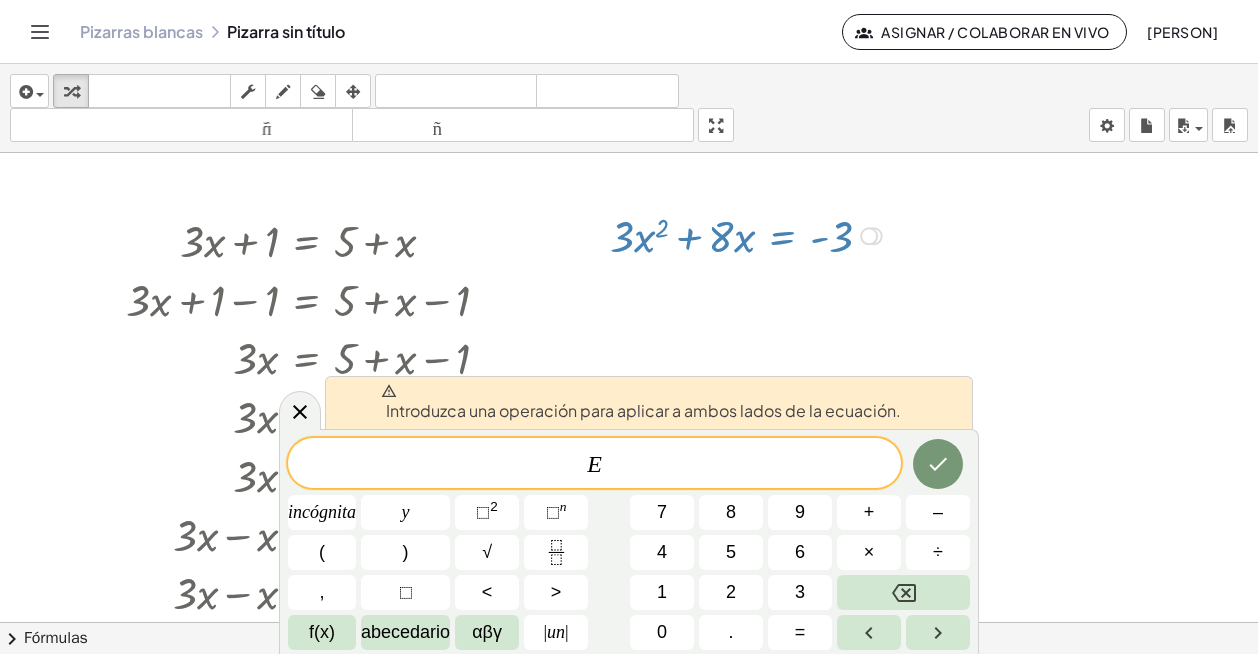 click on "Introduzca una operación para aplicar a ambos lados de la ecuación." at bounding box center [649, 402] 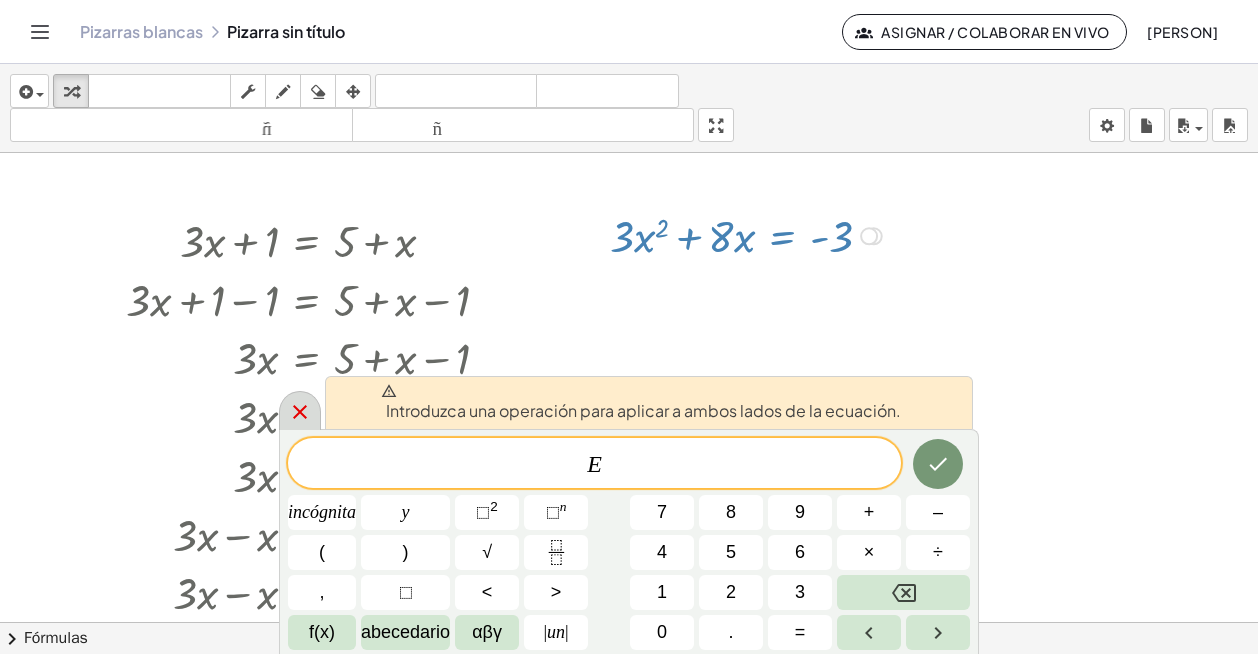 click 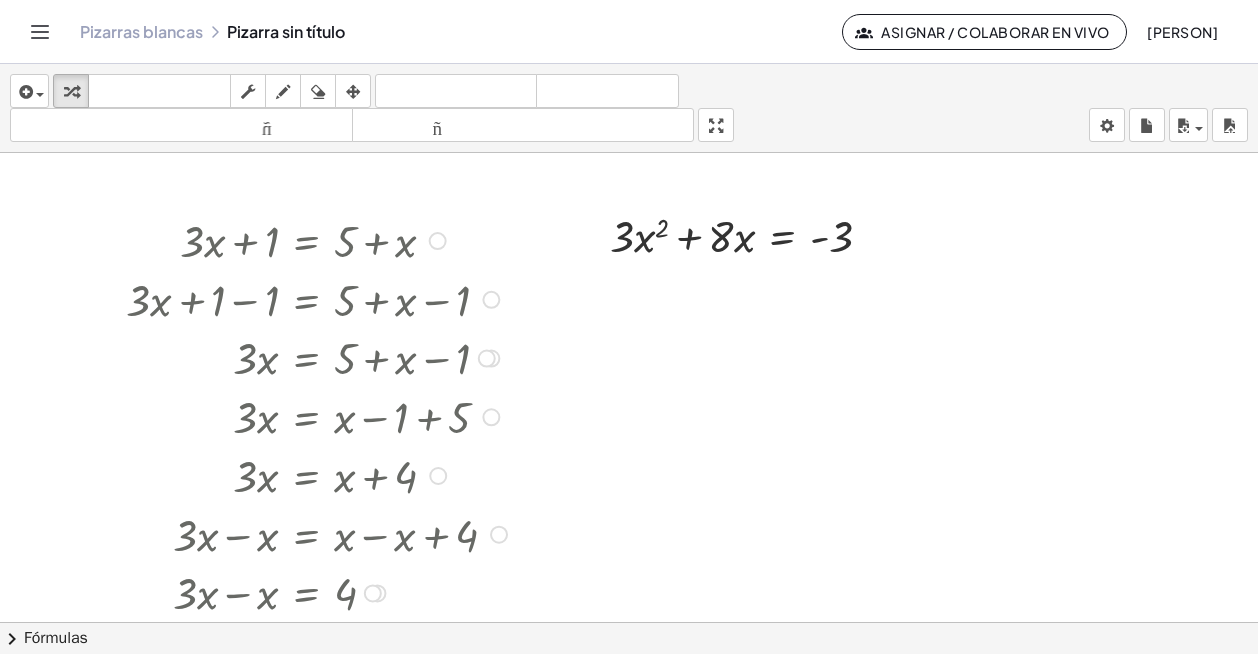drag, startPoint x: 342, startPoint y: 200, endPoint x: 319, endPoint y: 462, distance: 263.0076 